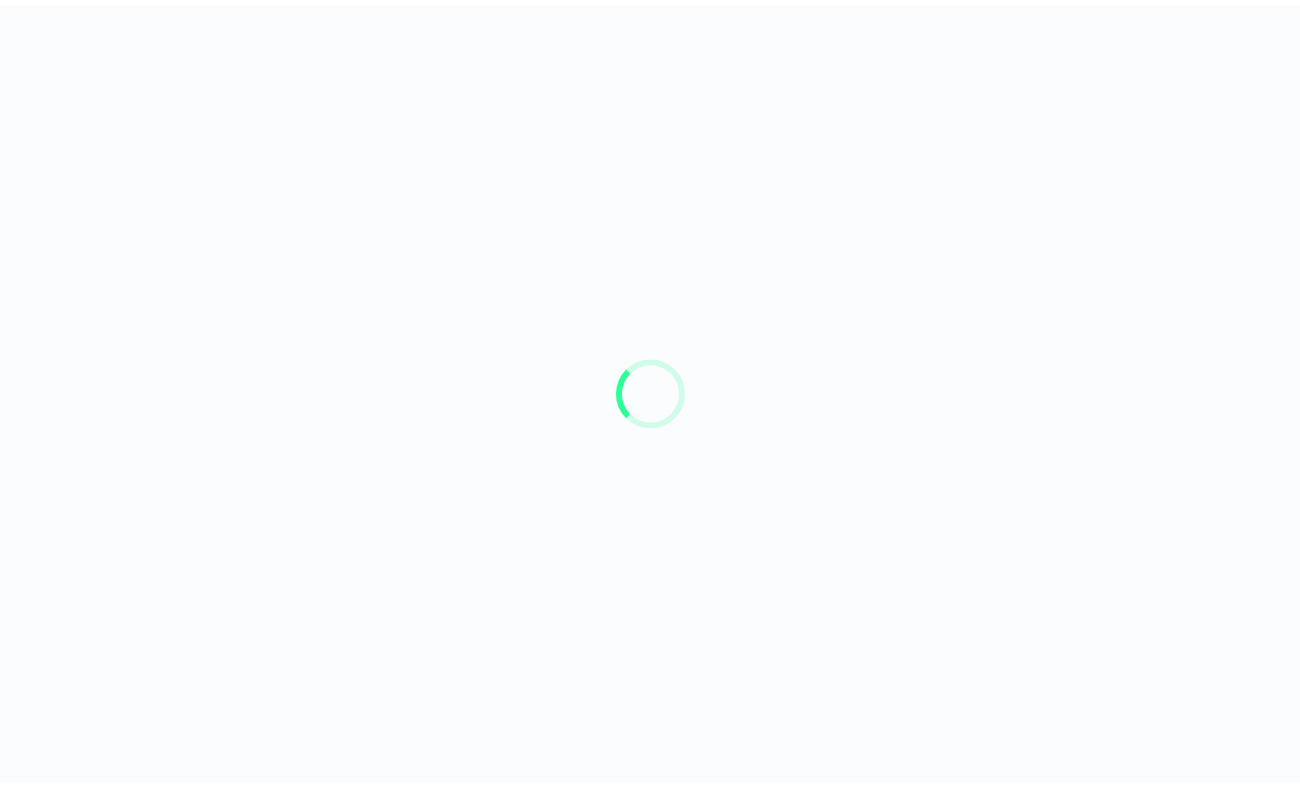 scroll, scrollTop: 0, scrollLeft: 0, axis: both 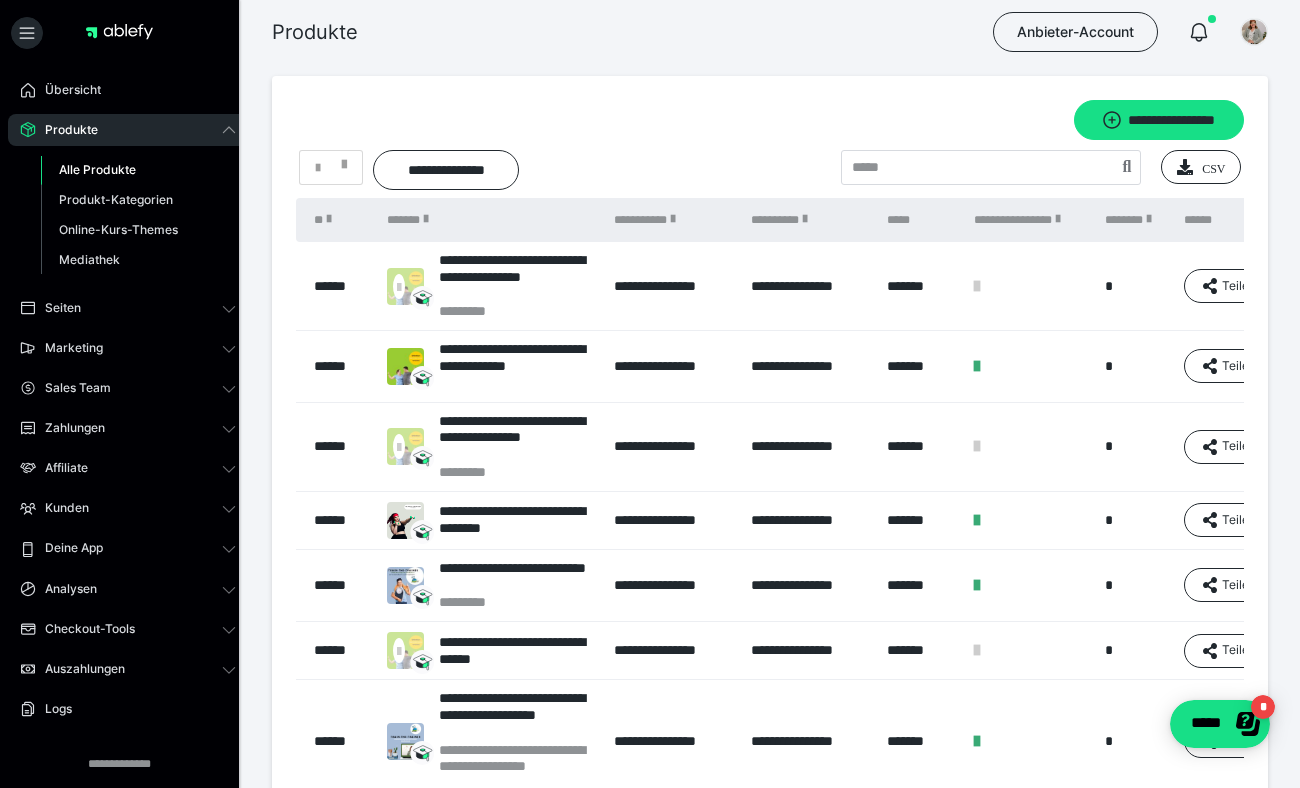 click on "Alle Produkte" at bounding box center [97, 169] 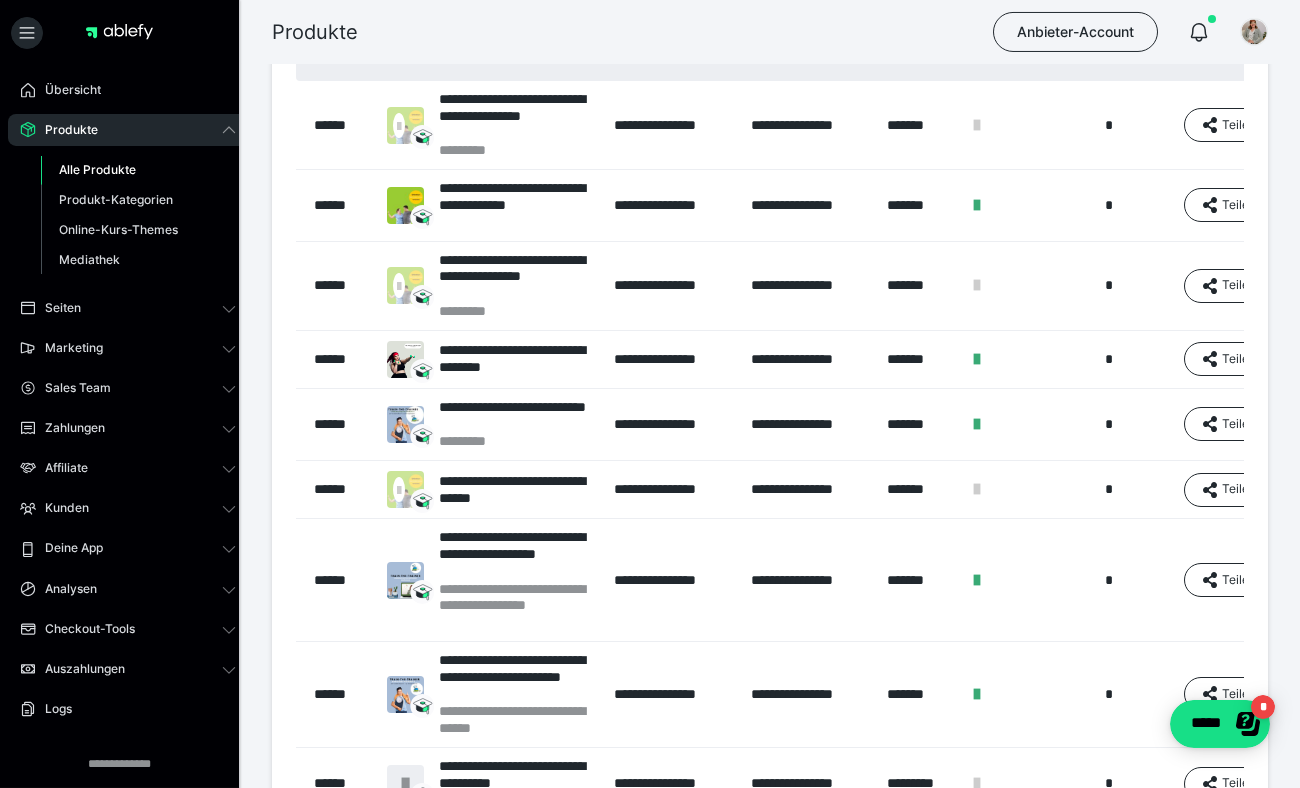 scroll, scrollTop: 491, scrollLeft: 0, axis: vertical 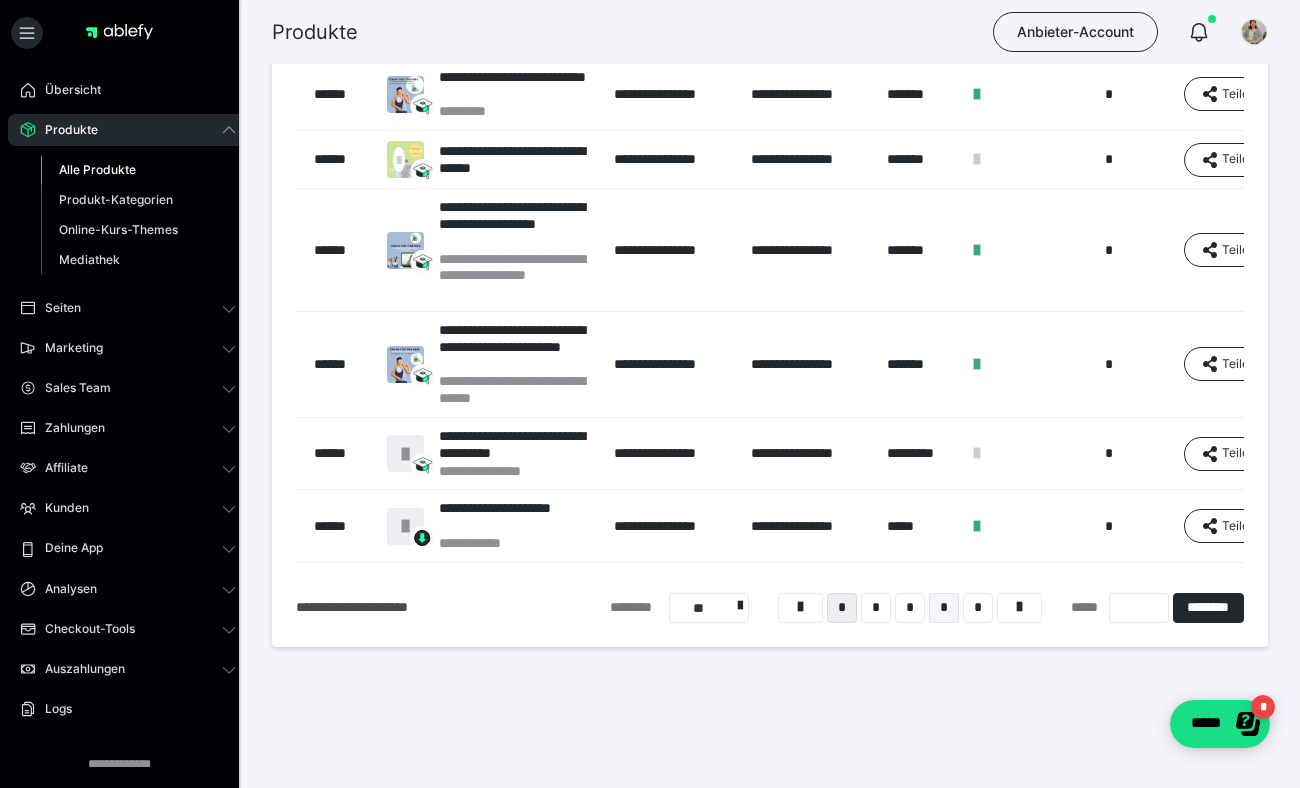 click on "*" at bounding box center (944, 608) 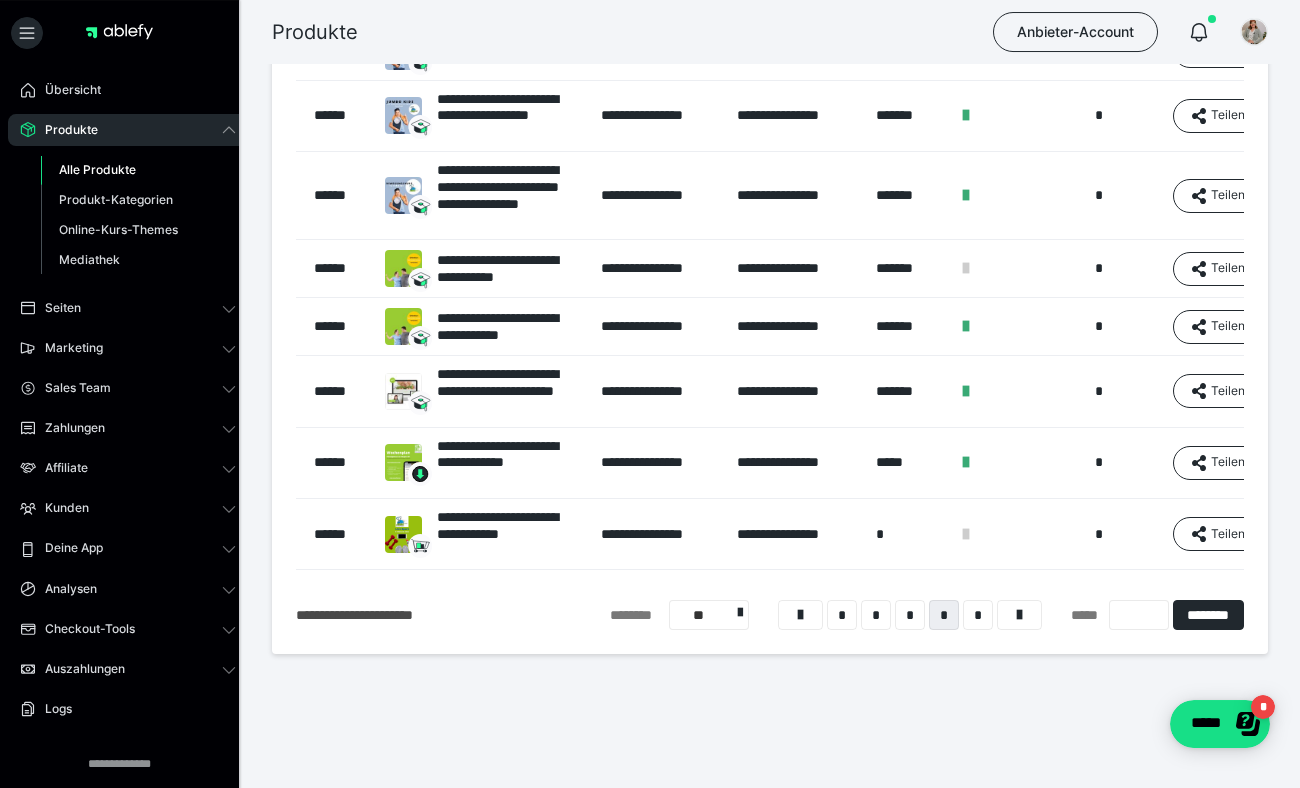 scroll, scrollTop: 388, scrollLeft: 0, axis: vertical 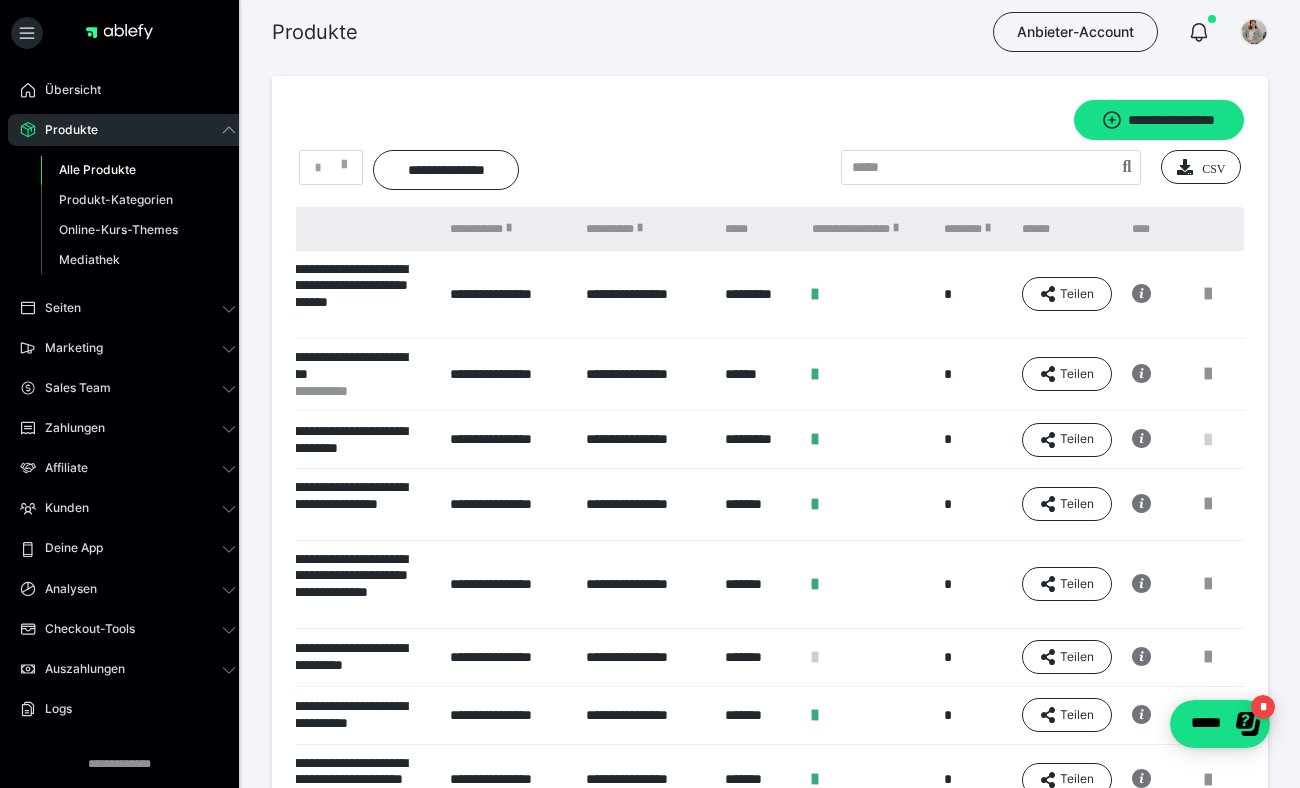 click at bounding box center [1208, 440] 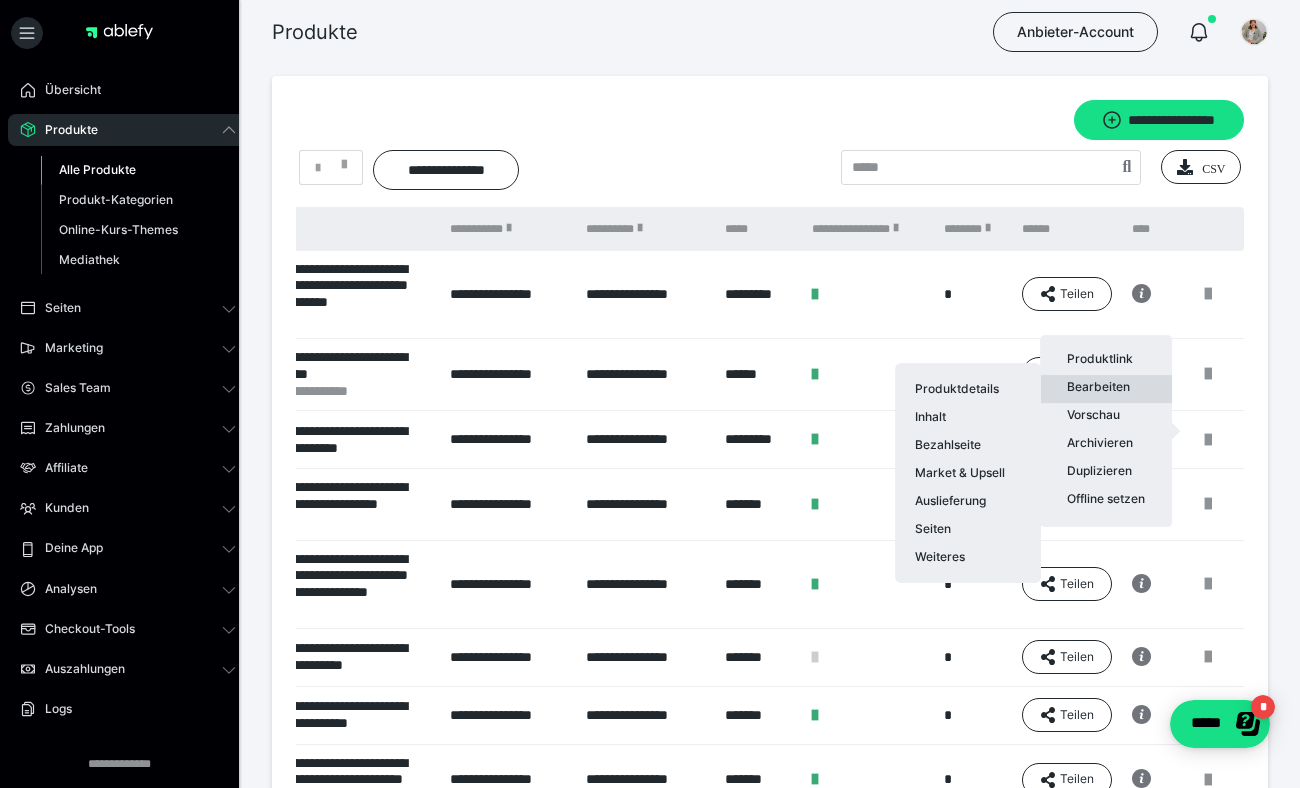 click on "Bearbeiten Produktdetails Inhalt Bezahlseite Market & Upsell Auslieferung Seiten Weiteres" at bounding box center (1106, 389) 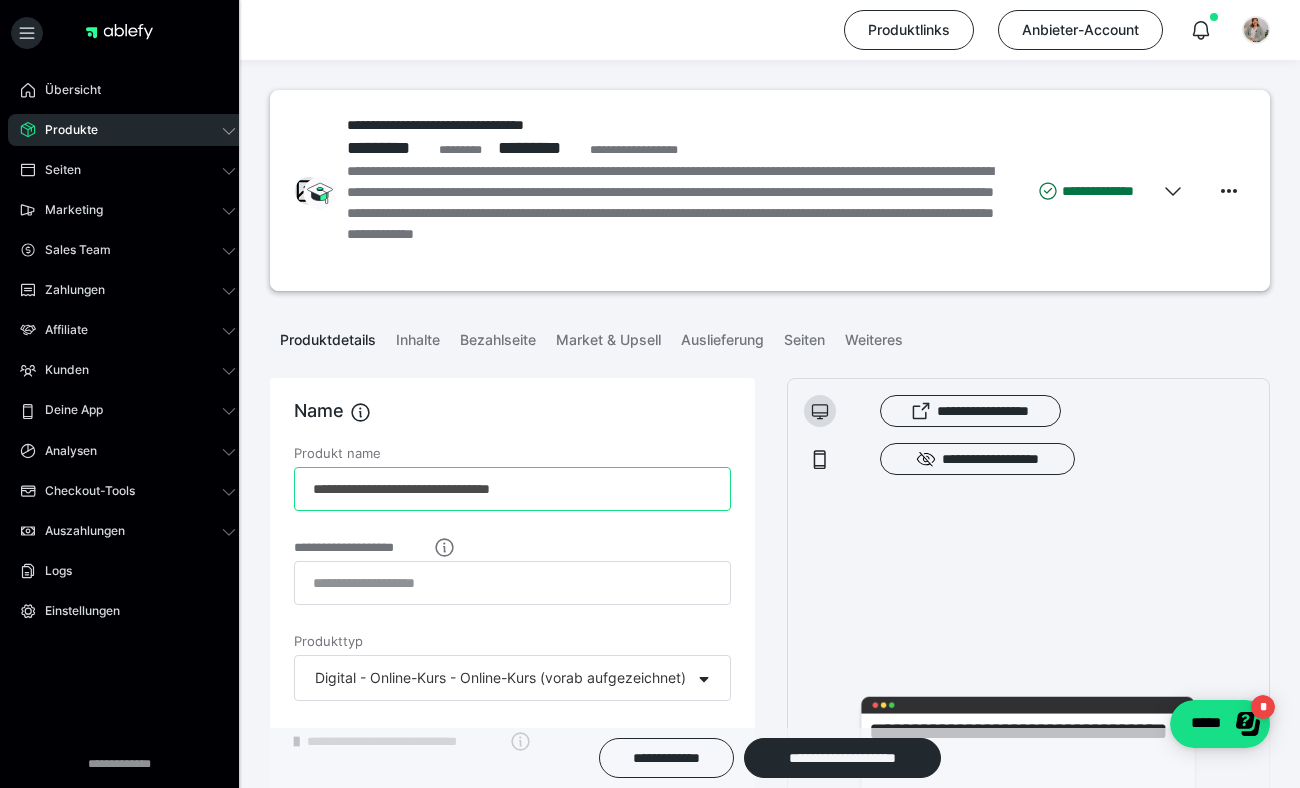 drag, startPoint x: 425, startPoint y: 491, endPoint x: 308, endPoint y: 489, distance: 117.01709 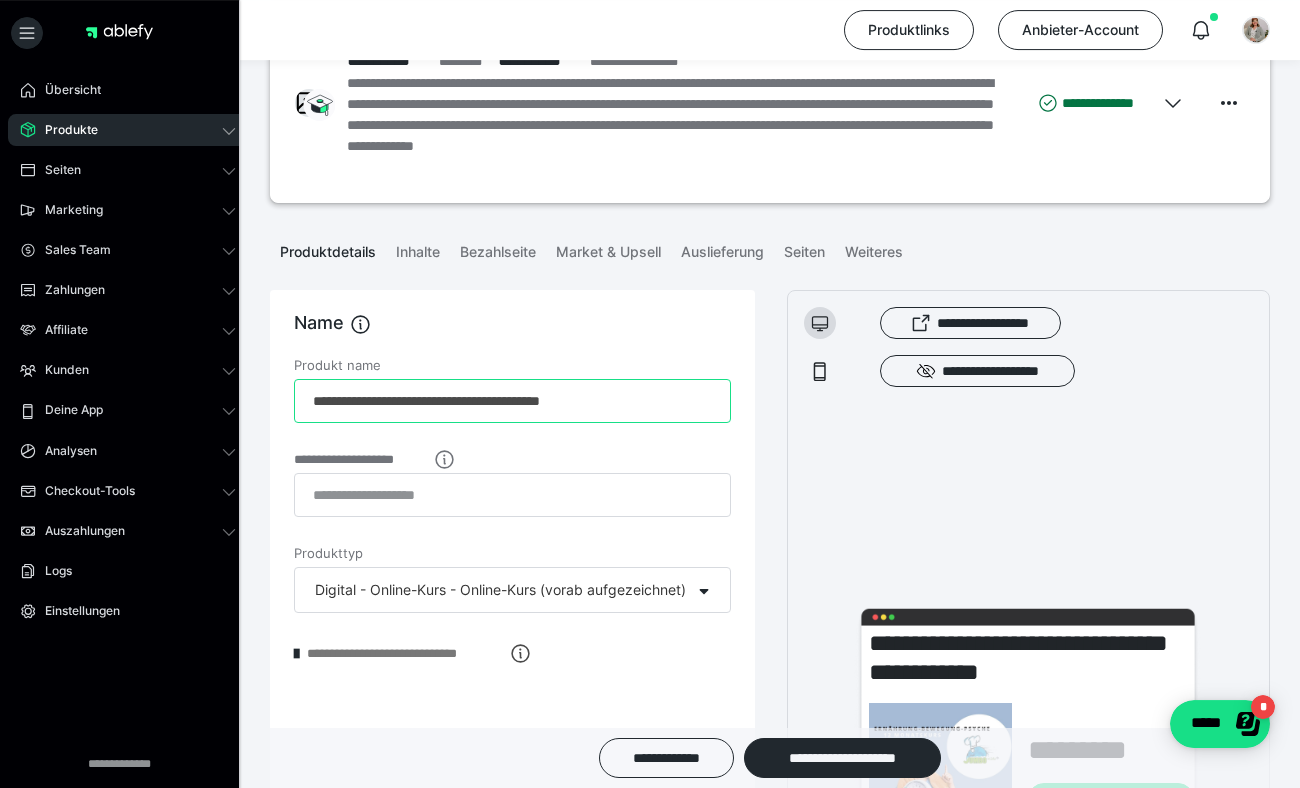 scroll, scrollTop: 144, scrollLeft: 0, axis: vertical 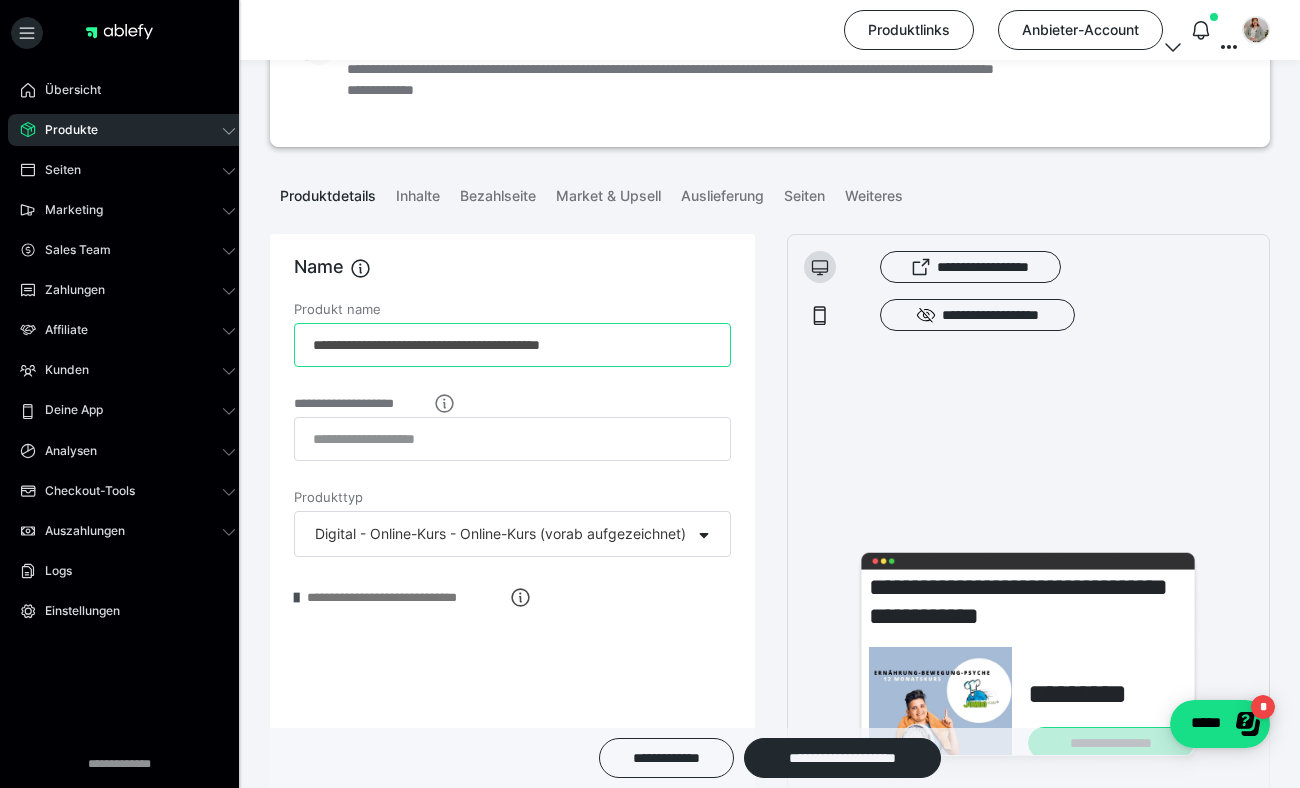 type on "**********" 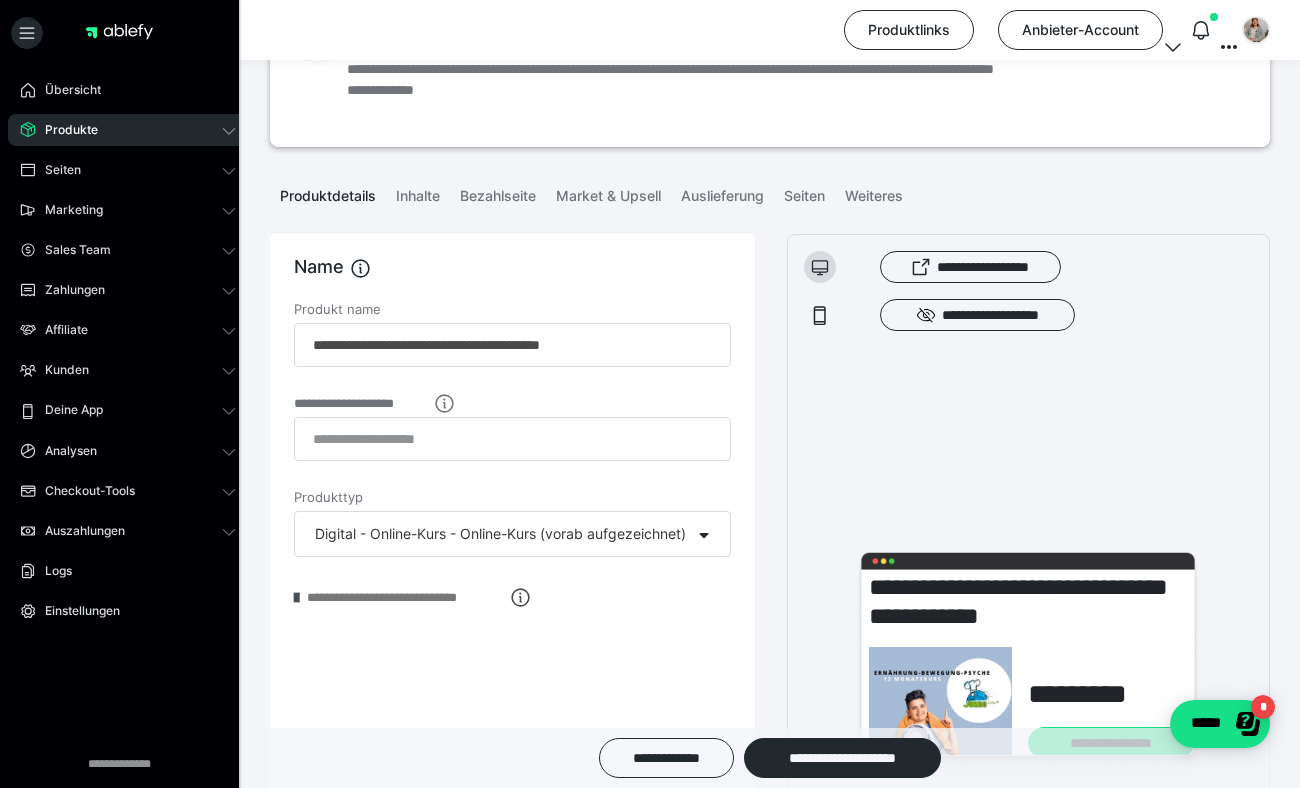 click at bounding box center [296, 598] 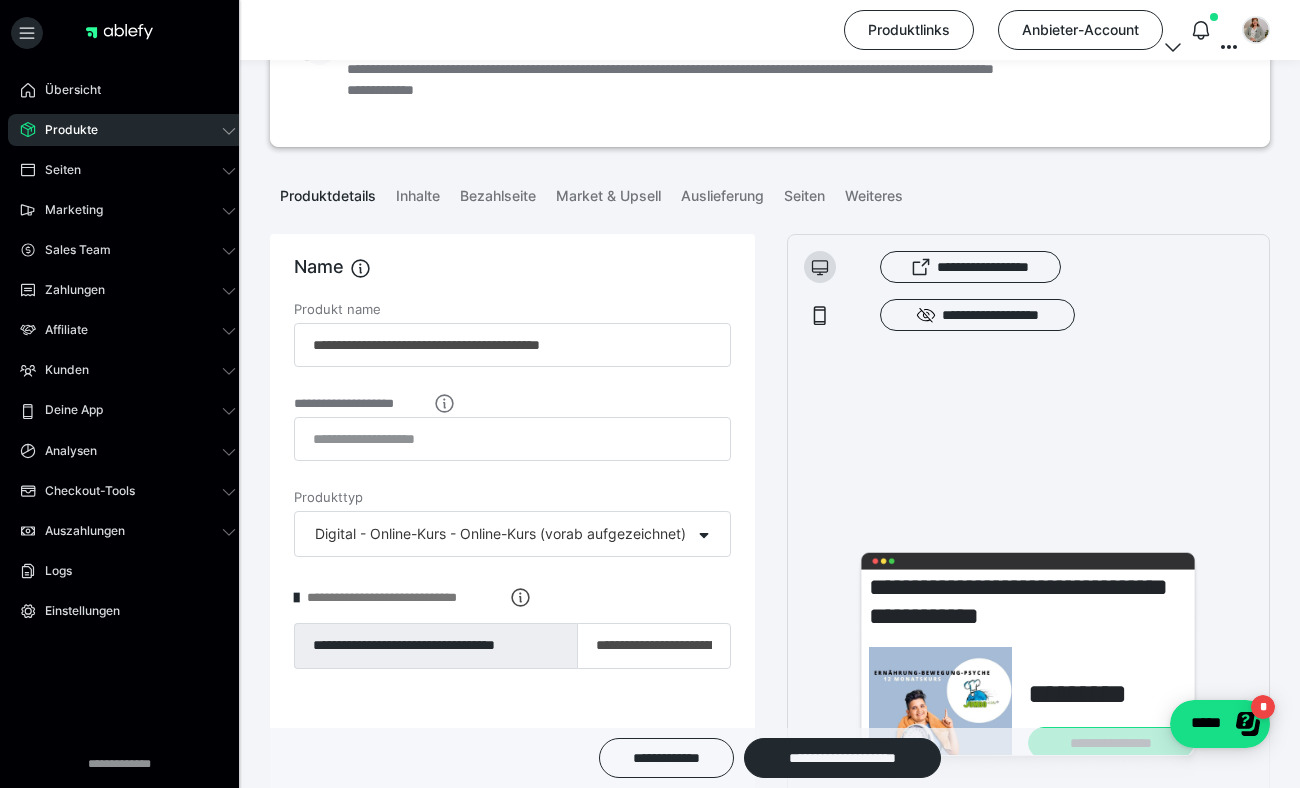 click at bounding box center [296, 598] 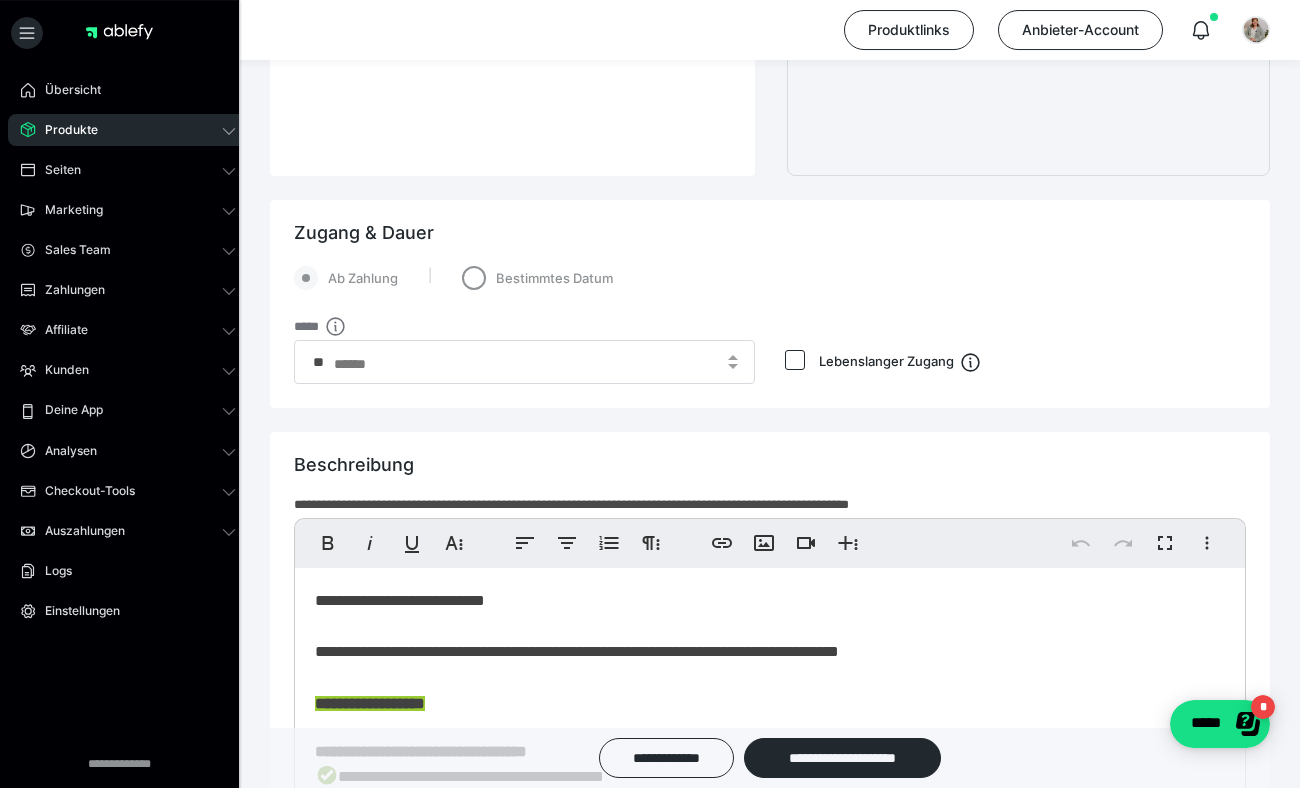 scroll, scrollTop: 1008, scrollLeft: 0, axis: vertical 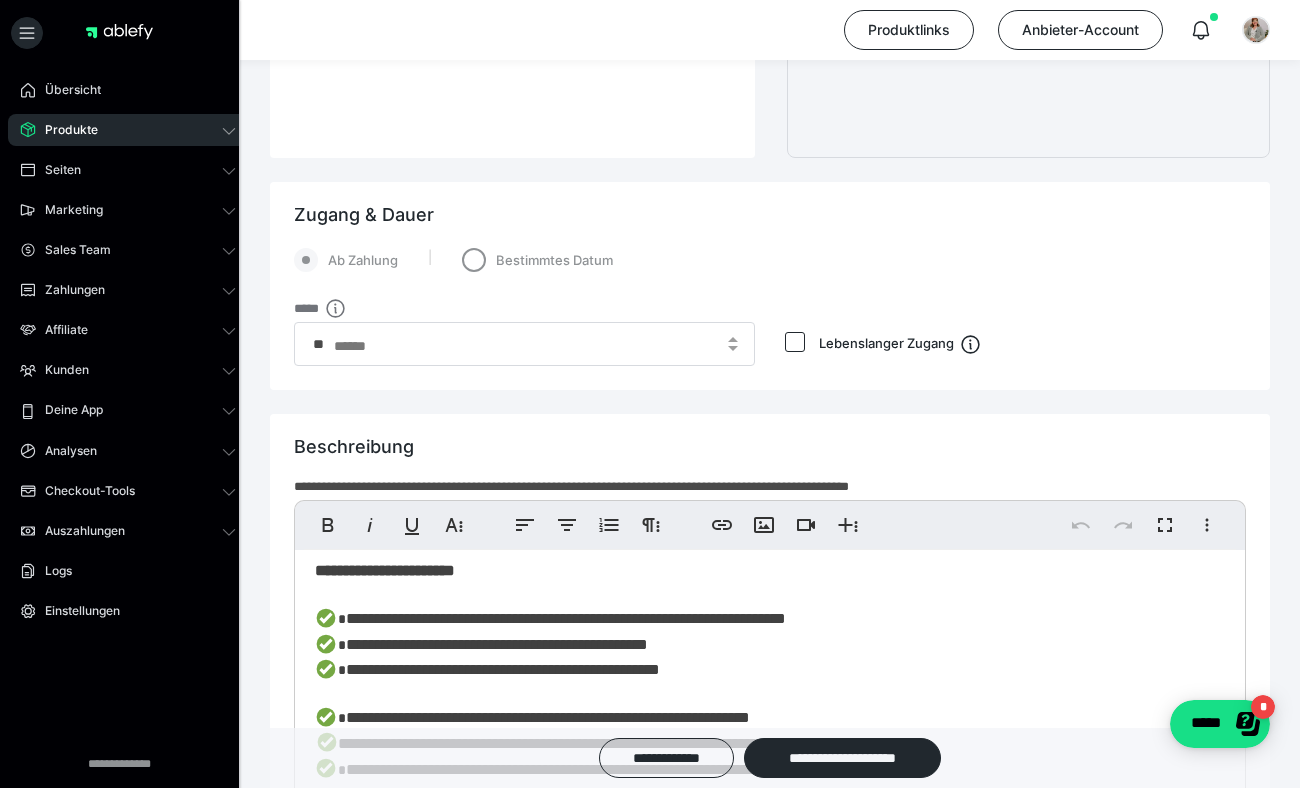 click on "**********" at bounding box center [566, 618] 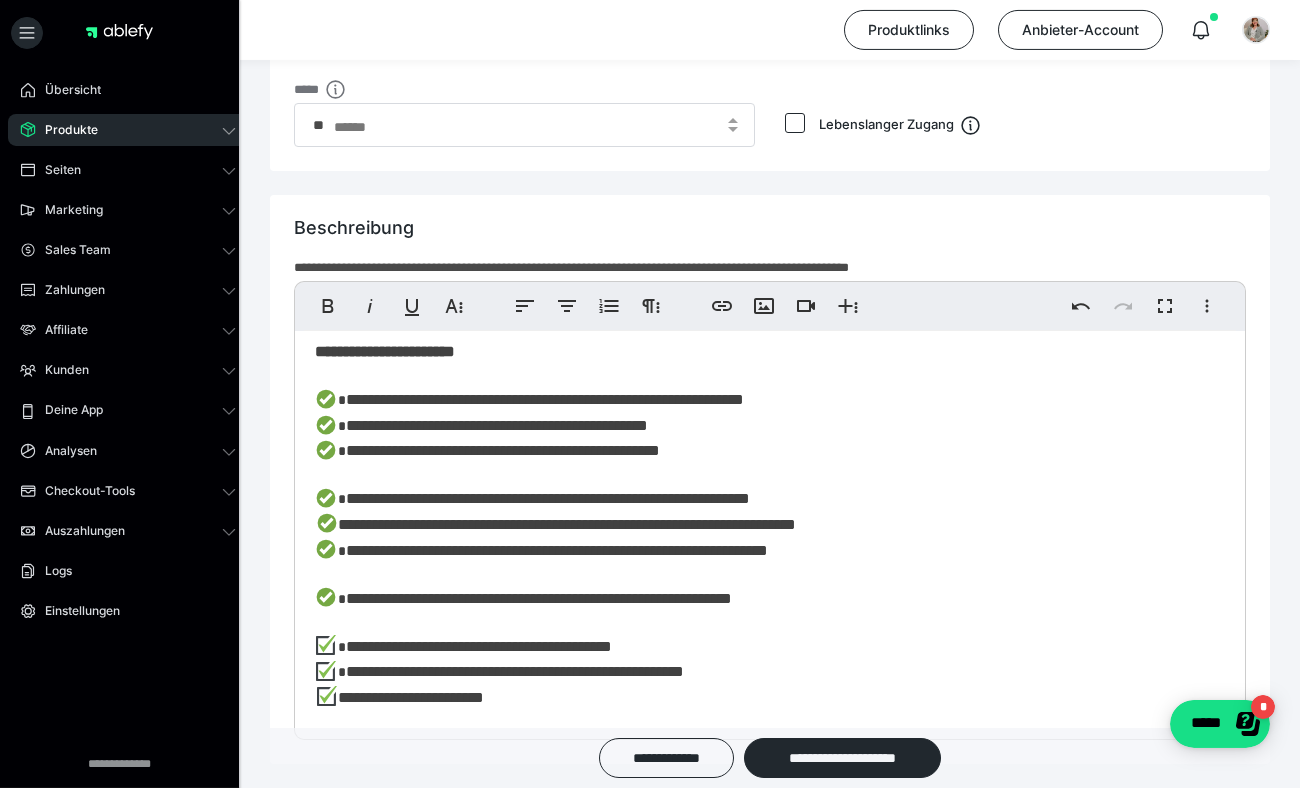 scroll, scrollTop: 1296, scrollLeft: 0, axis: vertical 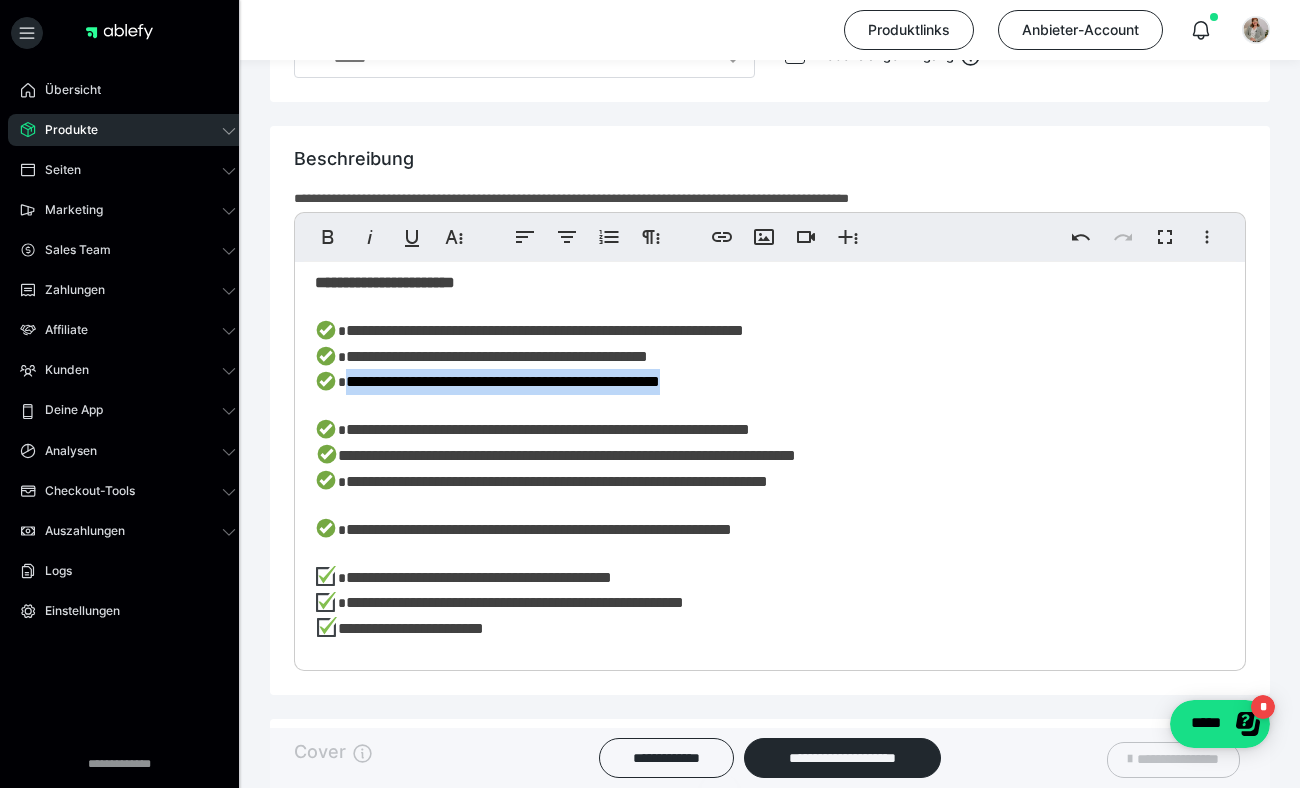 drag, startPoint x: 757, startPoint y: 385, endPoint x: 342, endPoint y: 387, distance: 415.00482 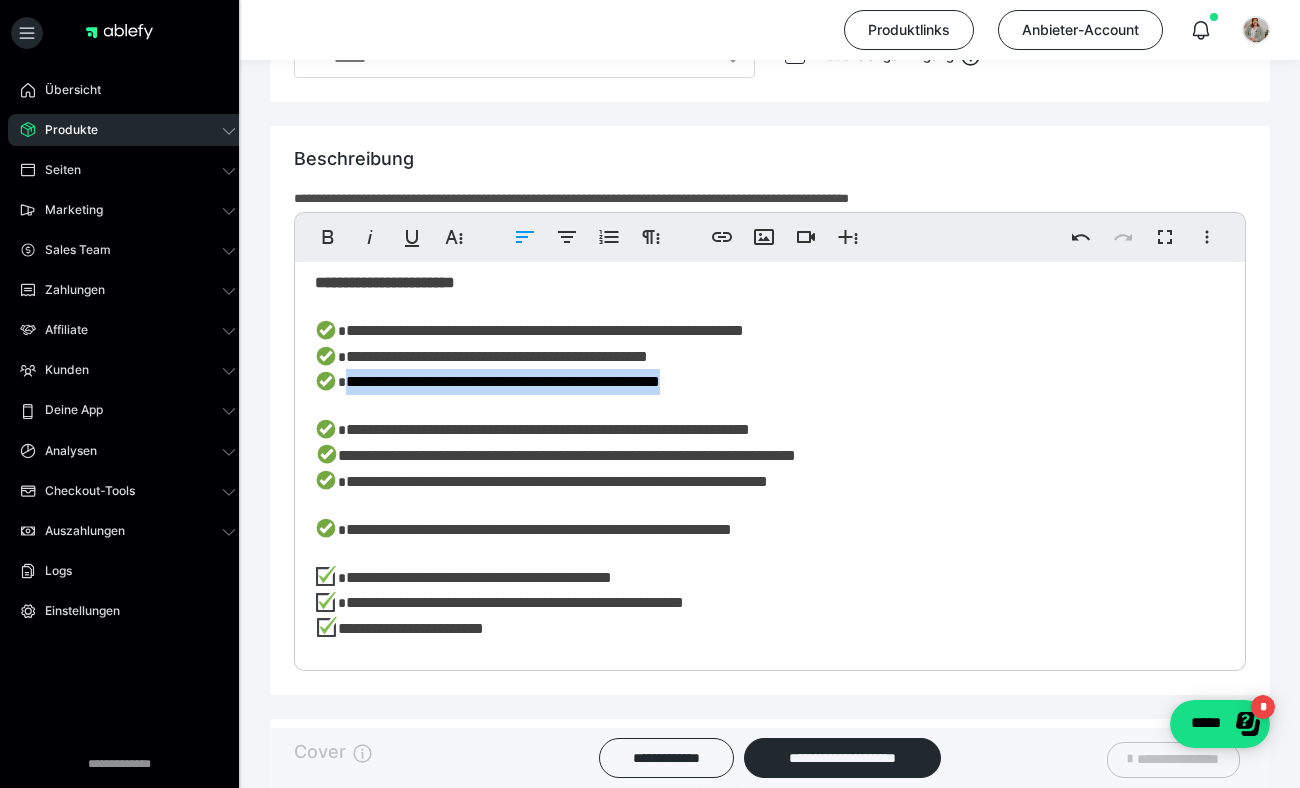 click on "**********" at bounding box center (503, 381) 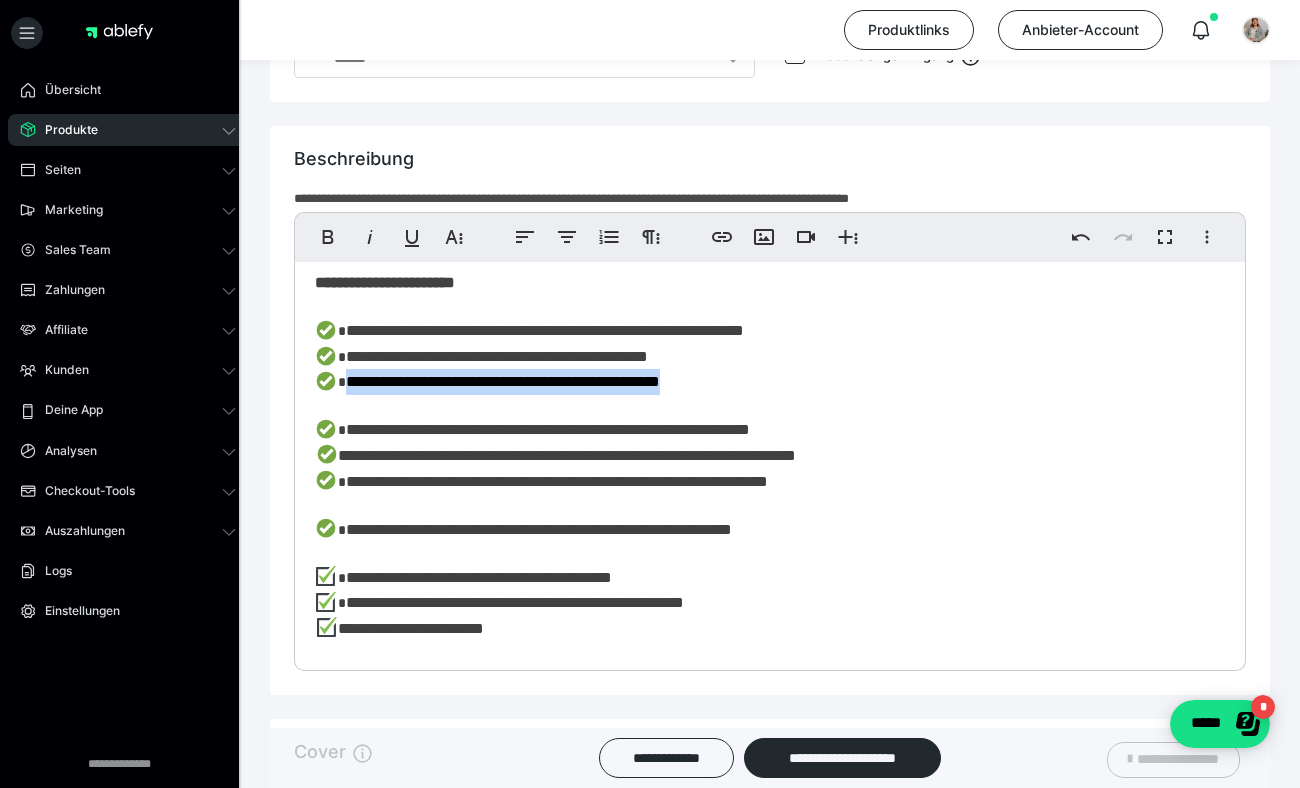 drag, startPoint x: 761, startPoint y: 385, endPoint x: 344, endPoint y: 387, distance: 417.0048 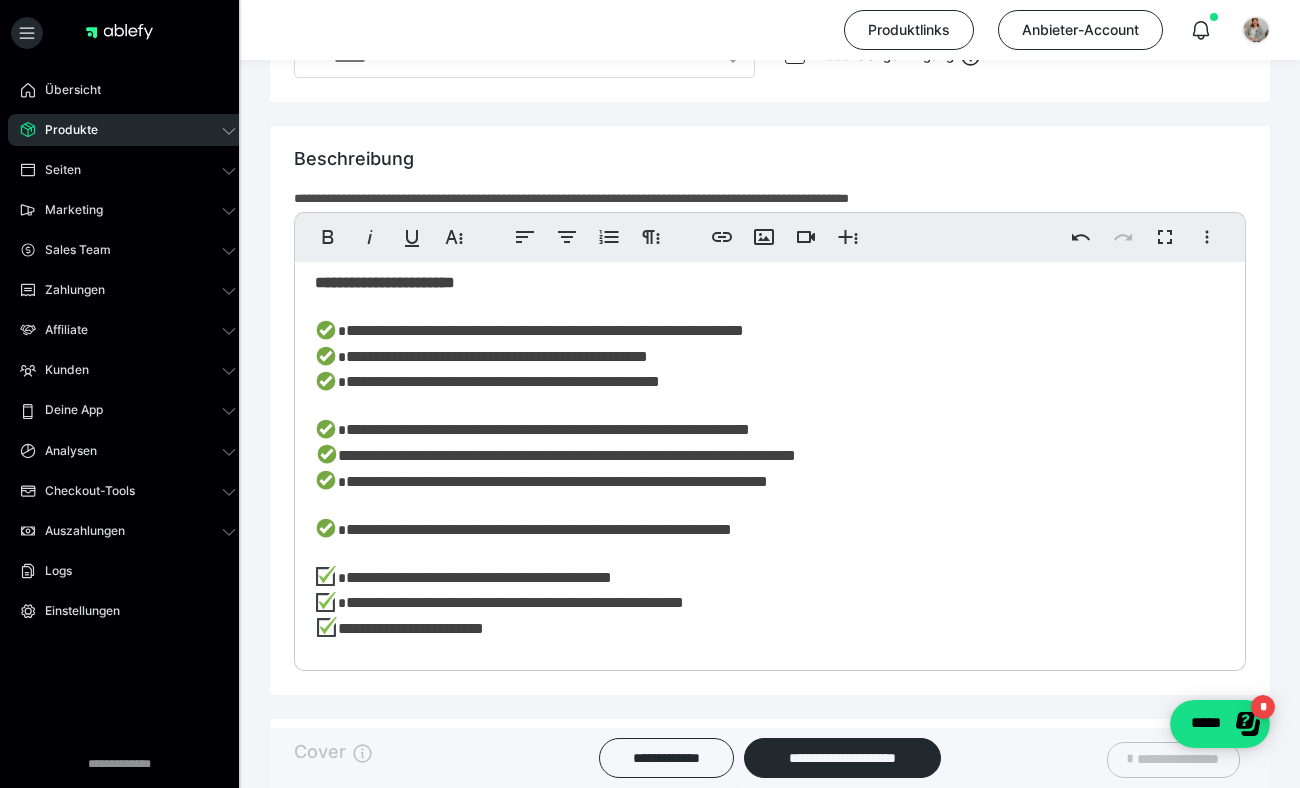 scroll, scrollTop: 284, scrollLeft: 0, axis: vertical 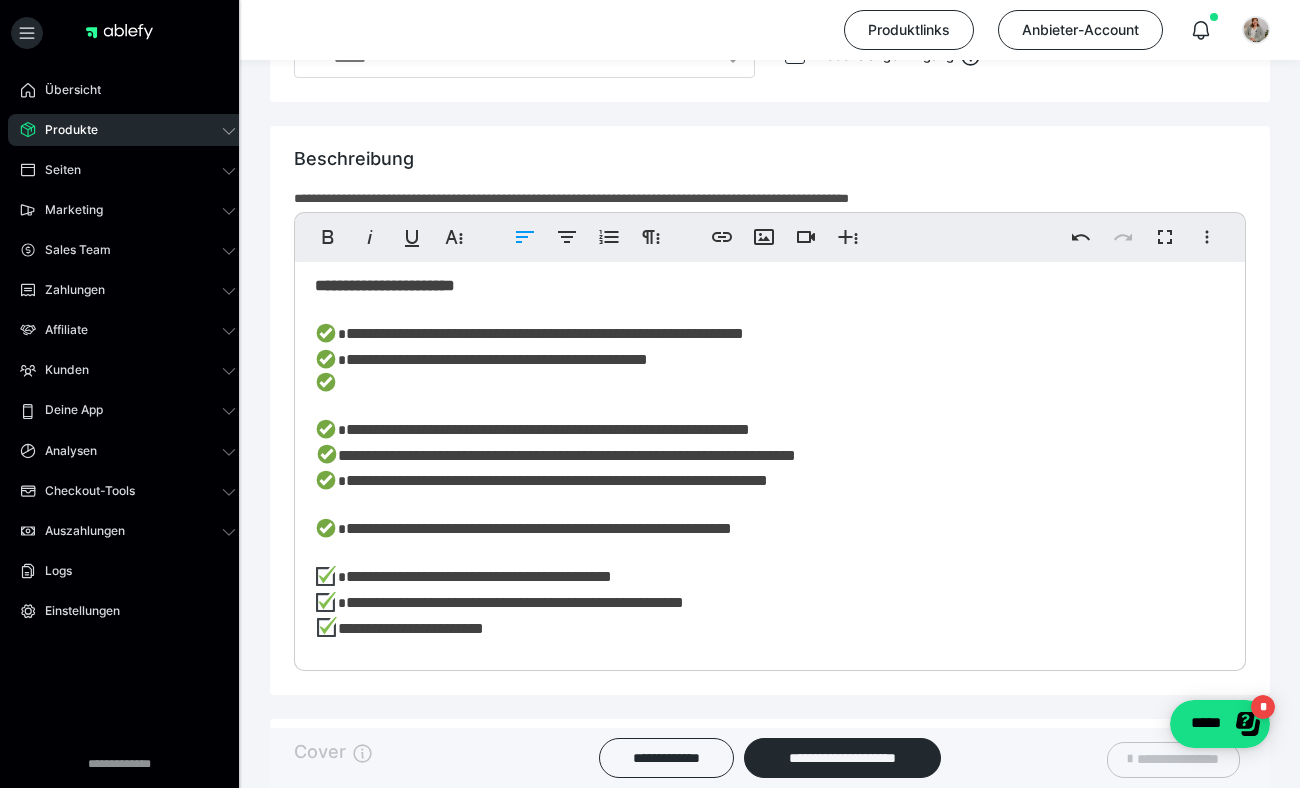 click on "**********" at bounding box center (761, 319) 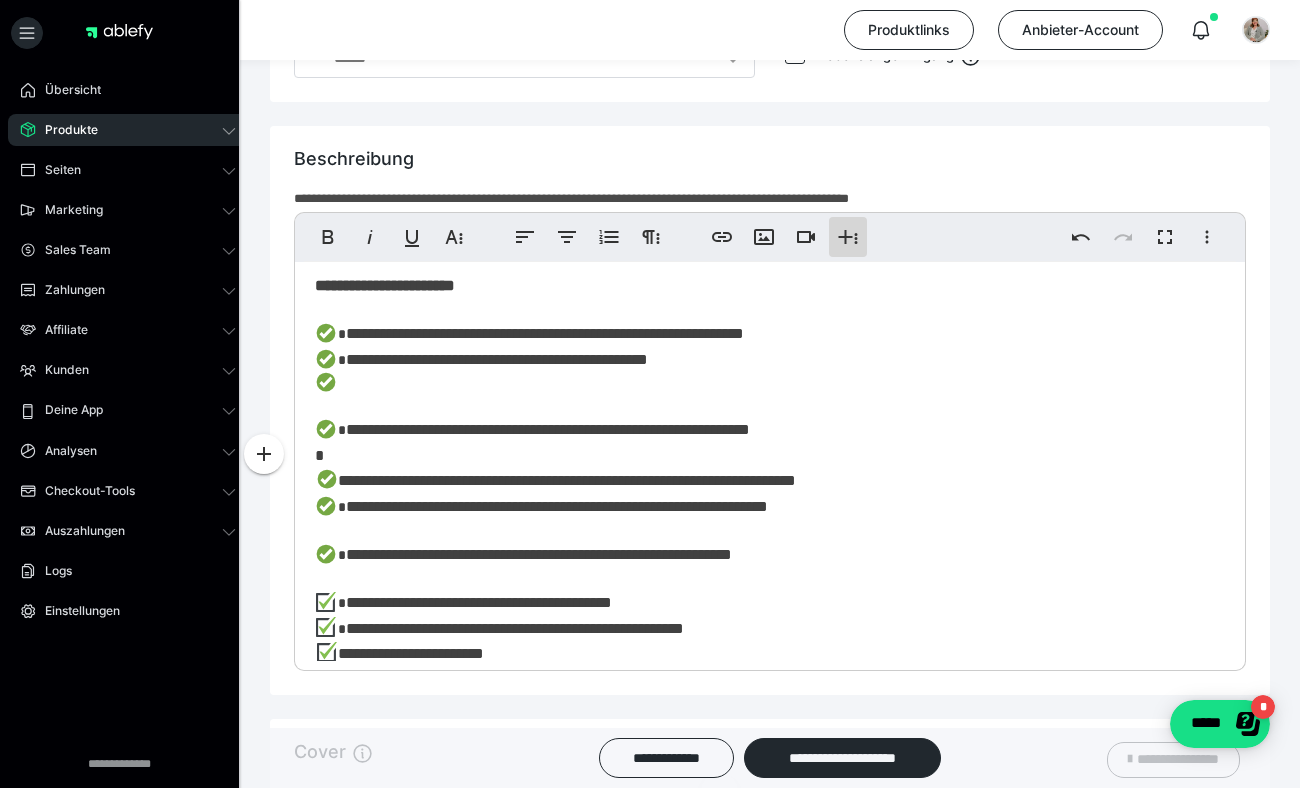 click 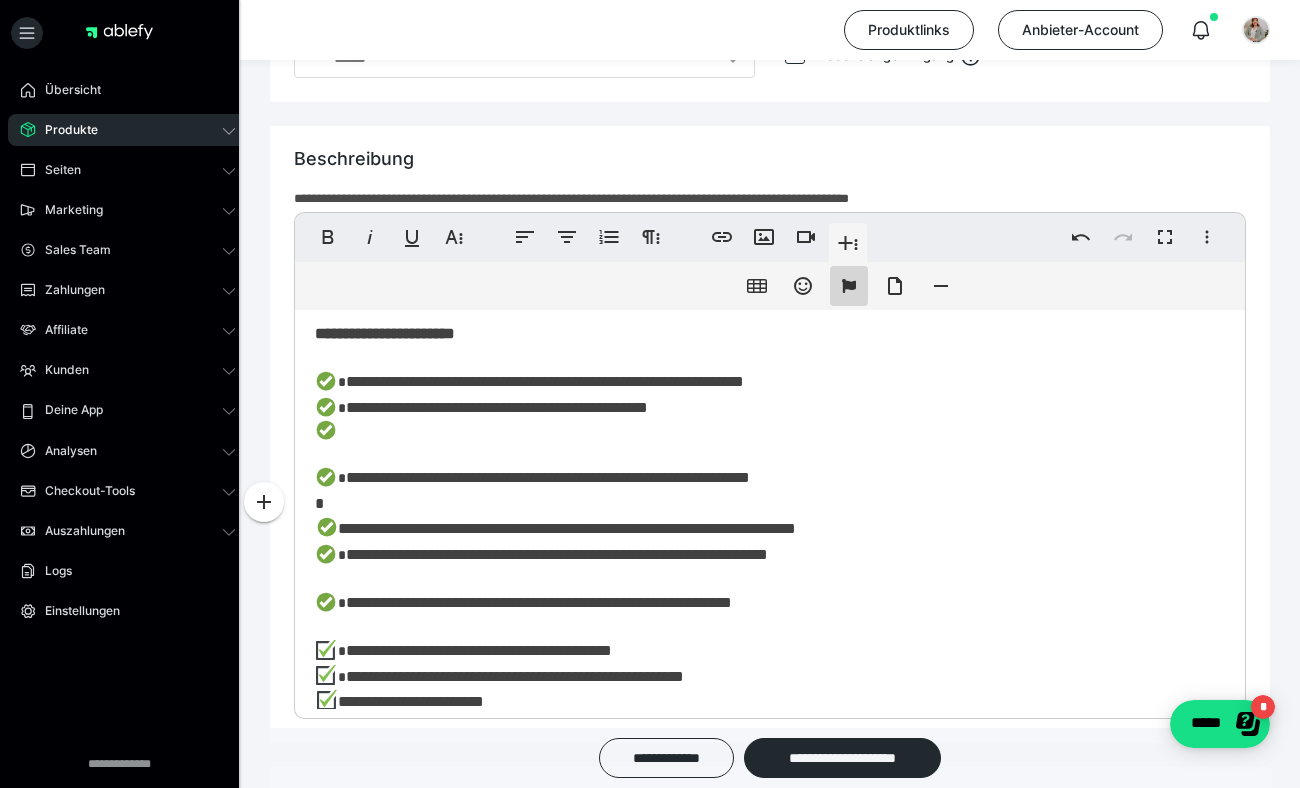 click 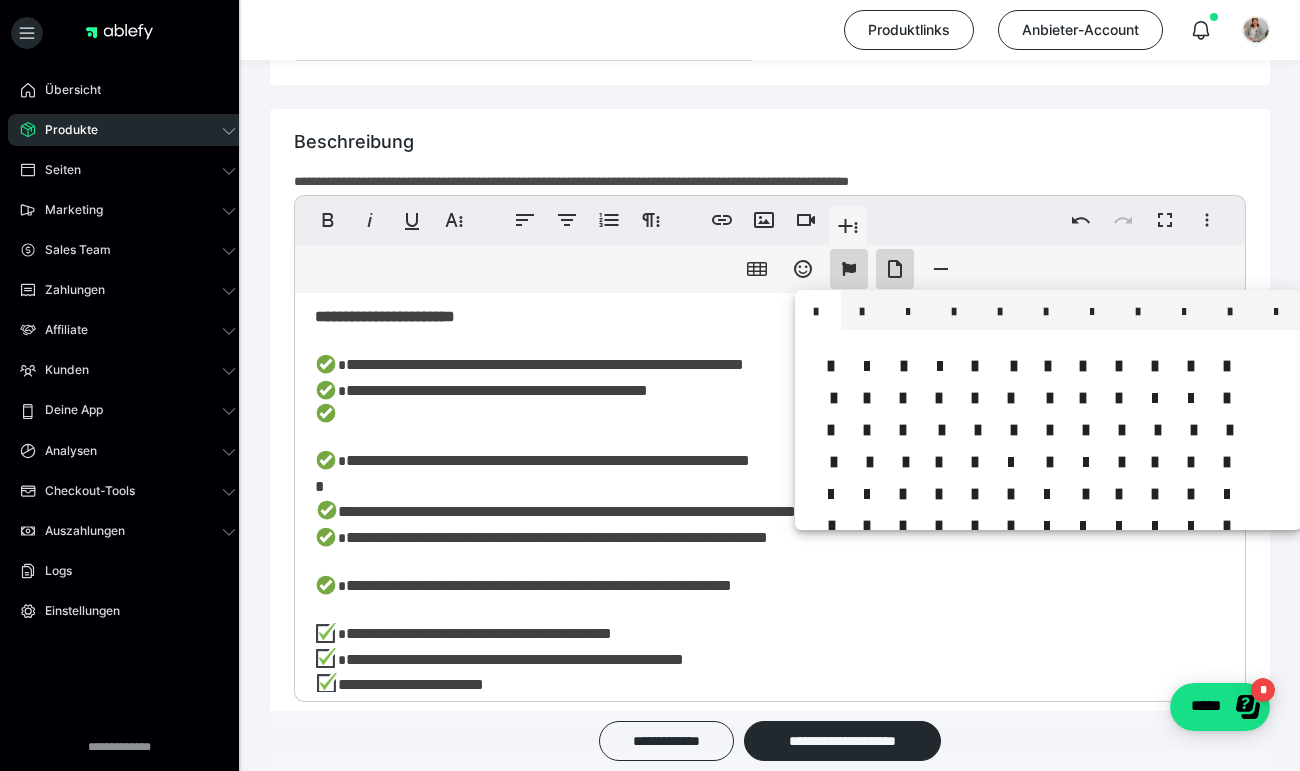 click 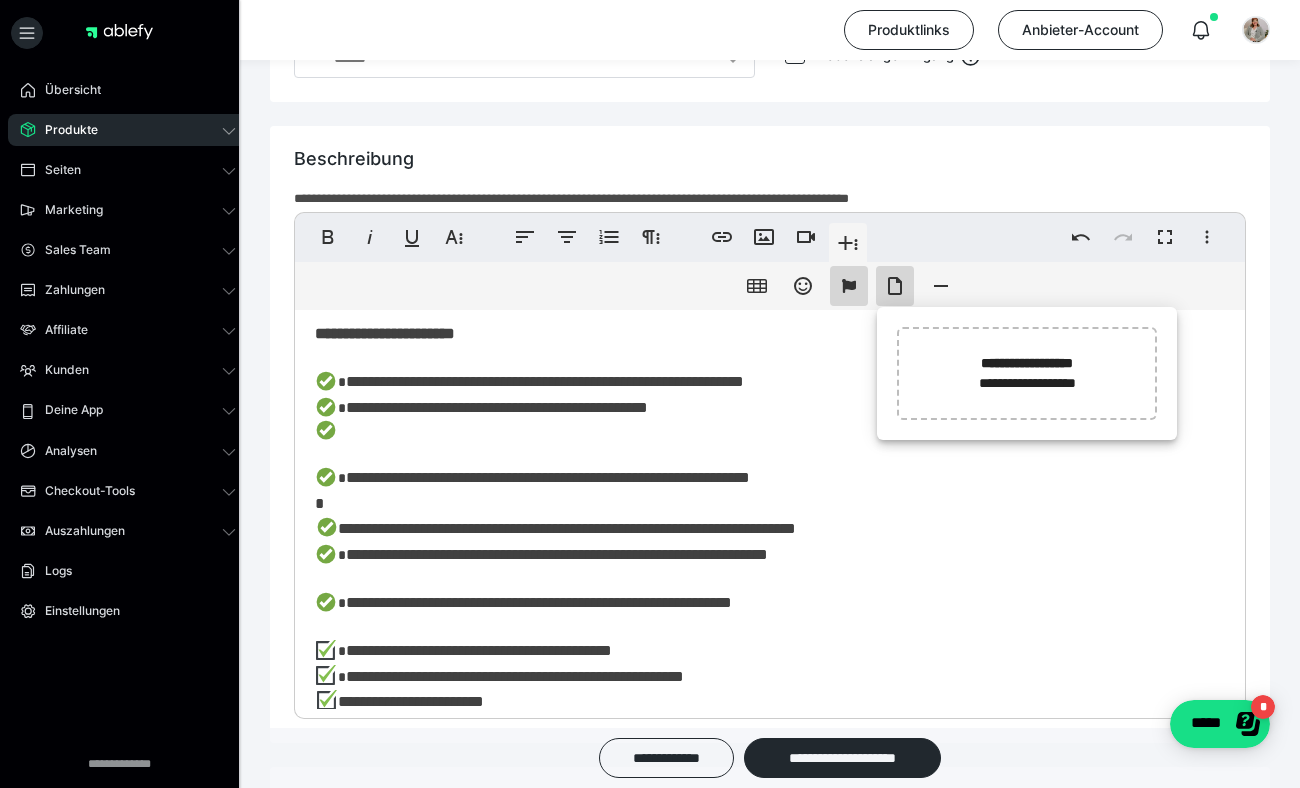 click 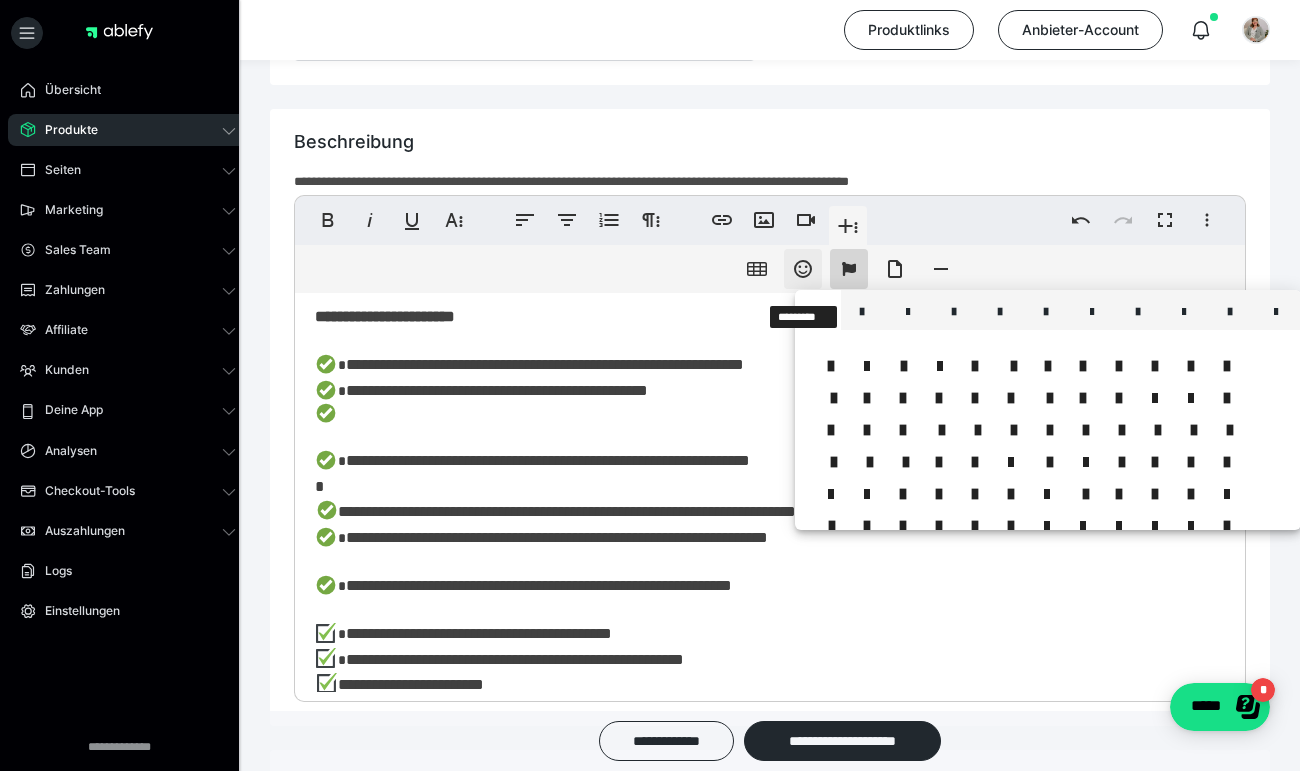 click 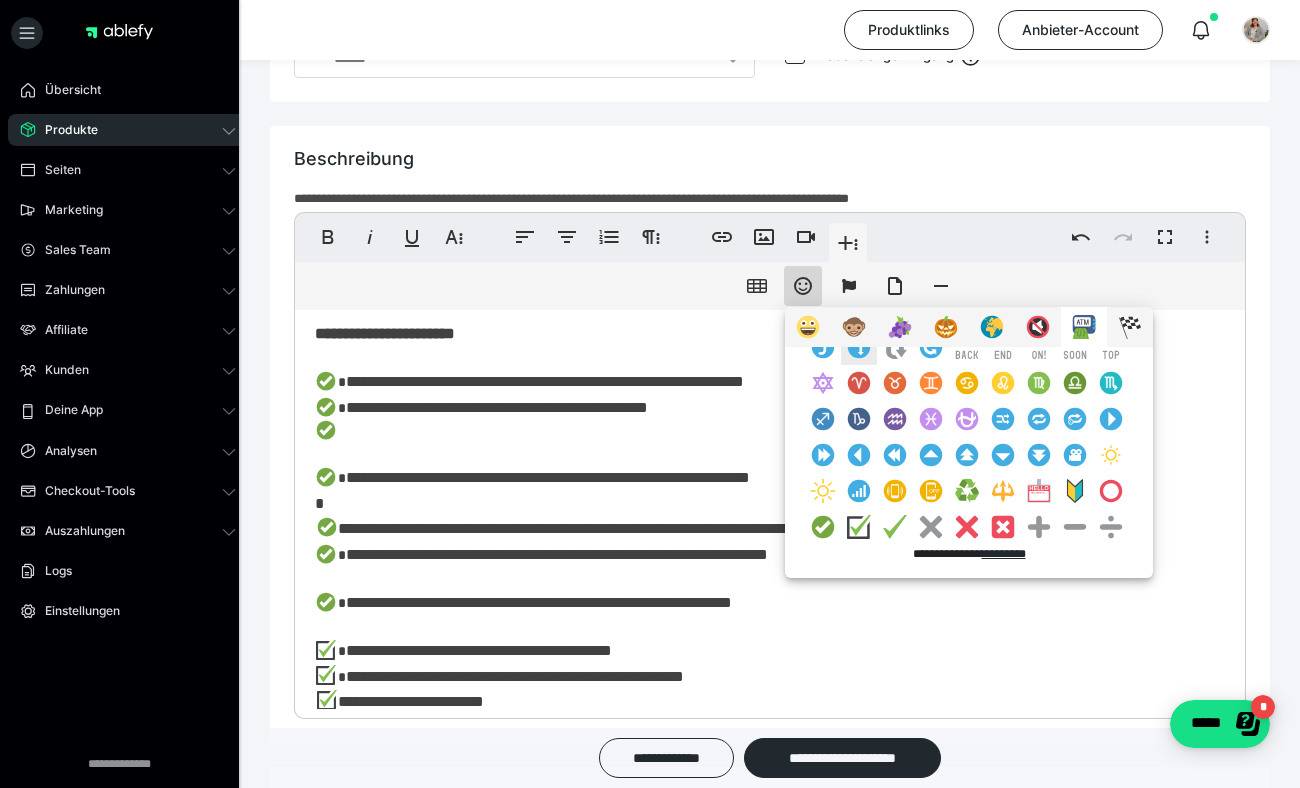 scroll, scrollTop: 248, scrollLeft: 0, axis: vertical 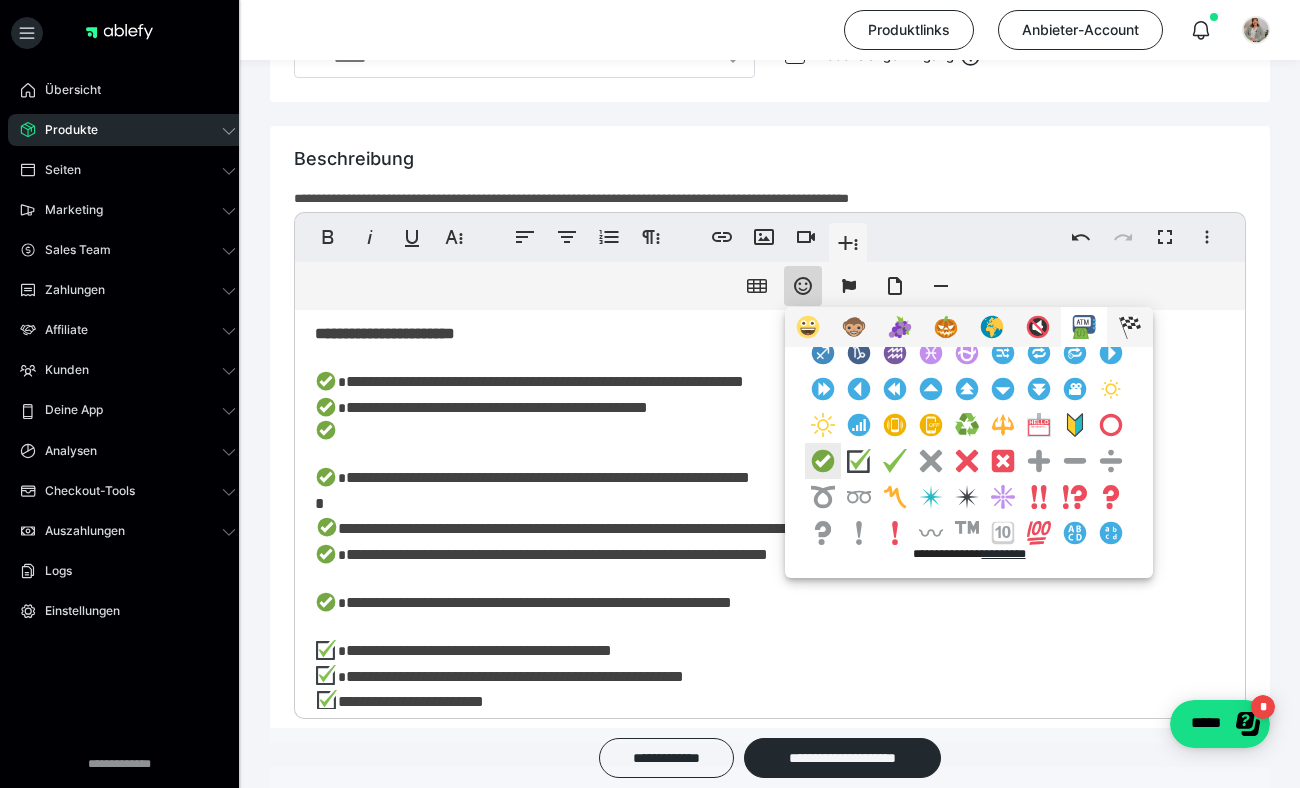 click at bounding box center [823, 461] 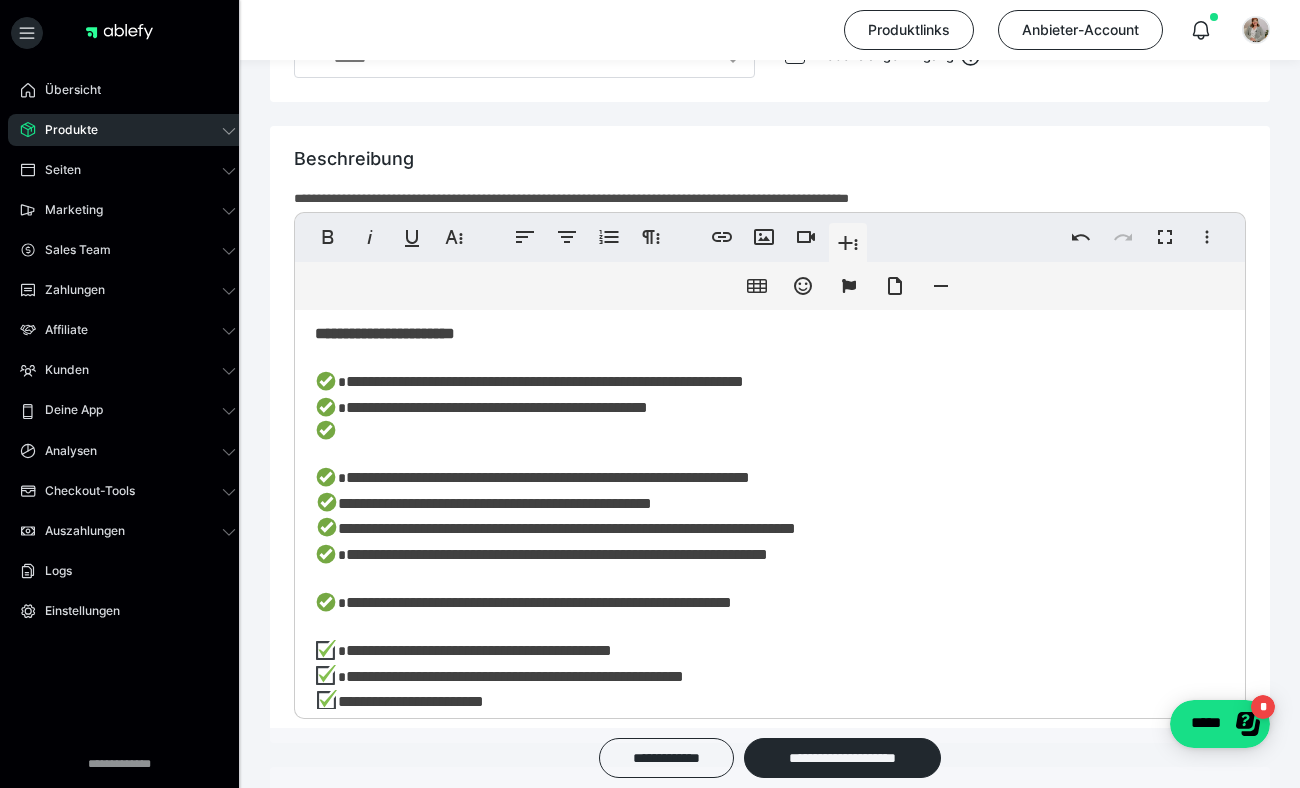 click on "**********" at bounding box center (483, 503) 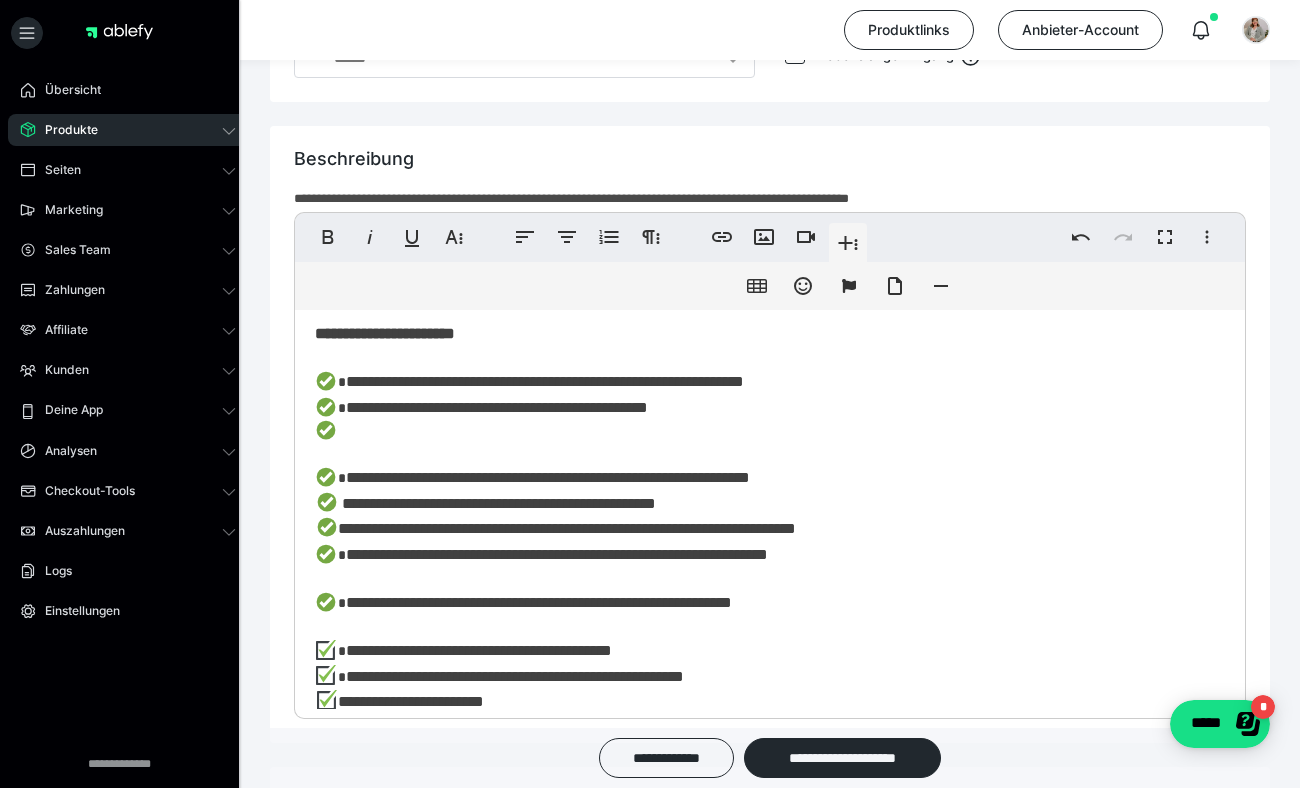 drag, startPoint x: 341, startPoint y: 431, endPoint x: 356, endPoint y: 431, distance: 15 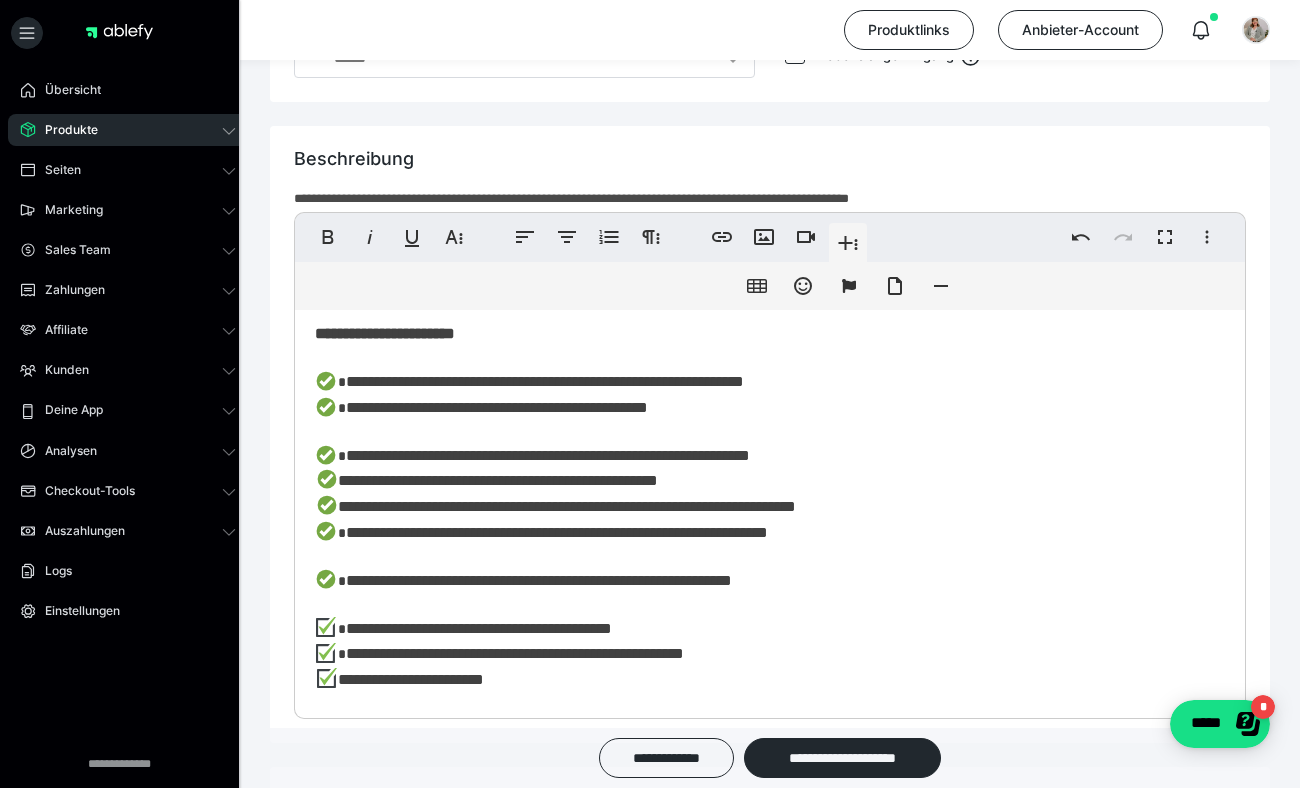 click on "**********" at bounding box center [761, 369] 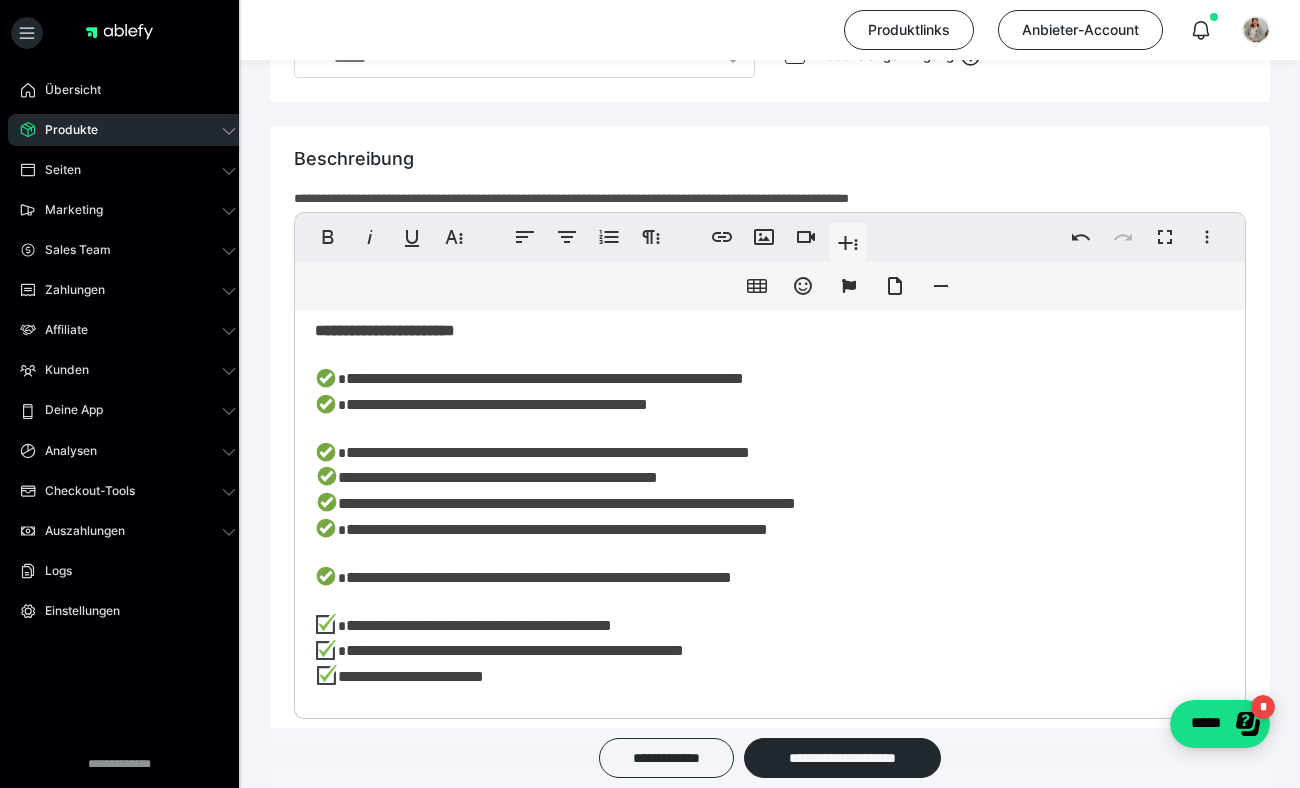 scroll, scrollTop: 287, scrollLeft: 0, axis: vertical 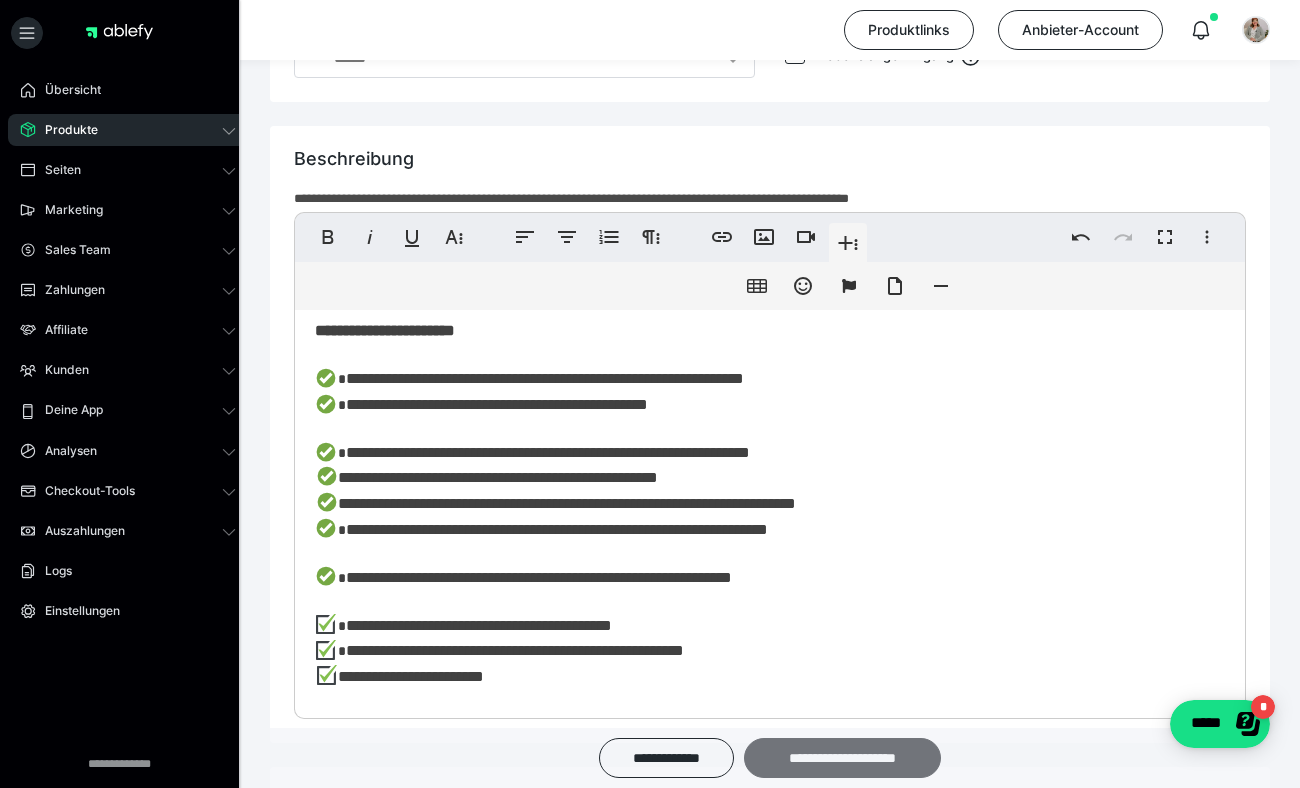 click on "**********" at bounding box center (842, 758) 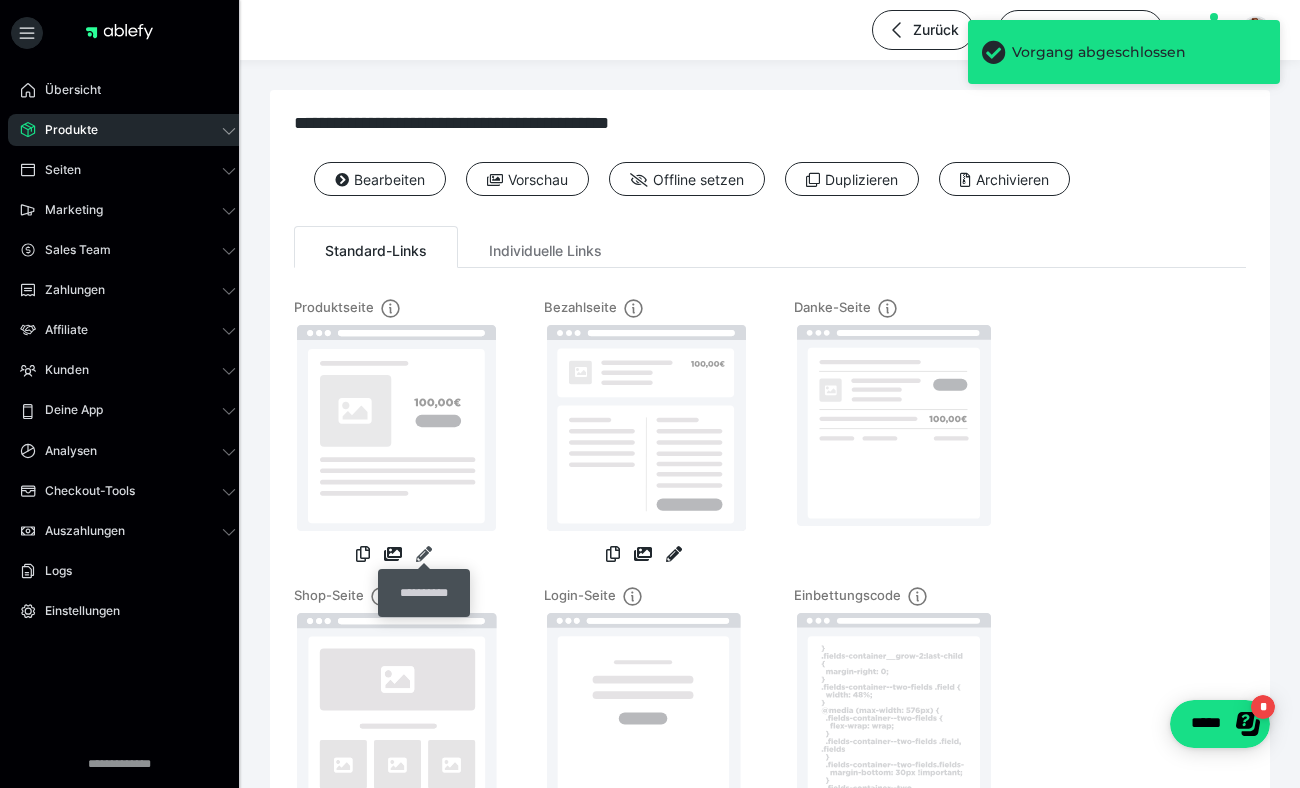 click at bounding box center (424, 554) 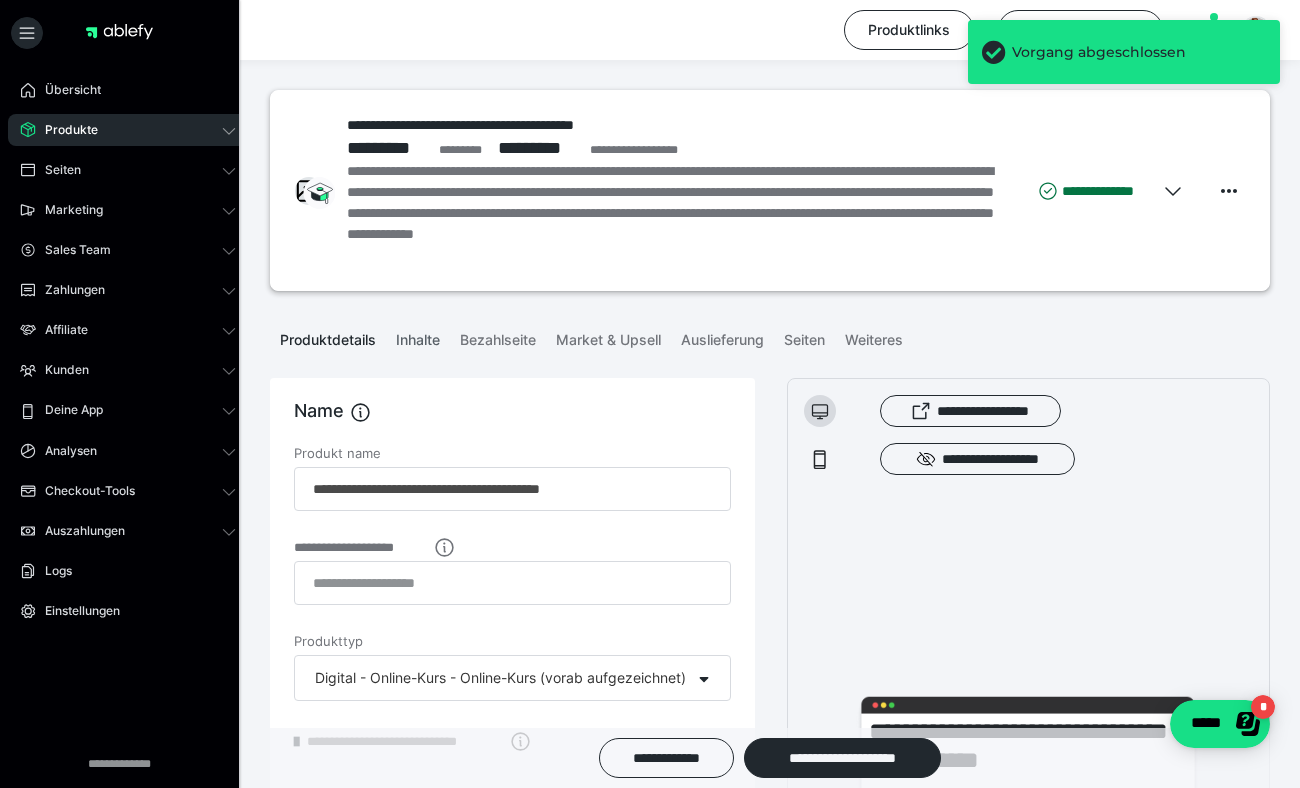 click on "Inhalte" at bounding box center (418, 336) 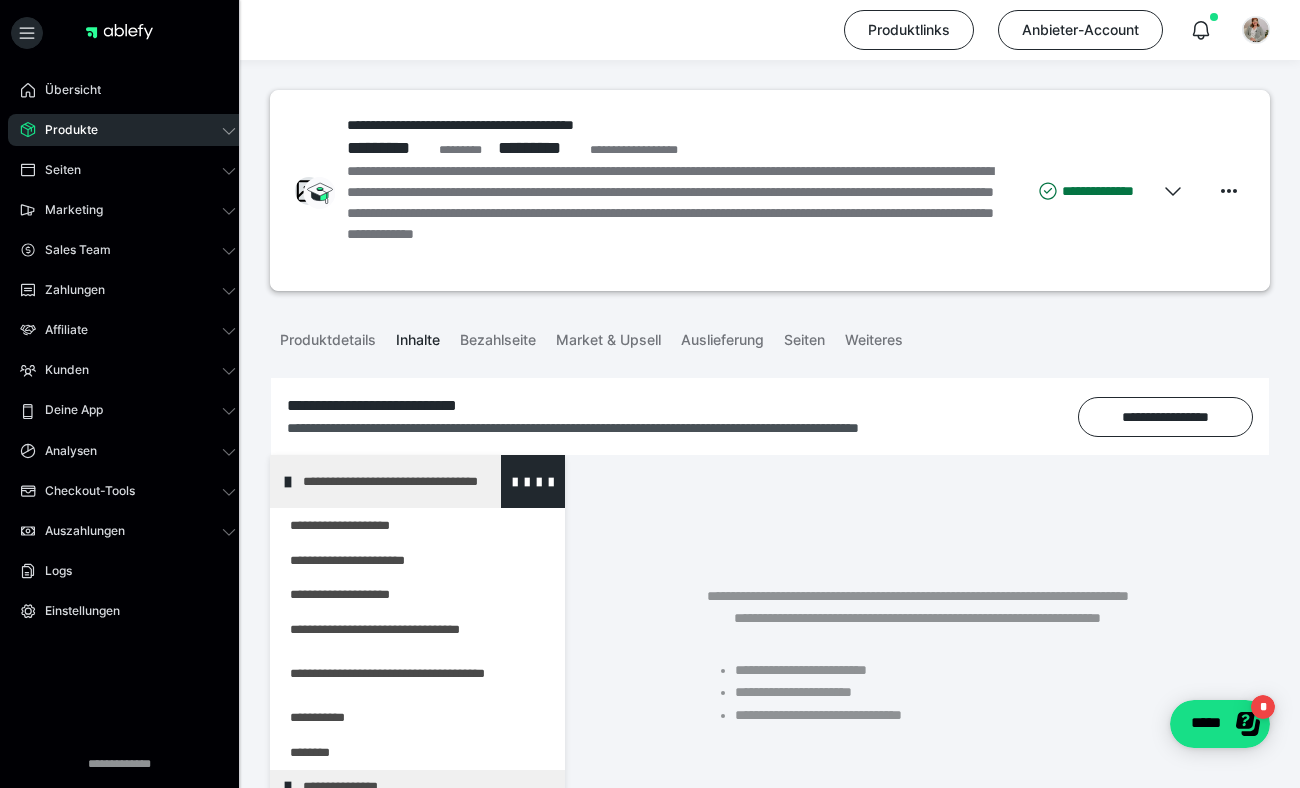 click on "**********" at bounding box center (417, 481) 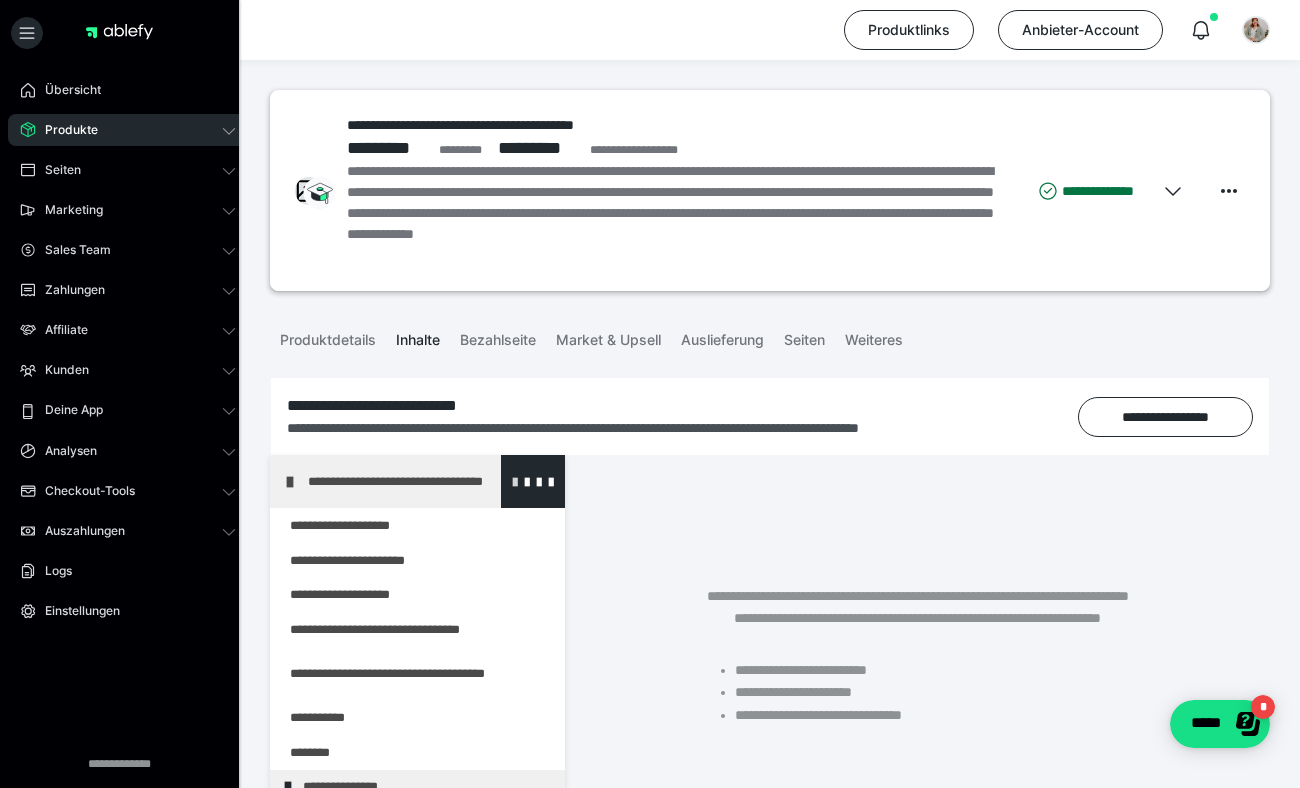 click at bounding box center (515, 481) 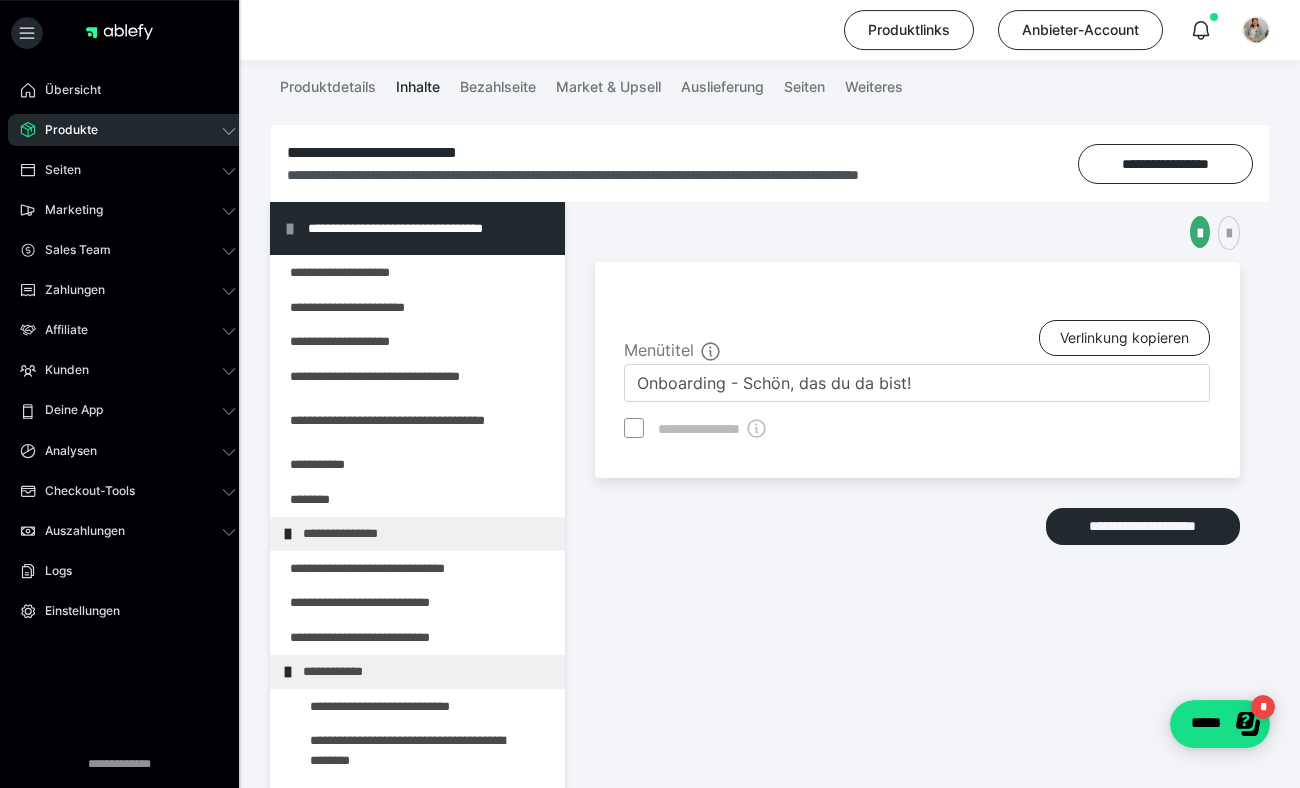 scroll, scrollTop: 251, scrollLeft: 0, axis: vertical 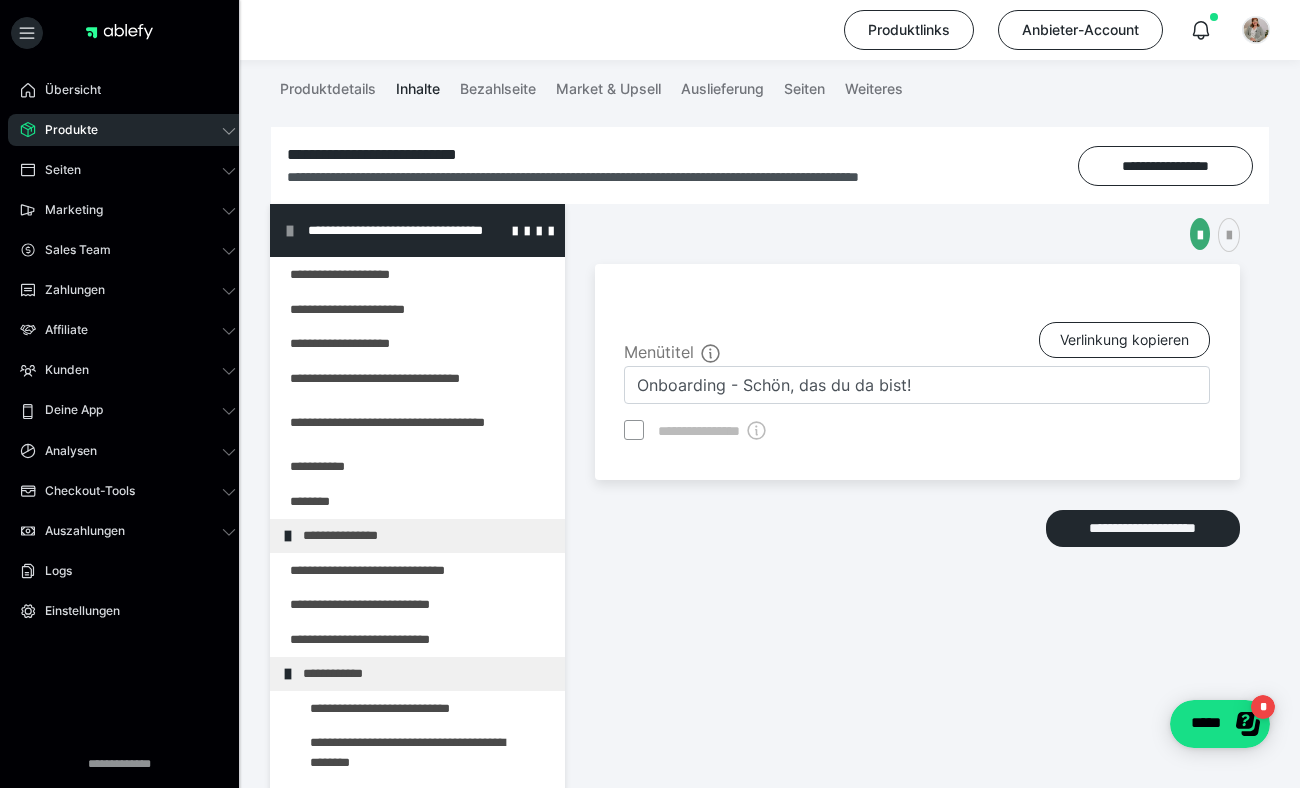 click on "**********" at bounding box center (422, 230) 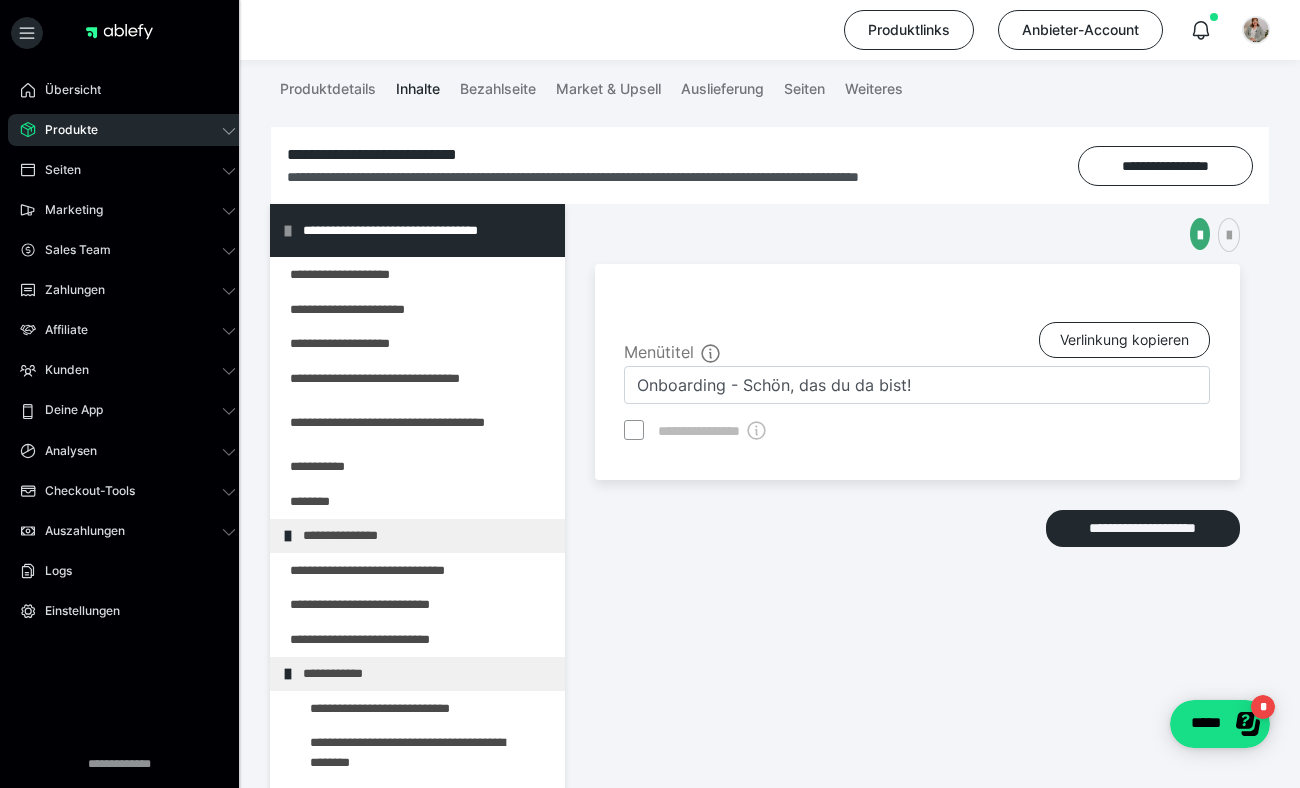 click on "**********" at bounding box center [417, 230] 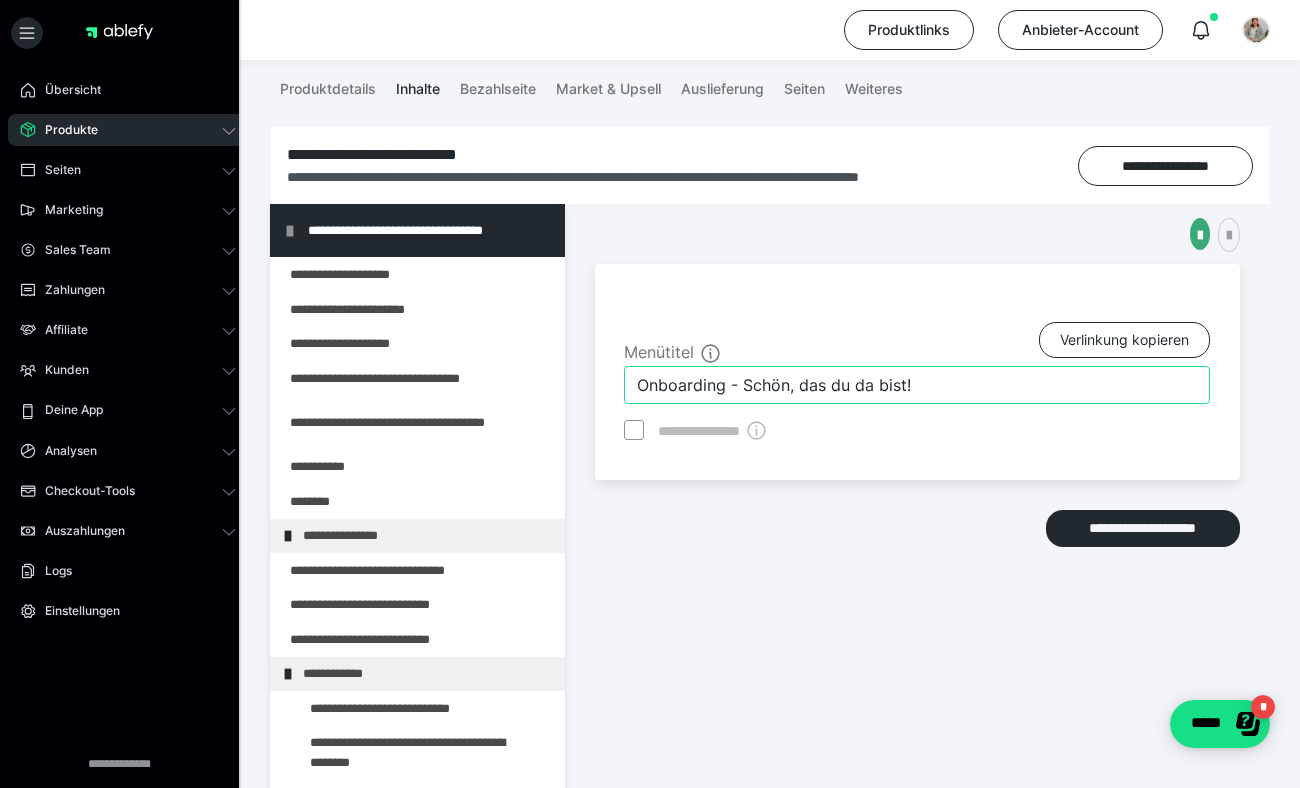 click on "Onboarding - Schön, das du da bist!" at bounding box center (917, 385) 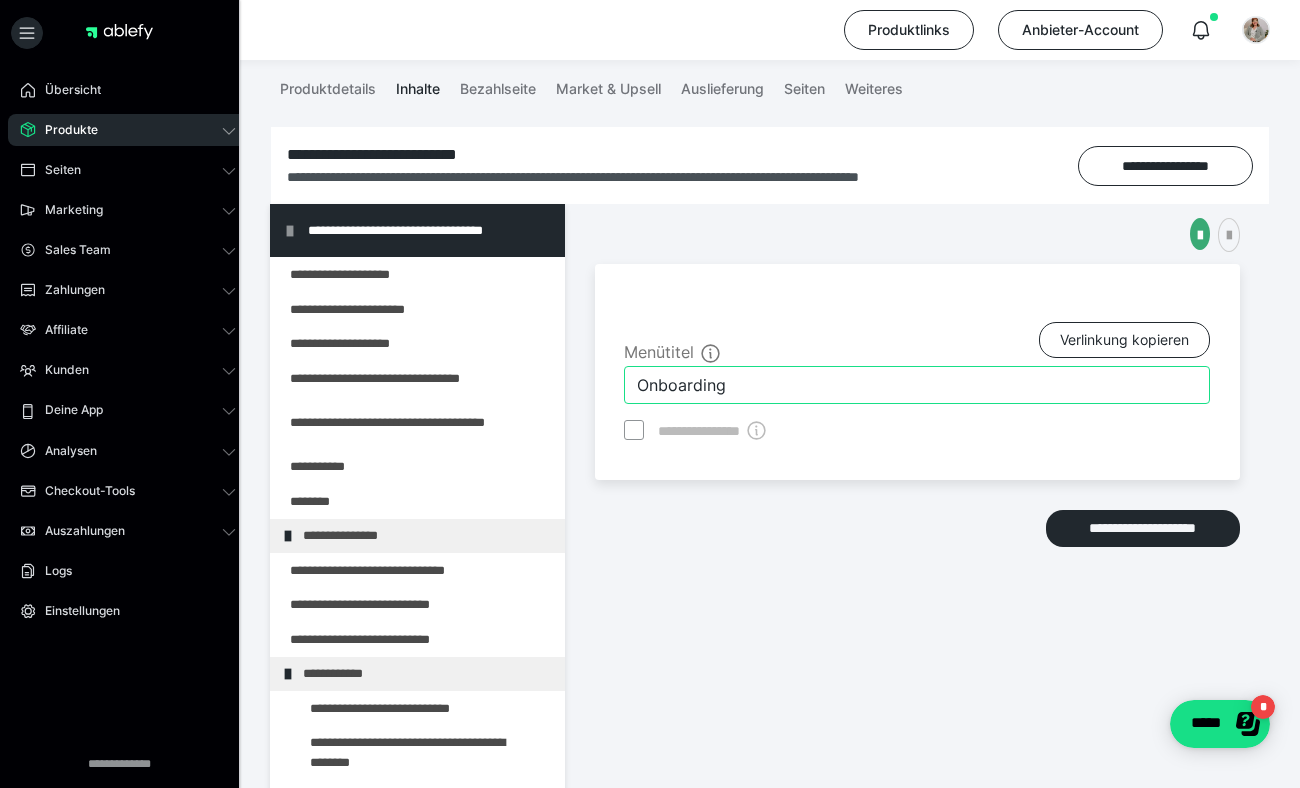type on "Onboarding" 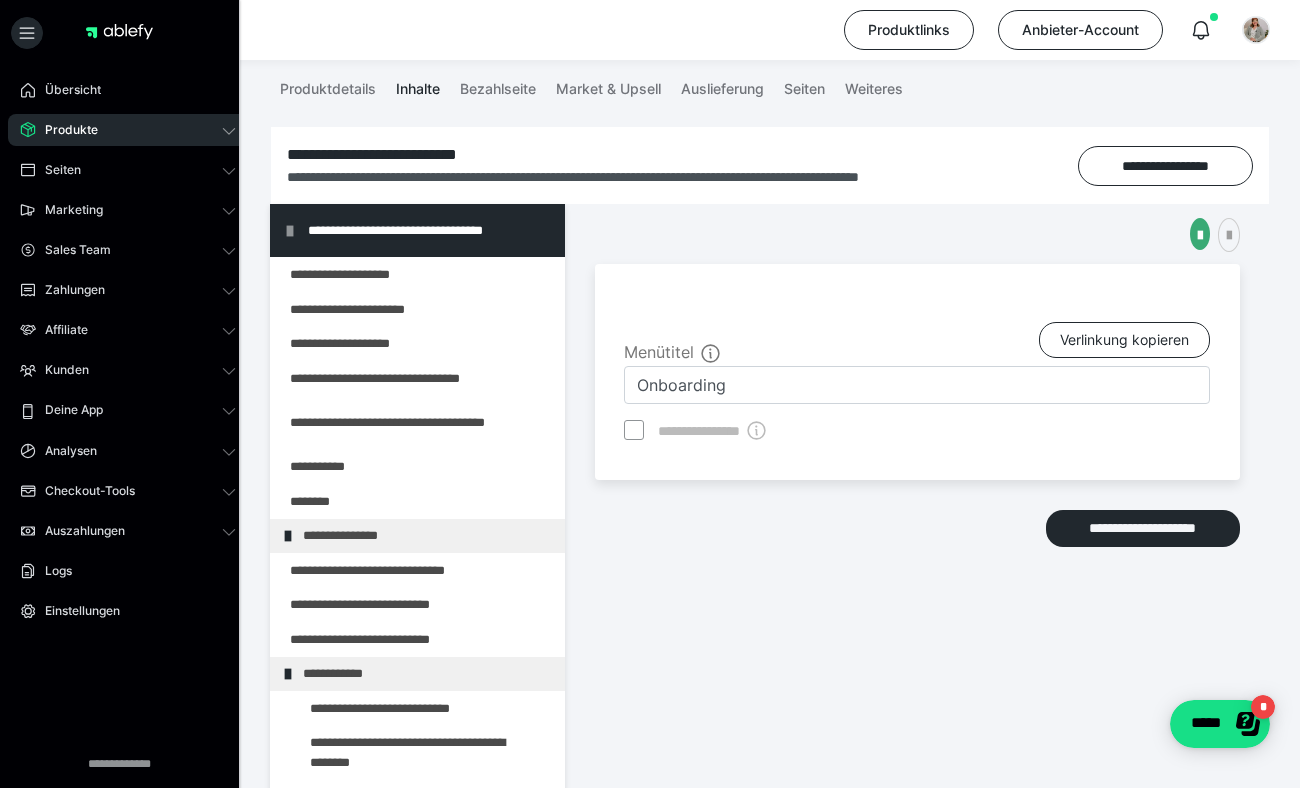 click on "**********" at bounding box center [917, 372] 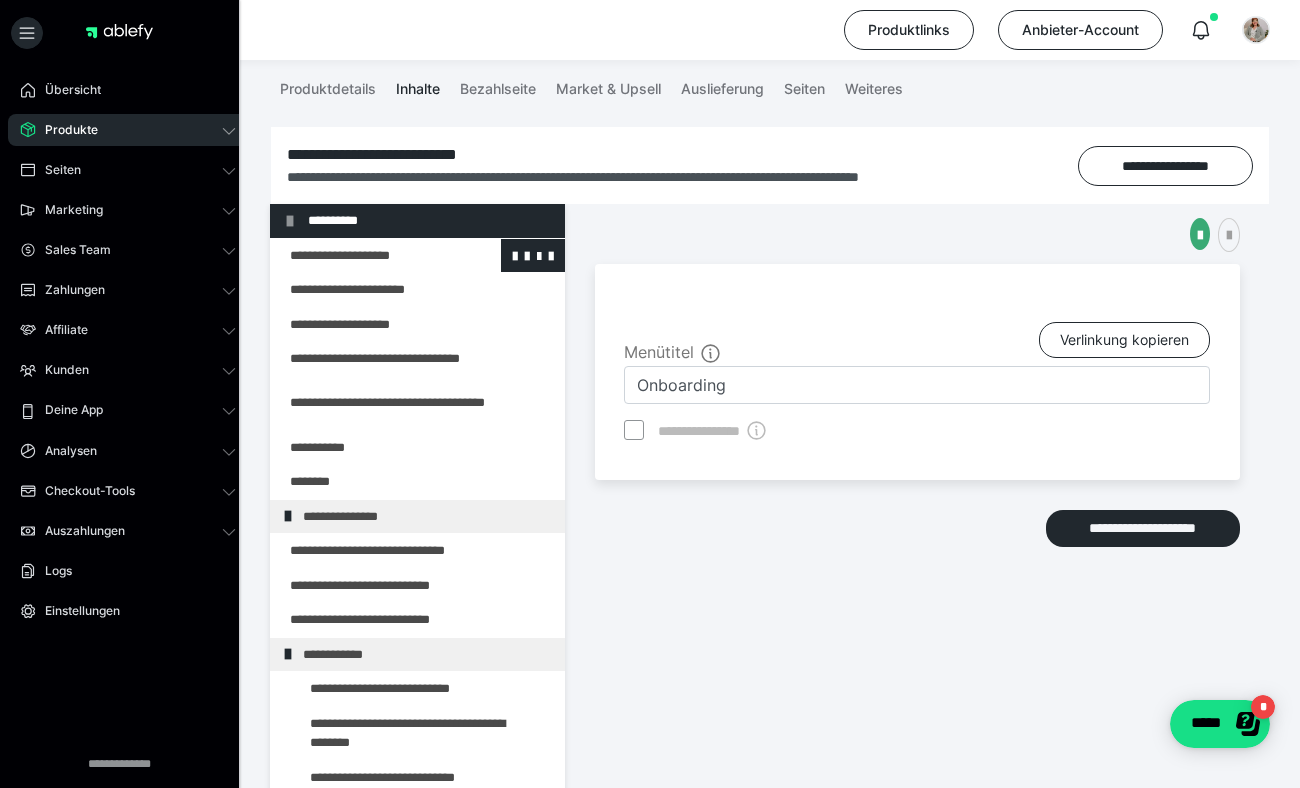 click at bounding box center [365, 256] 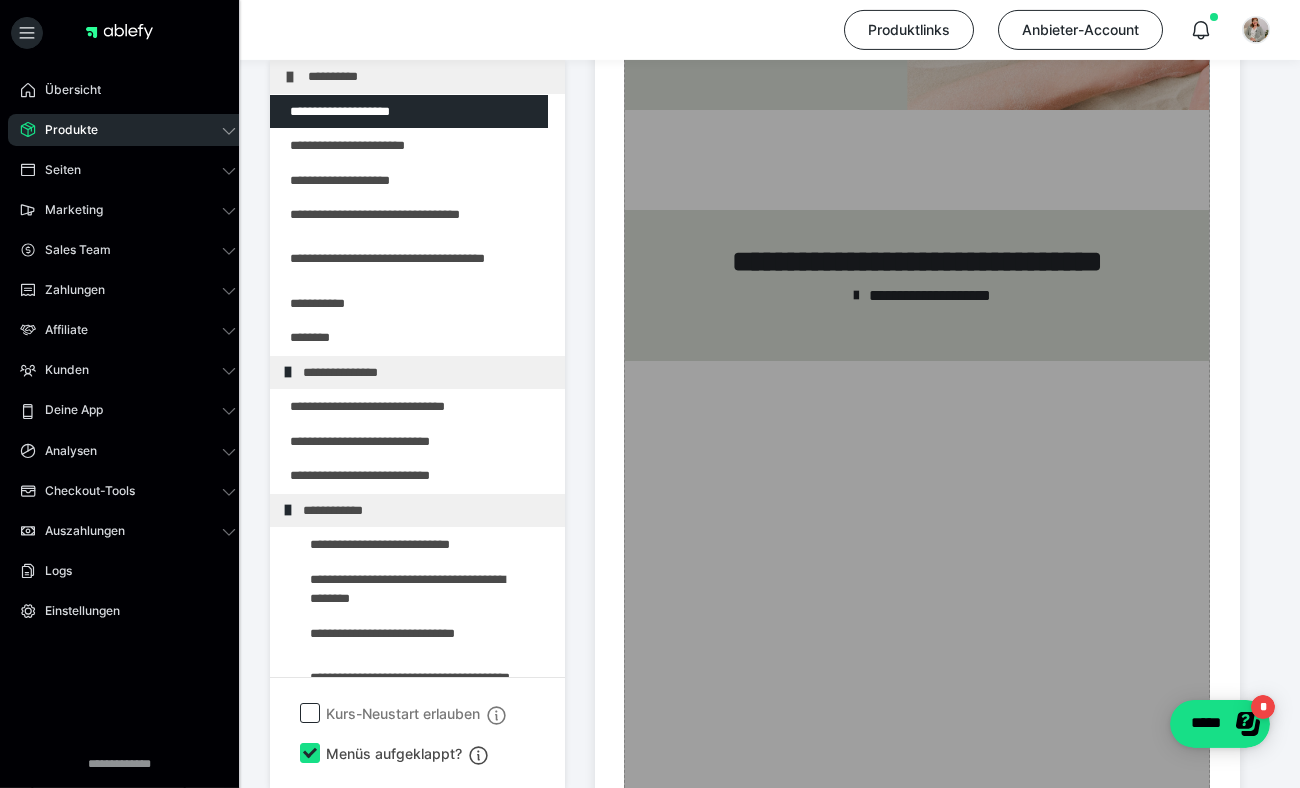 scroll, scrollTop: 1403, scrollLeft: 0, axis: vertical 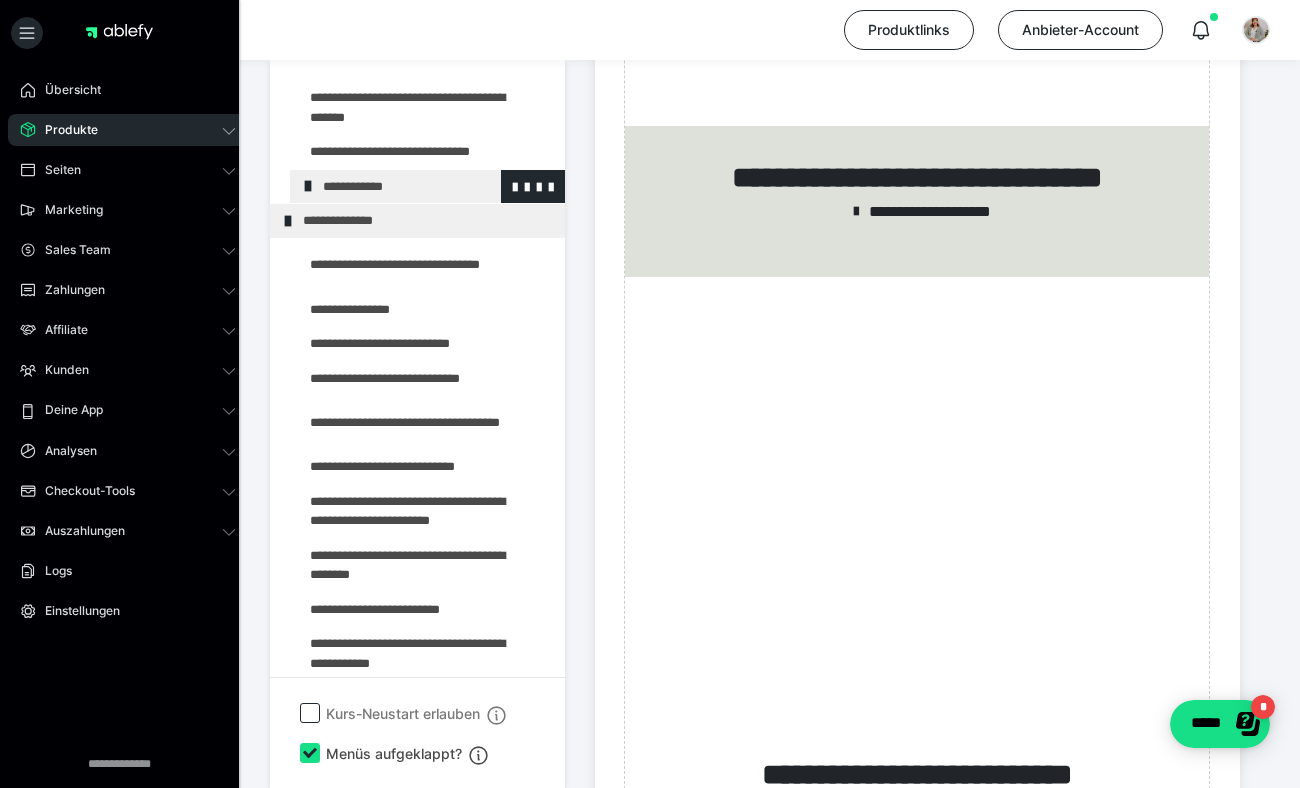 click on "**********" at bounding box center [427, 187] 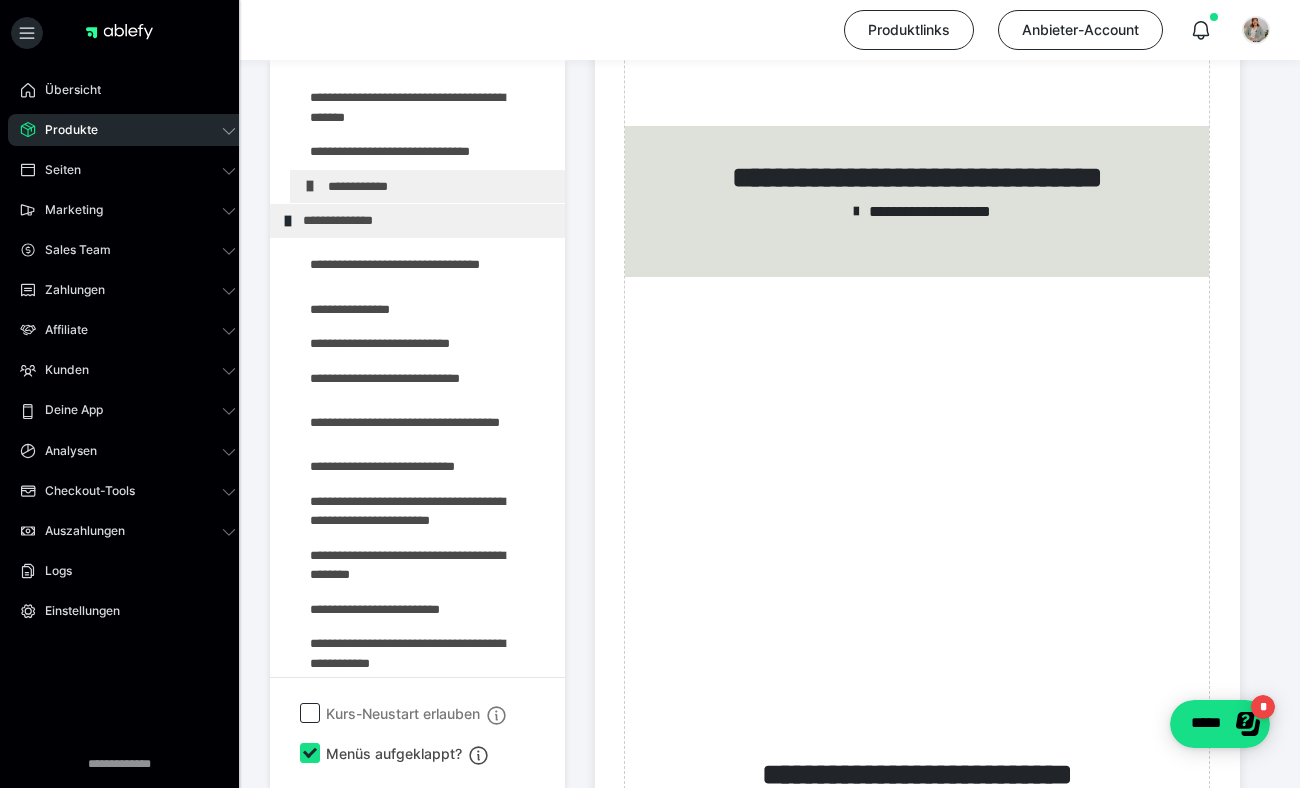 click on "**********" at bounding box center (432, 187) 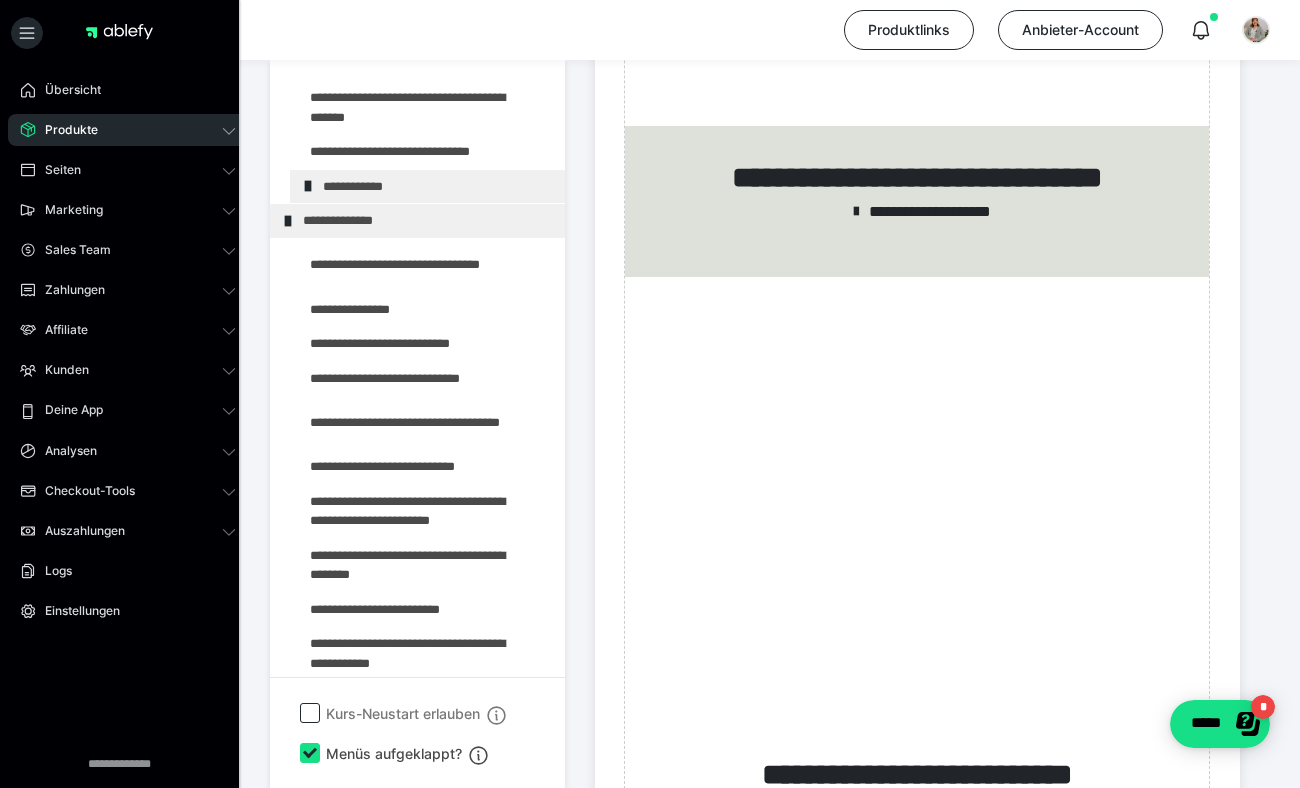 click on "**********" at bounding box center (427, 187) 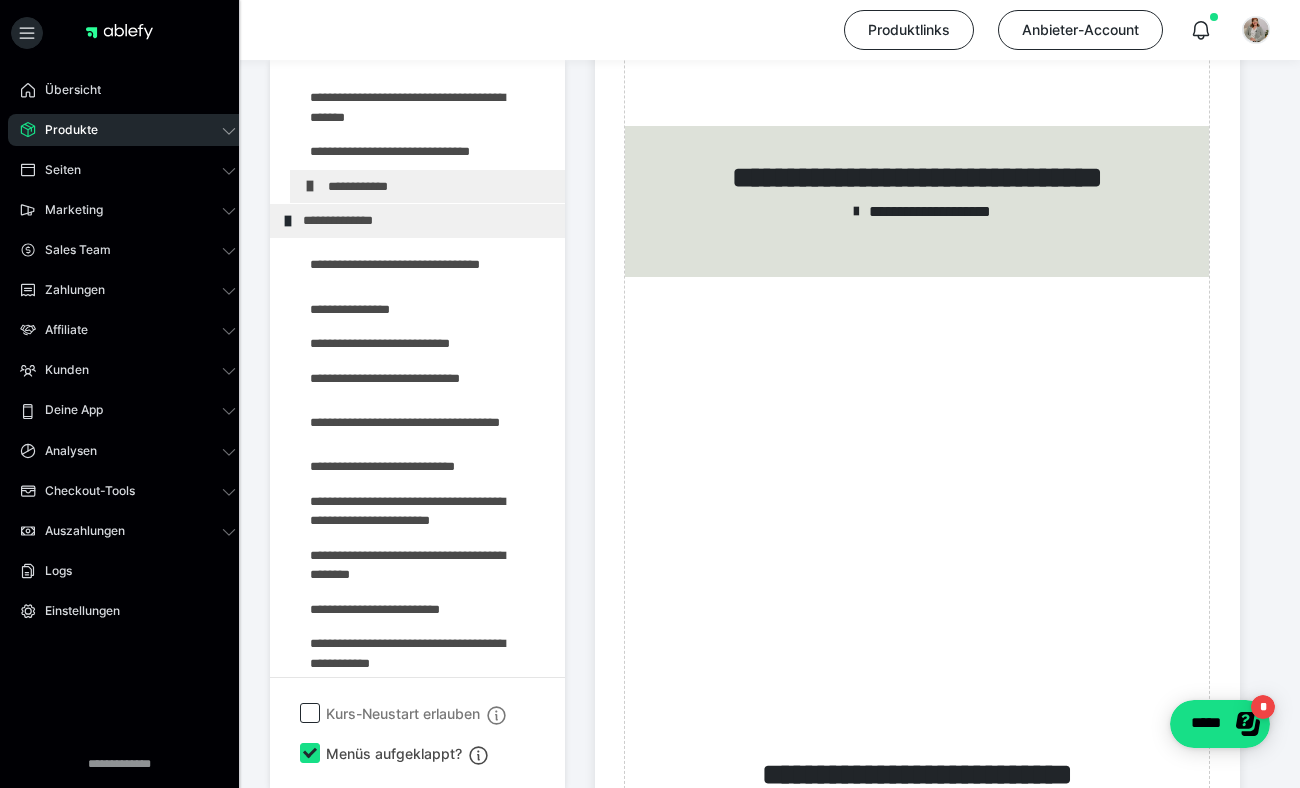 click on "**********" at bounding box center (432, 187) 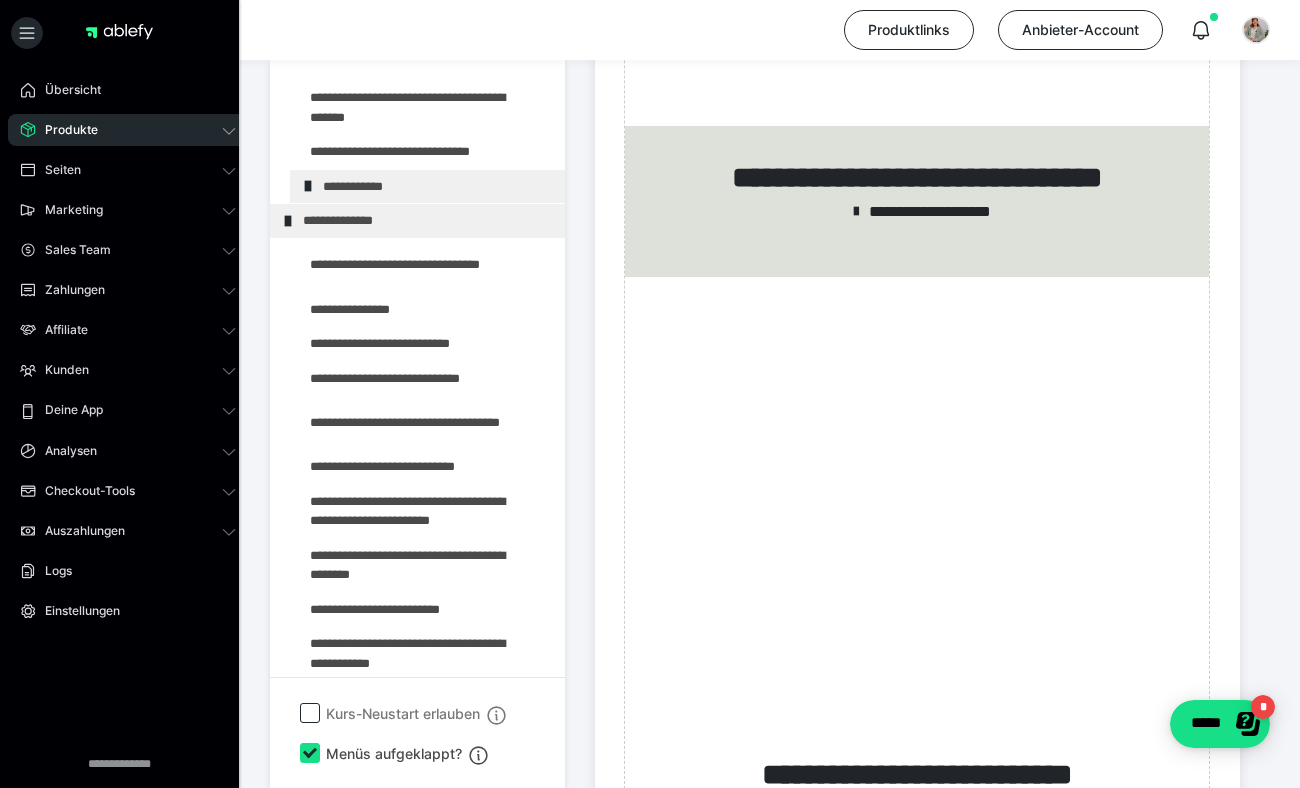 click on "**********" at bounding box center (427, 187) 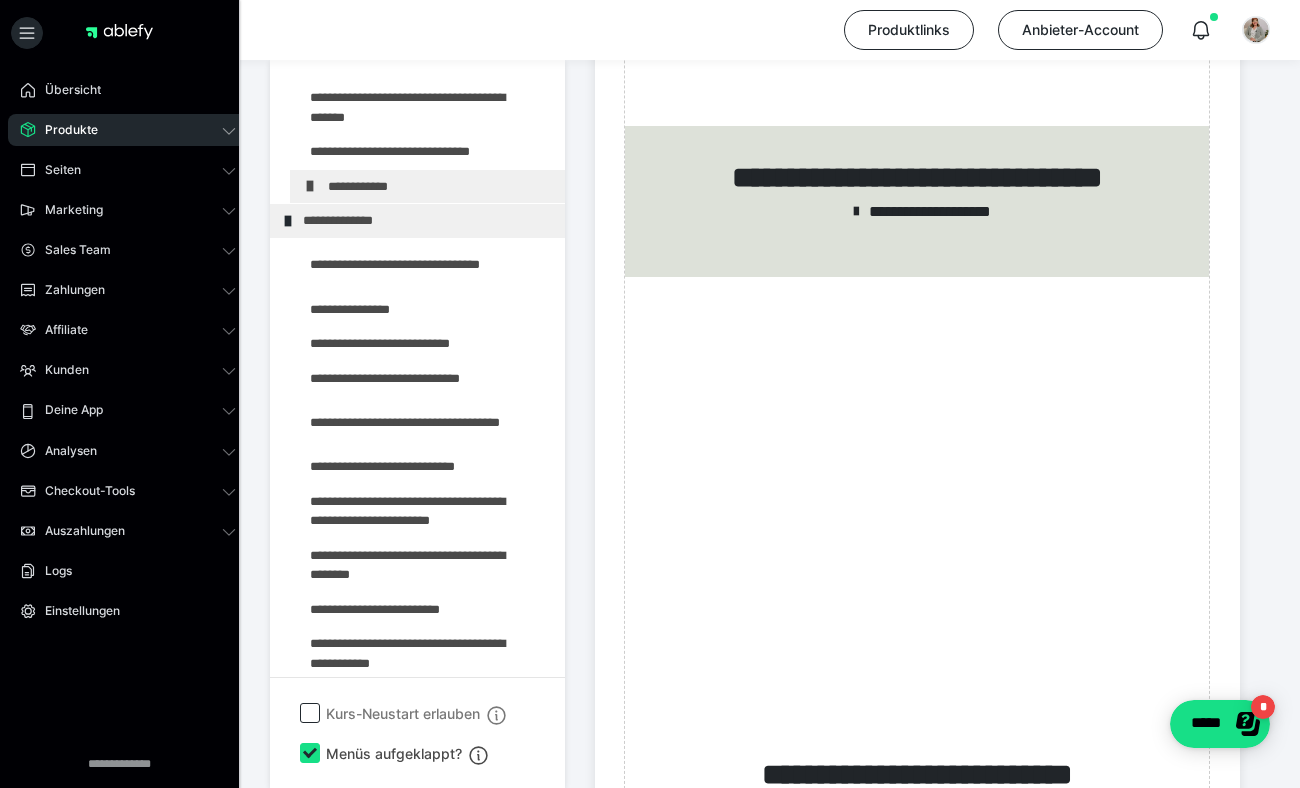 click on "**********" at bounding box center [432, 187] 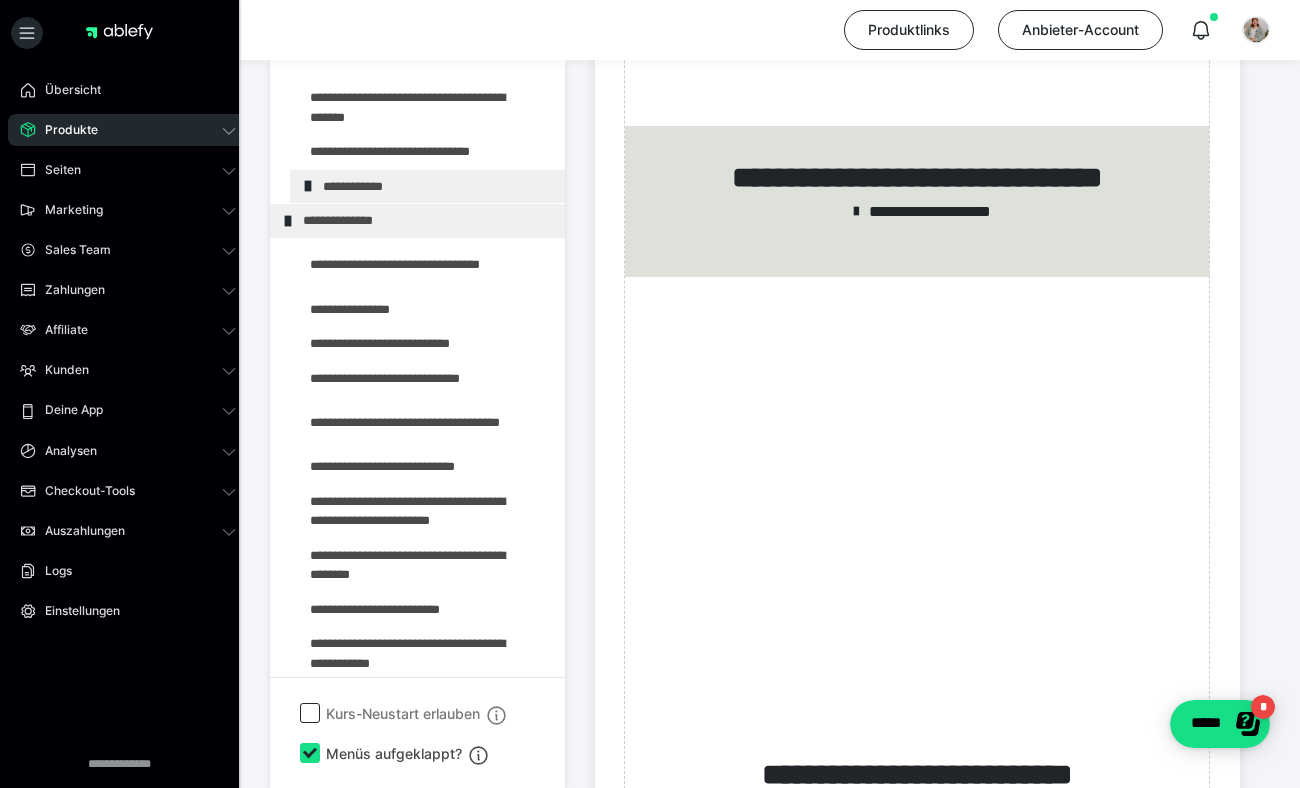 click on "**********" at bounding box center [427, 187] 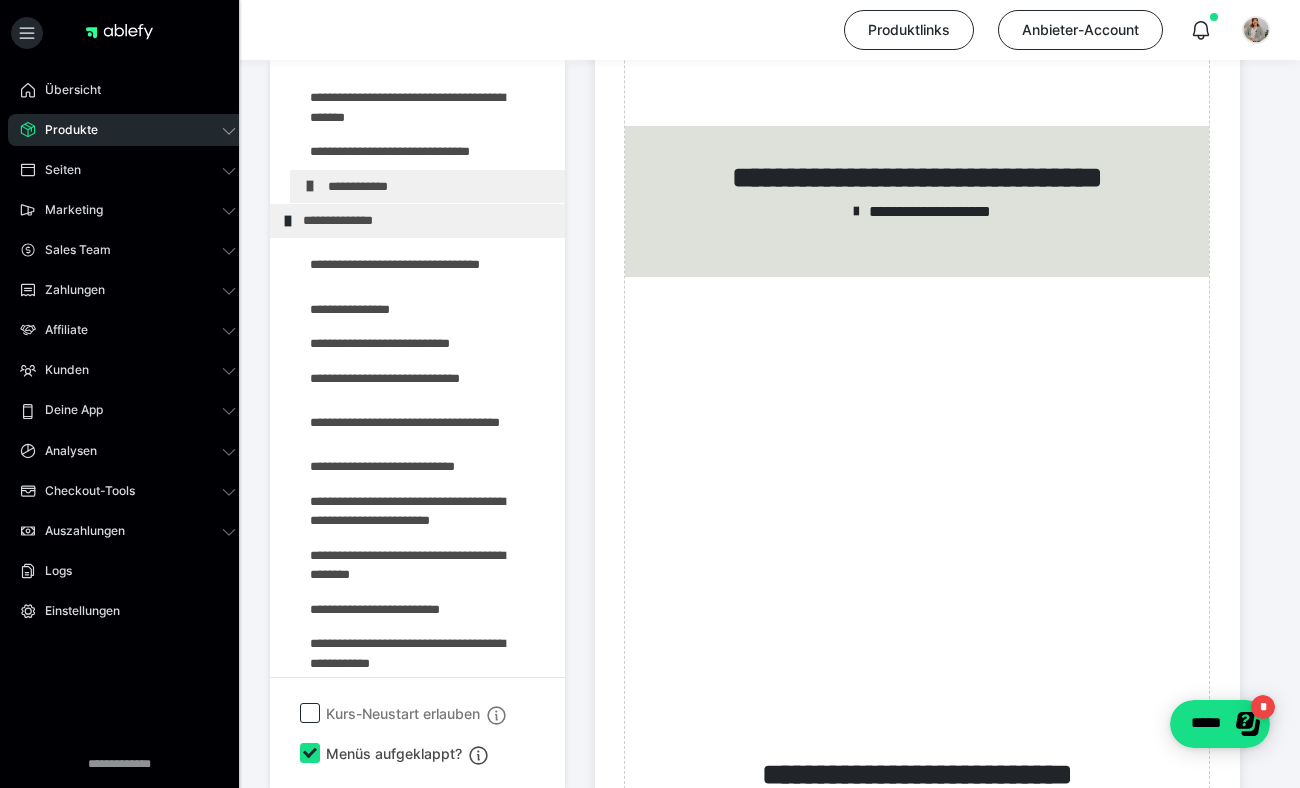 click on "**********" at bounding box center (432, 187) 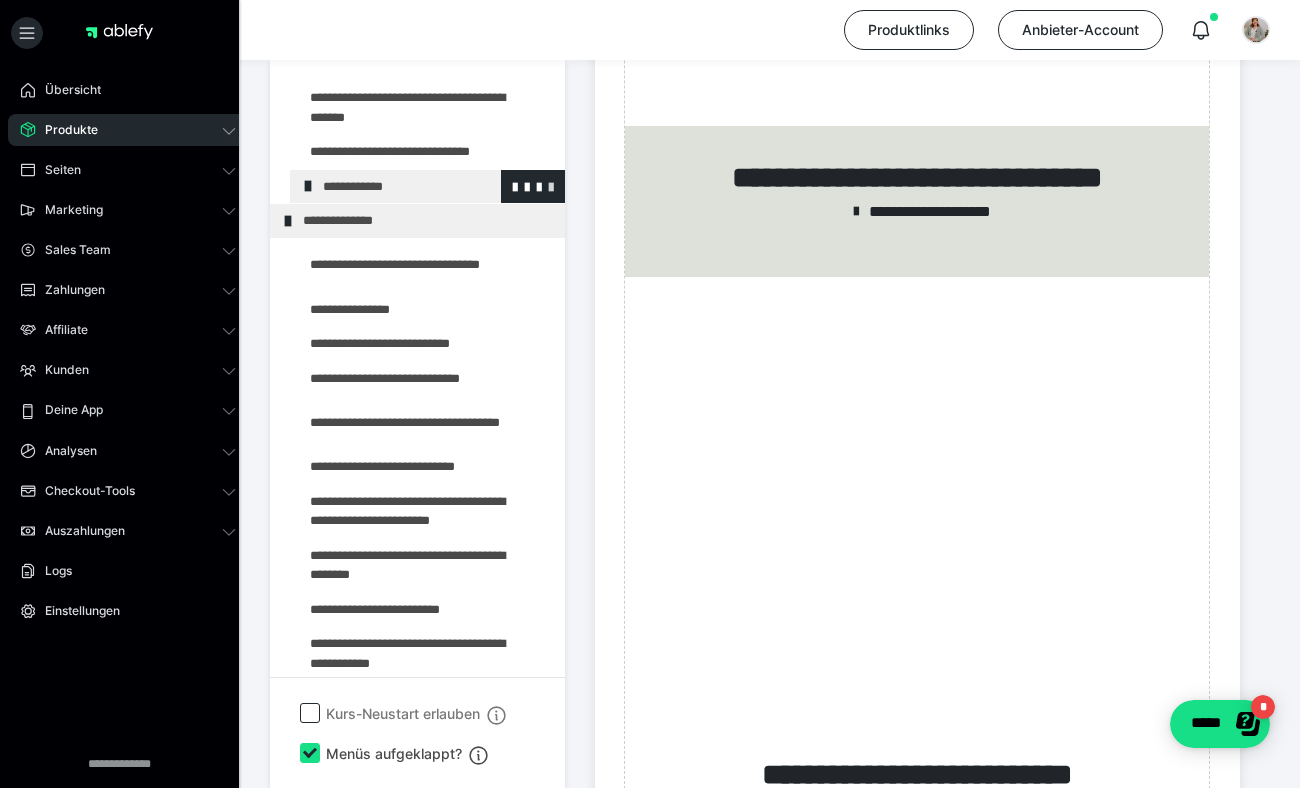 click at bounding box center (551, 186) 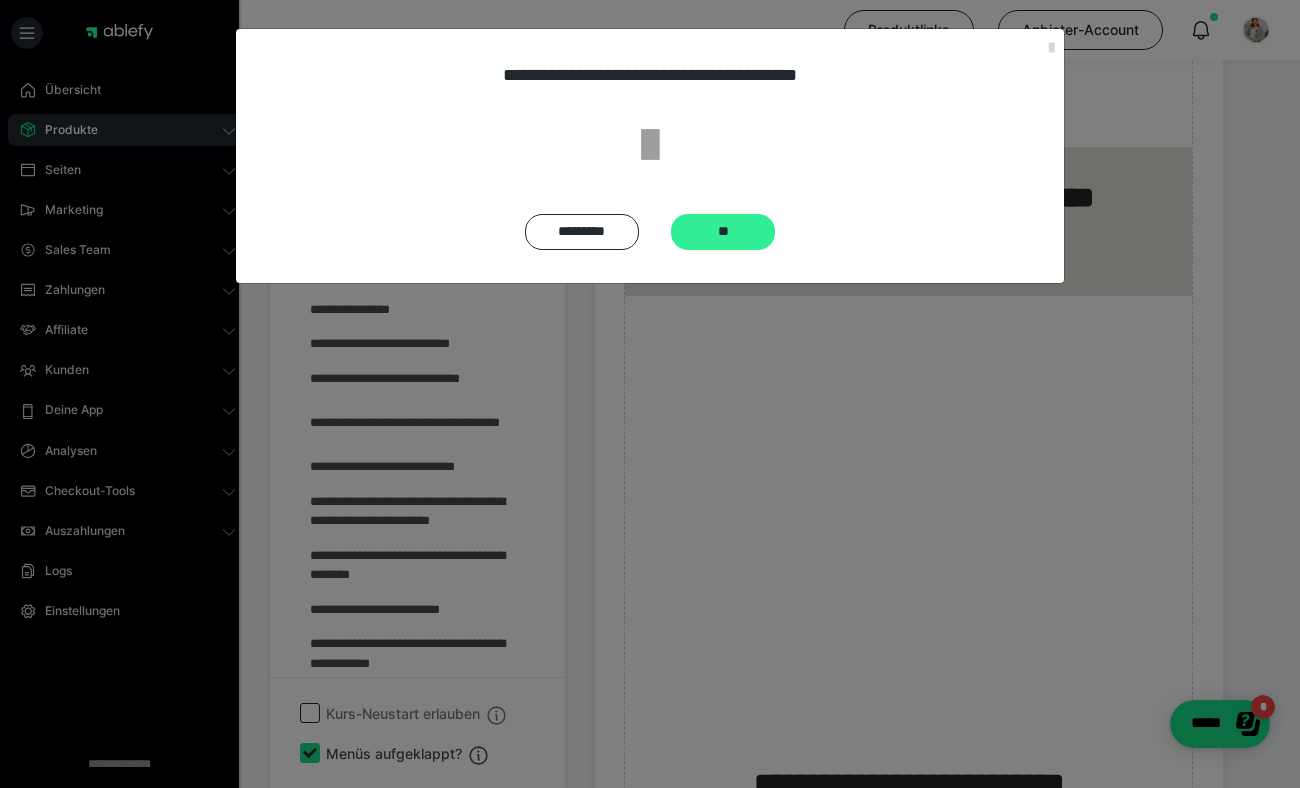 click on "**" at bounding box center (723, 232) 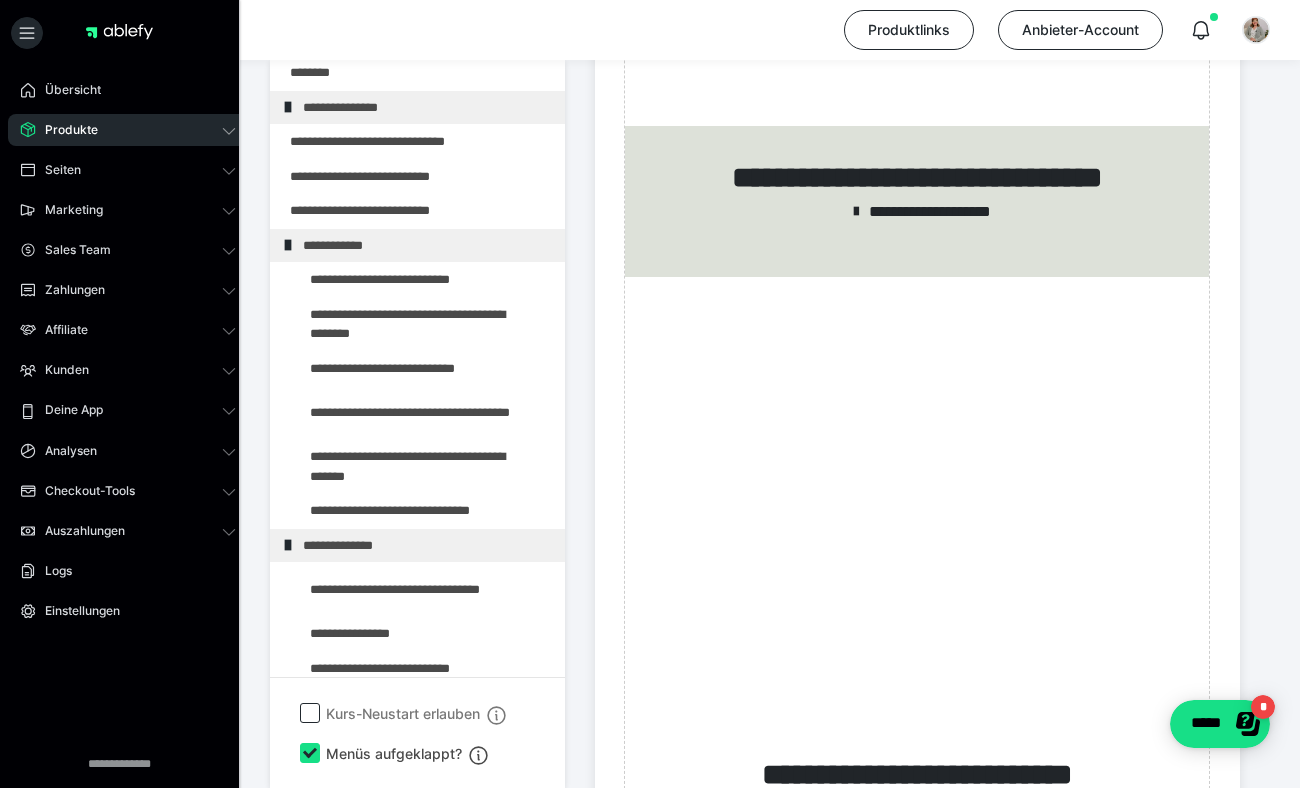 scroll, scrollTop: 312, scrollLeft: 0, axis: vertical 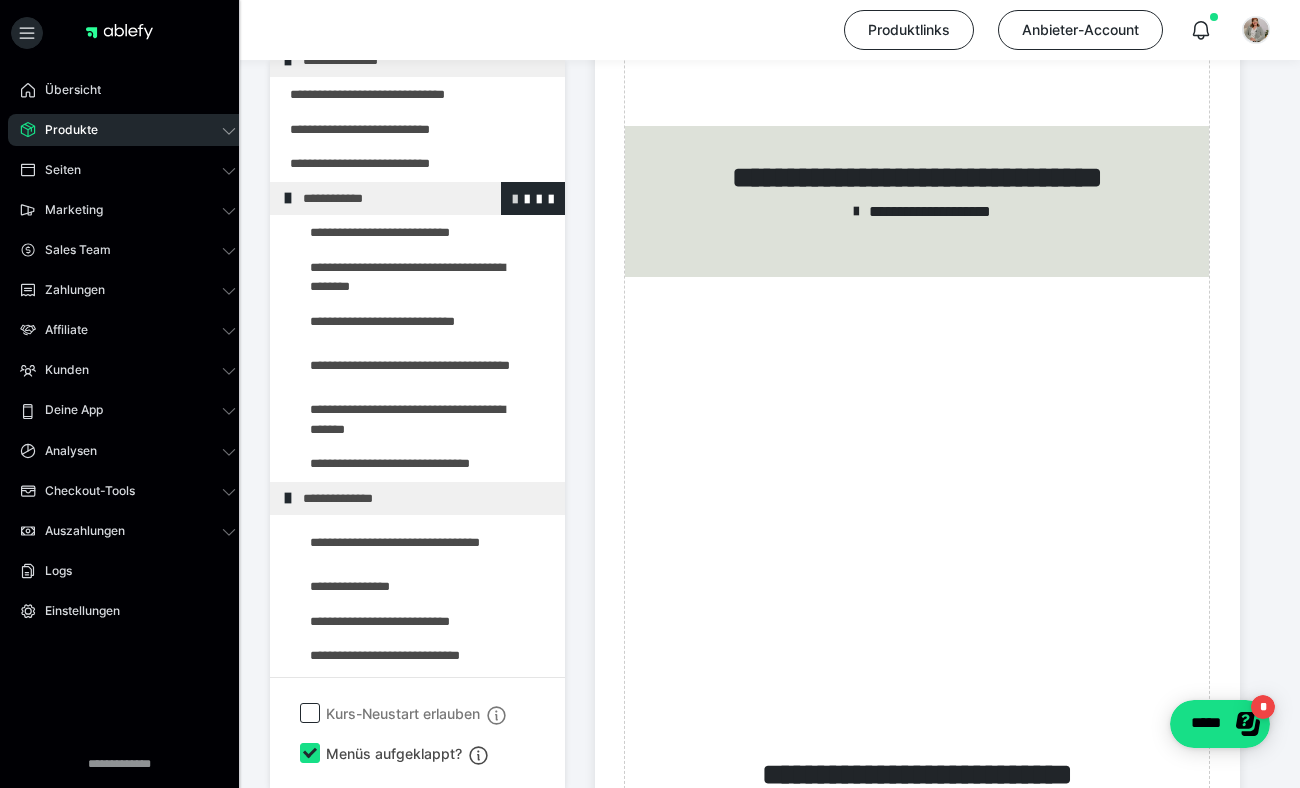 click at bounding box center [515, 198] 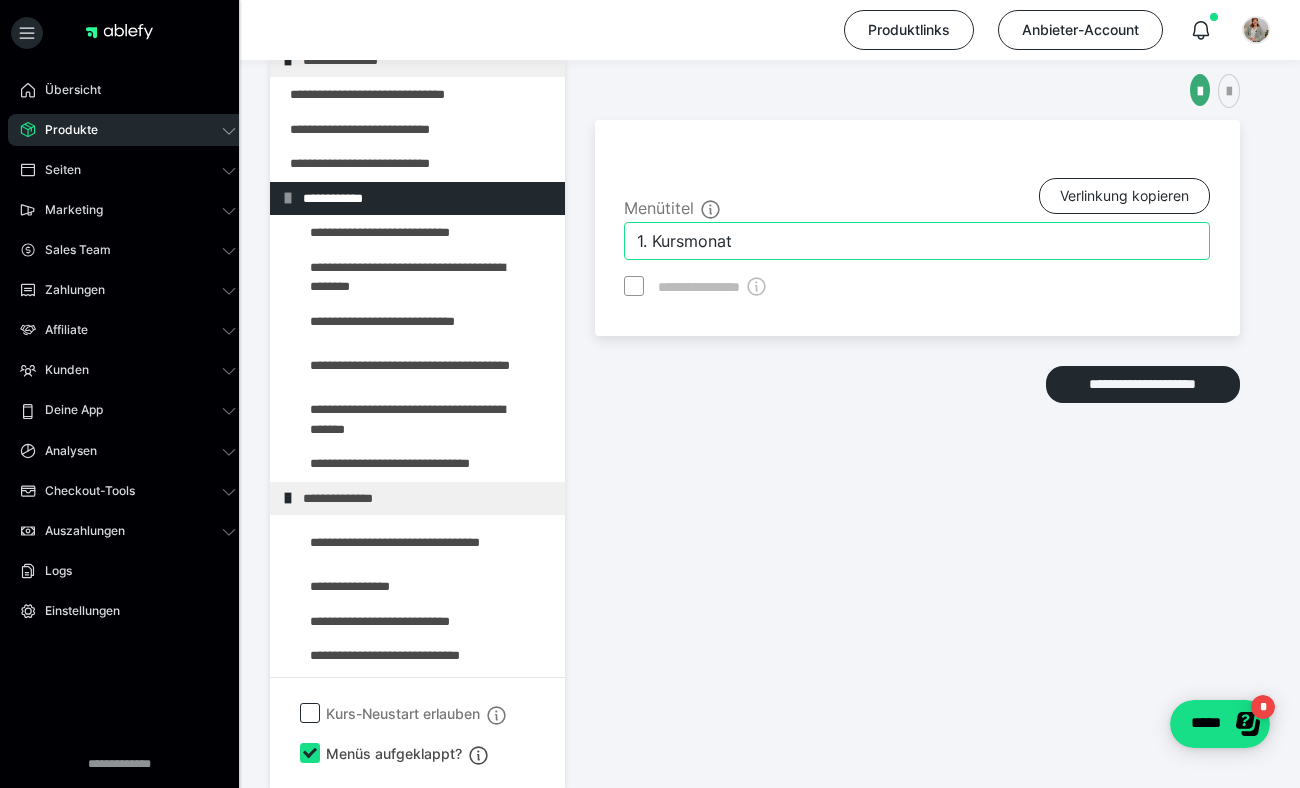 drag, startPoint x: 746, startPoint y: 240, endPoint x: 633, endPoint y: 245, distance: 113.110565 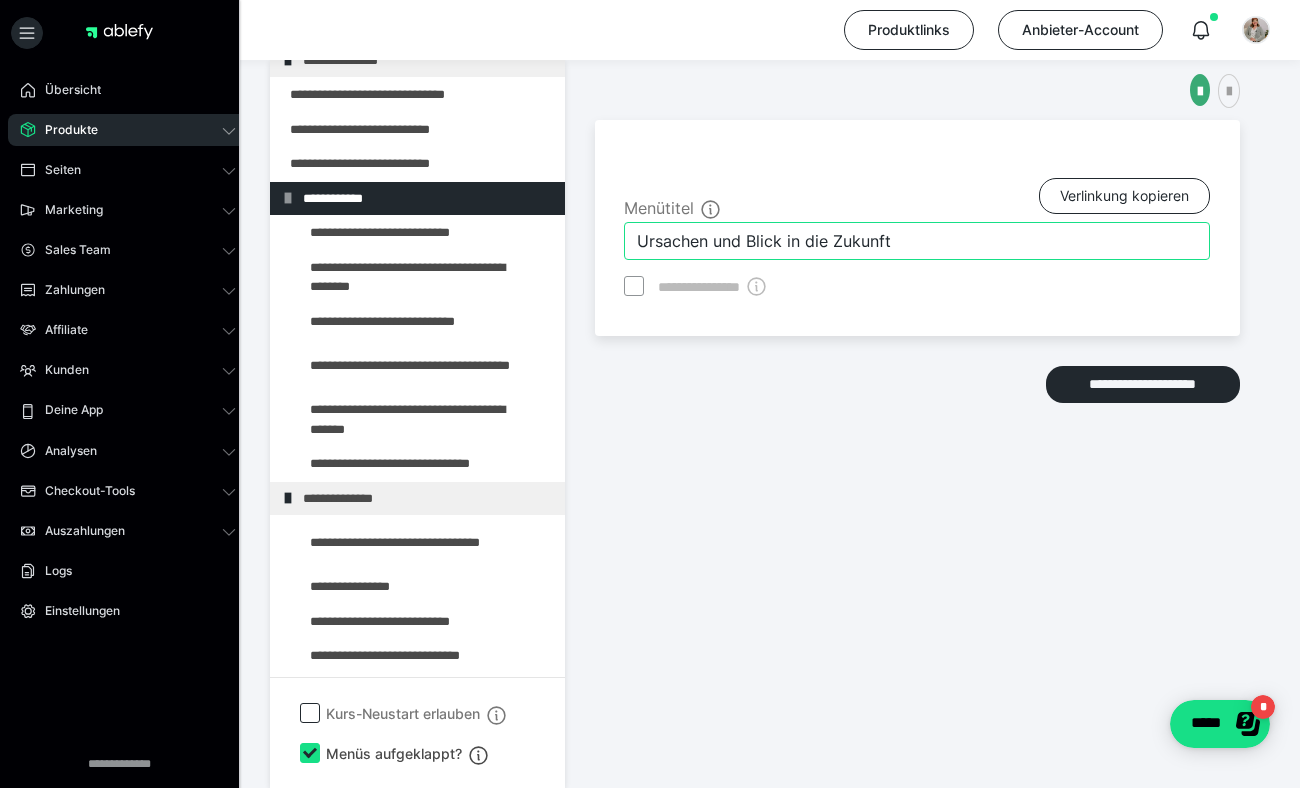 type on "Ursachen und Blick in die Zukunft" 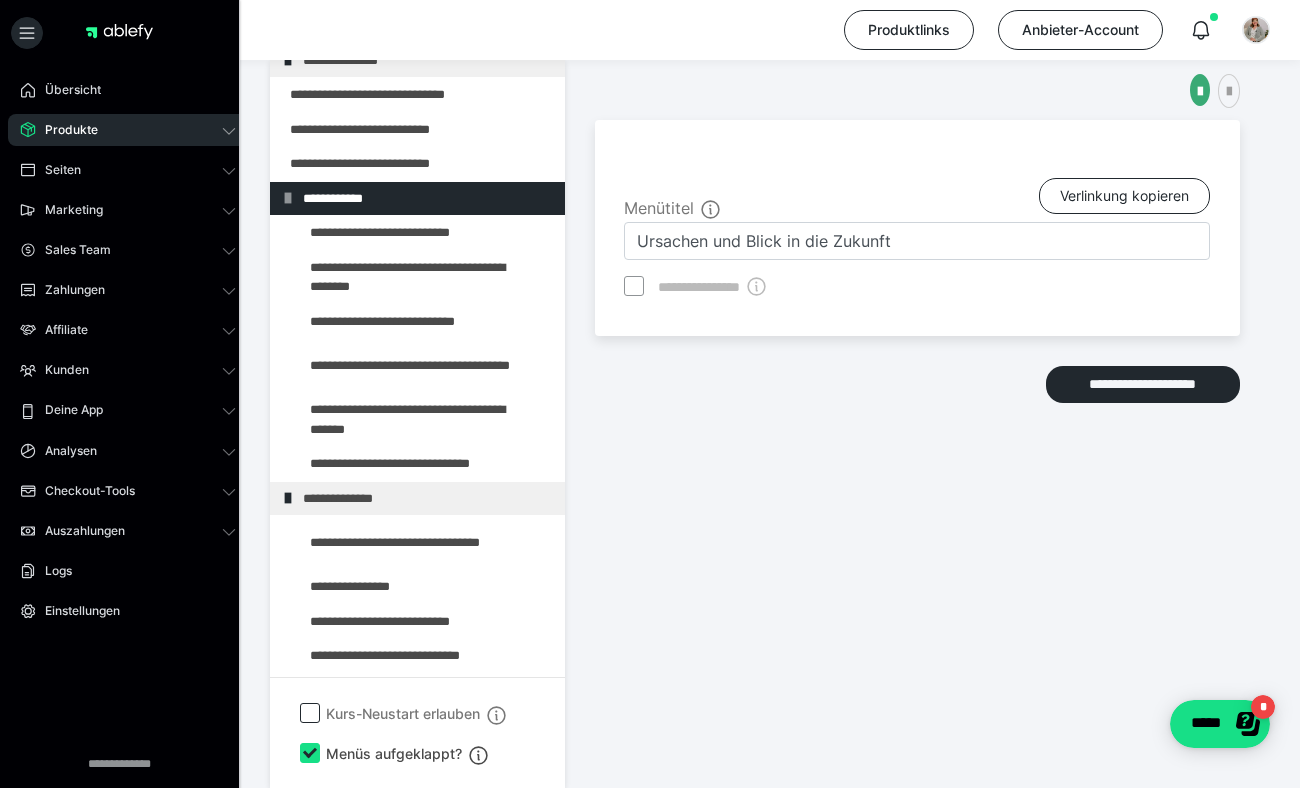 click on "**********" at bounding box center (917, 389) 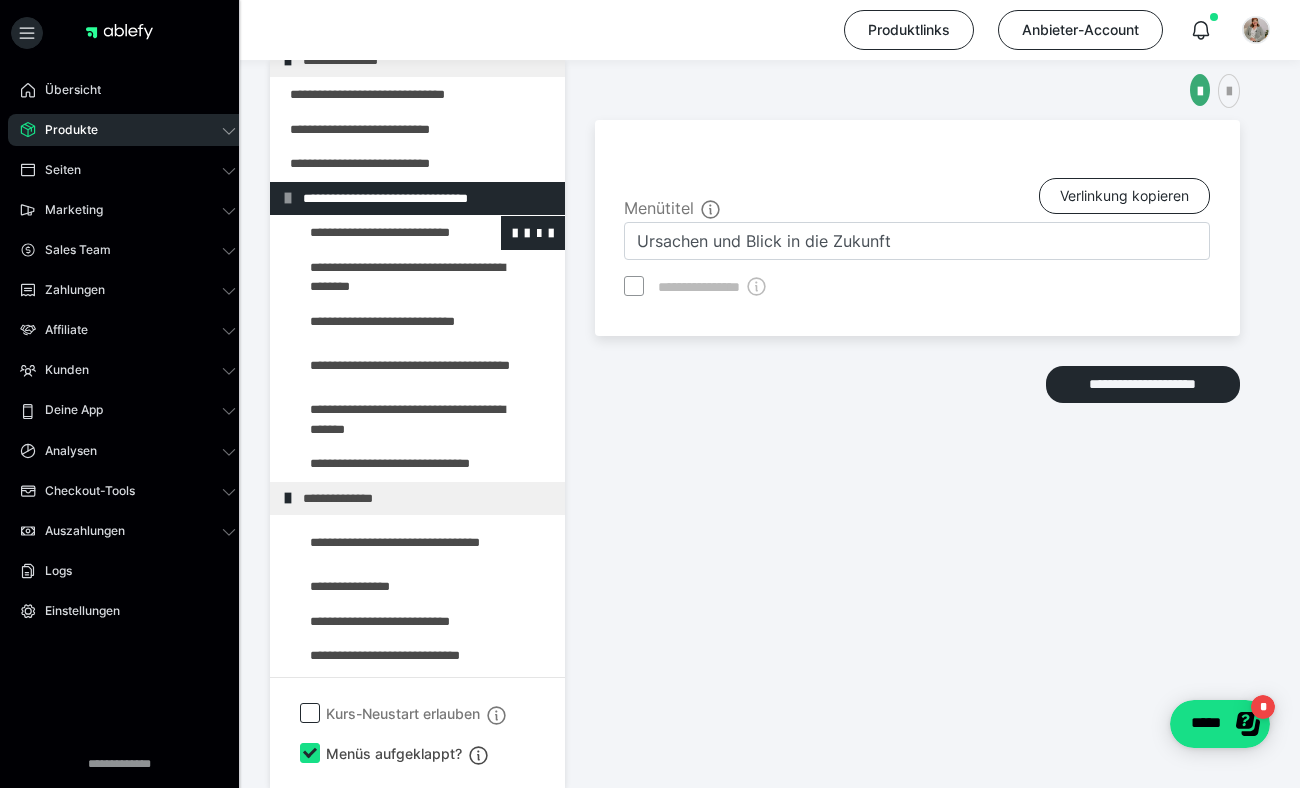 click at bounding box center [375, 233] 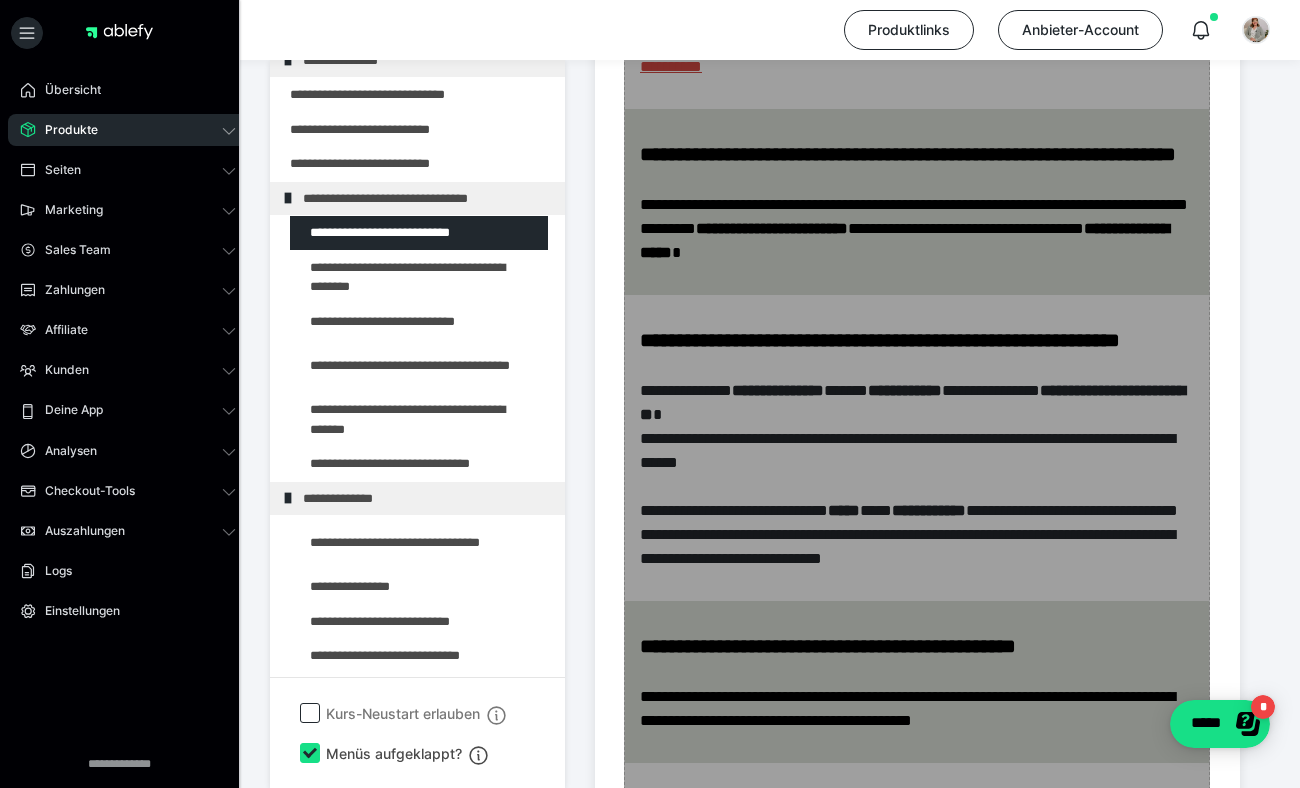 scroll, scrollTop: 3275, scrollLeft: 0, axis: vertical 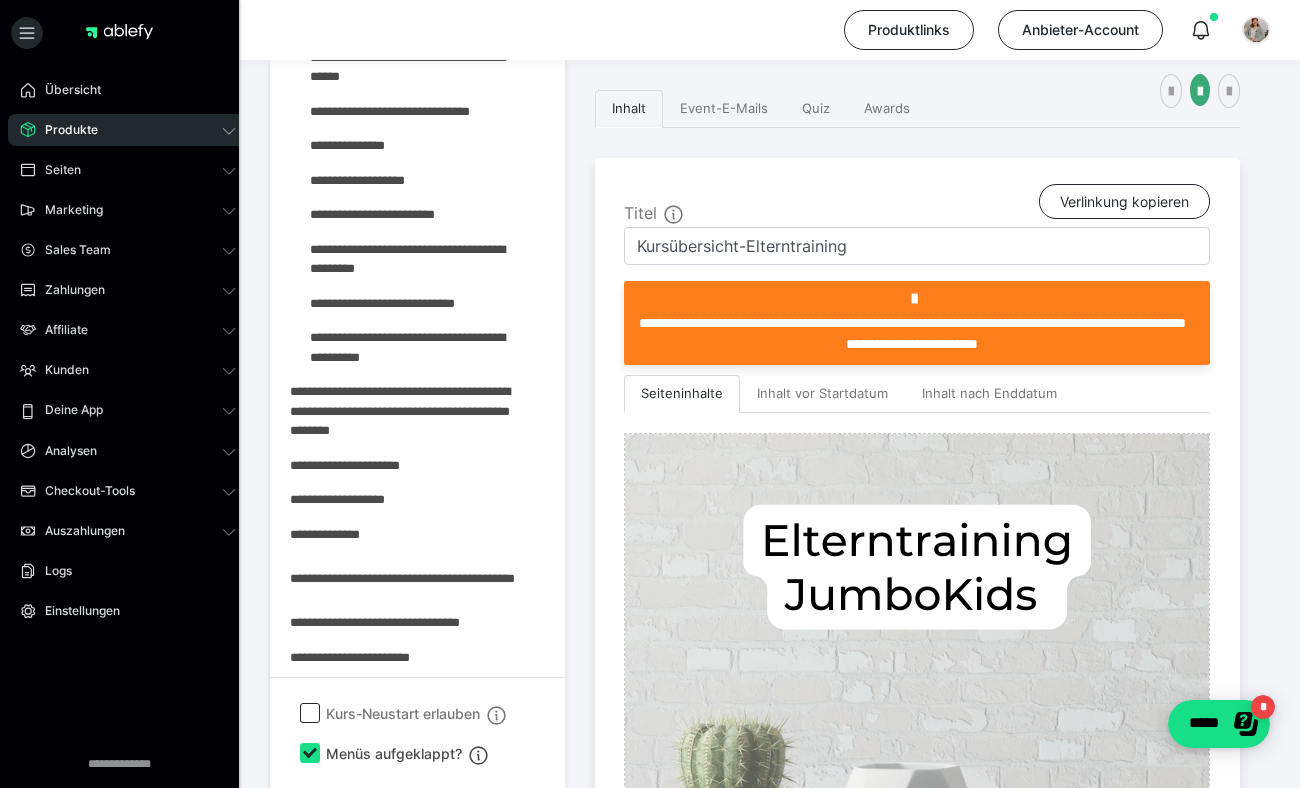 click on "Produkte" at bounding box center (128, 130) 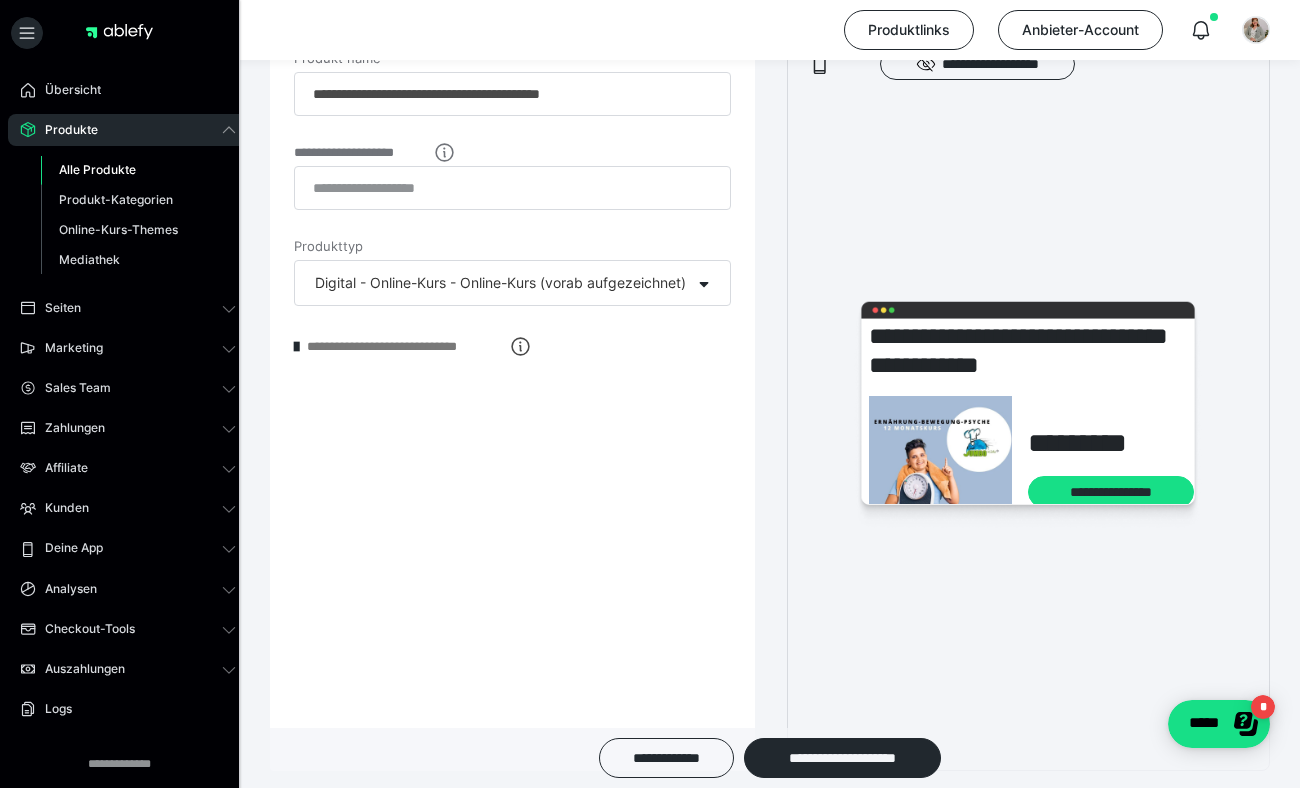 click on "Alle Produkte" at bounding box center [97, 169] 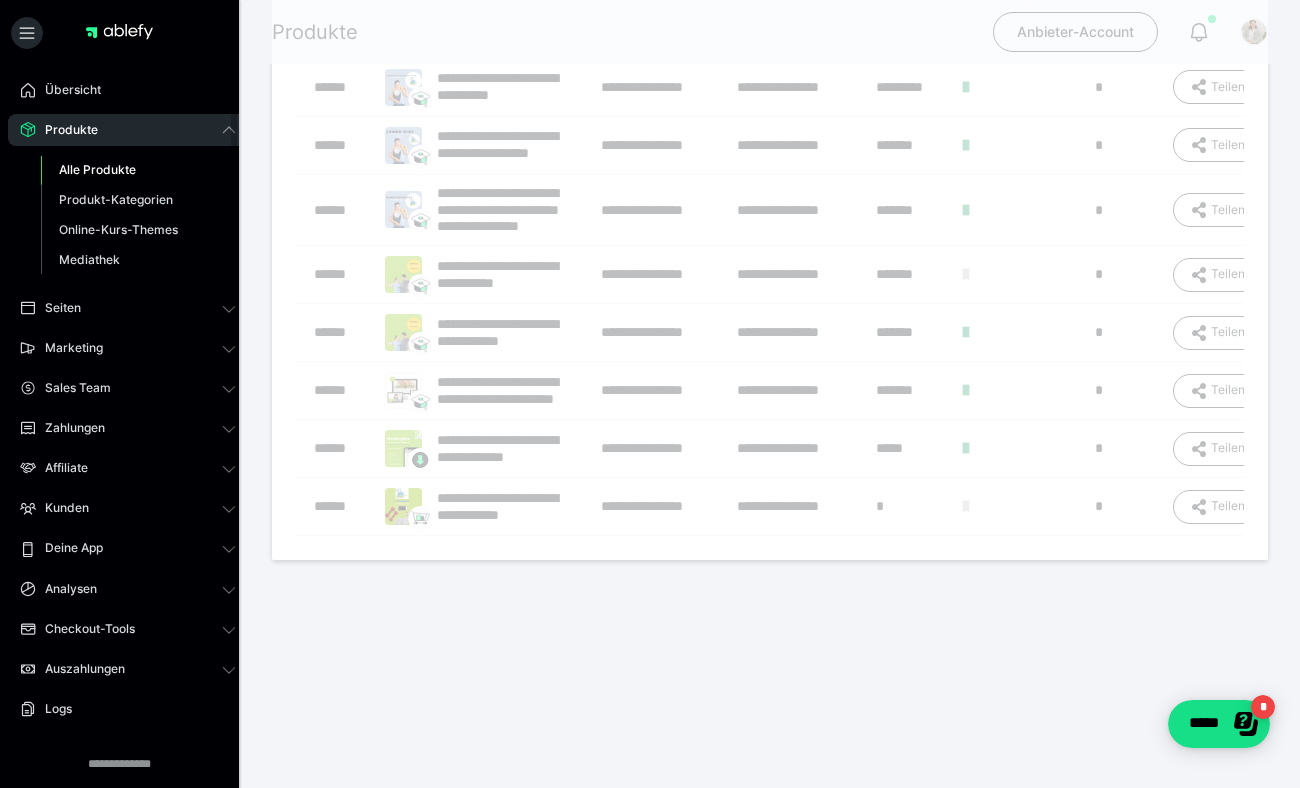 scroll, scrollTop: 0, scrollLeft: 0, axis: both 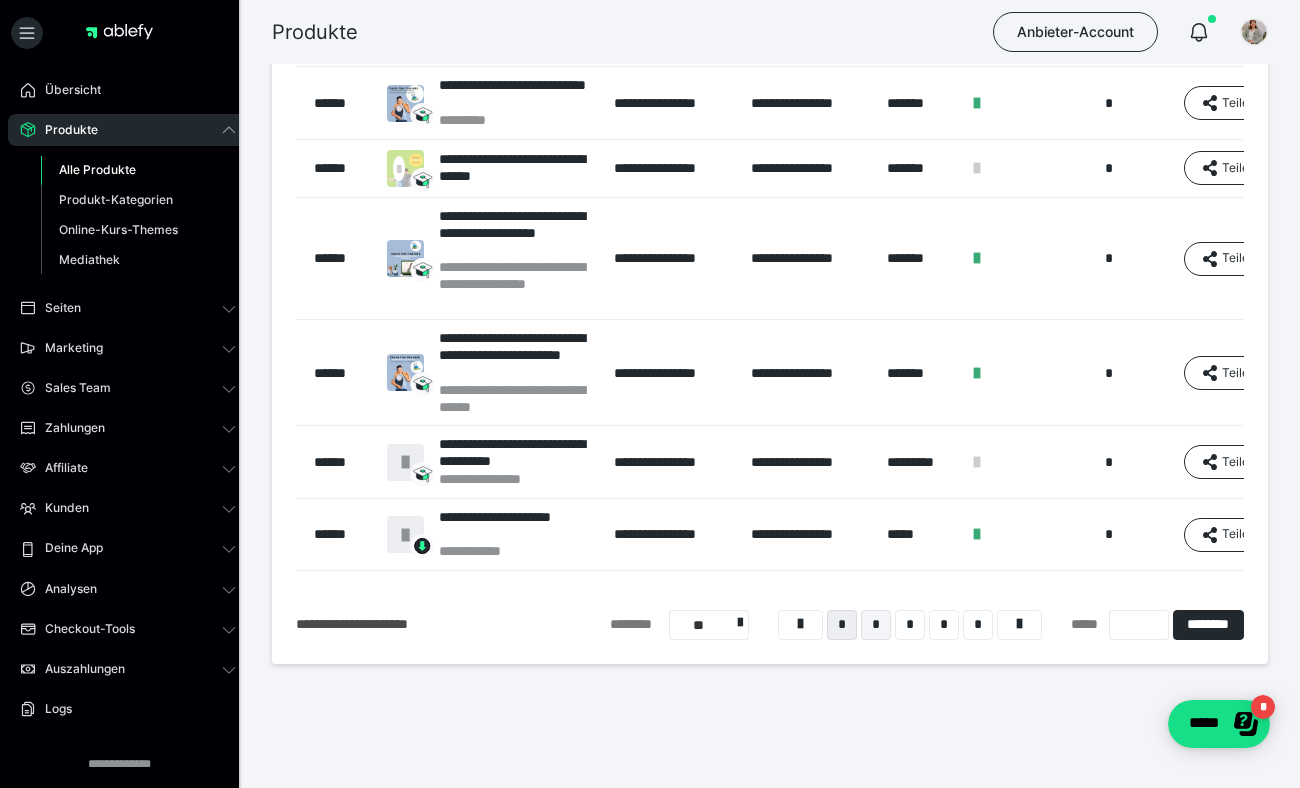 click on "*" at bounding box center [876, 625] 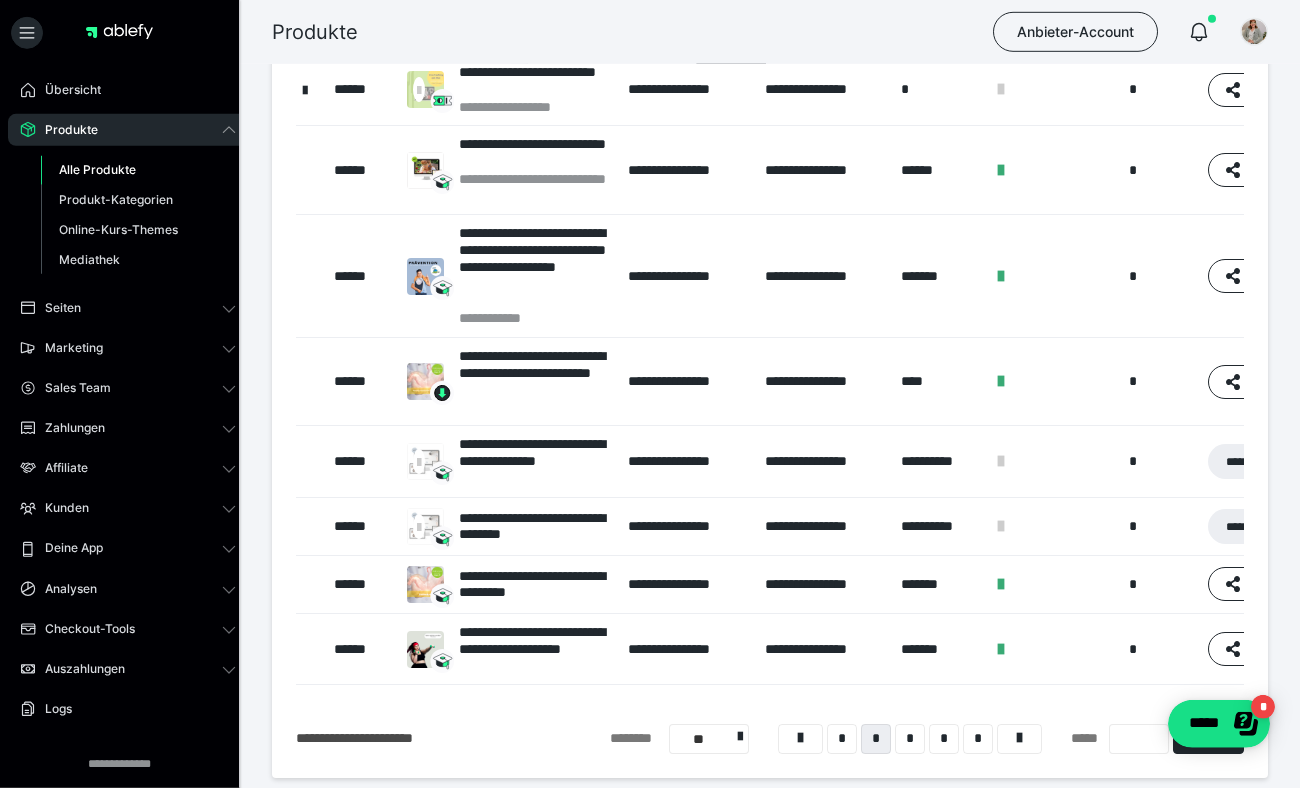 scroll, scrollTop: 448, scrollLeft: 0, axis: vertical 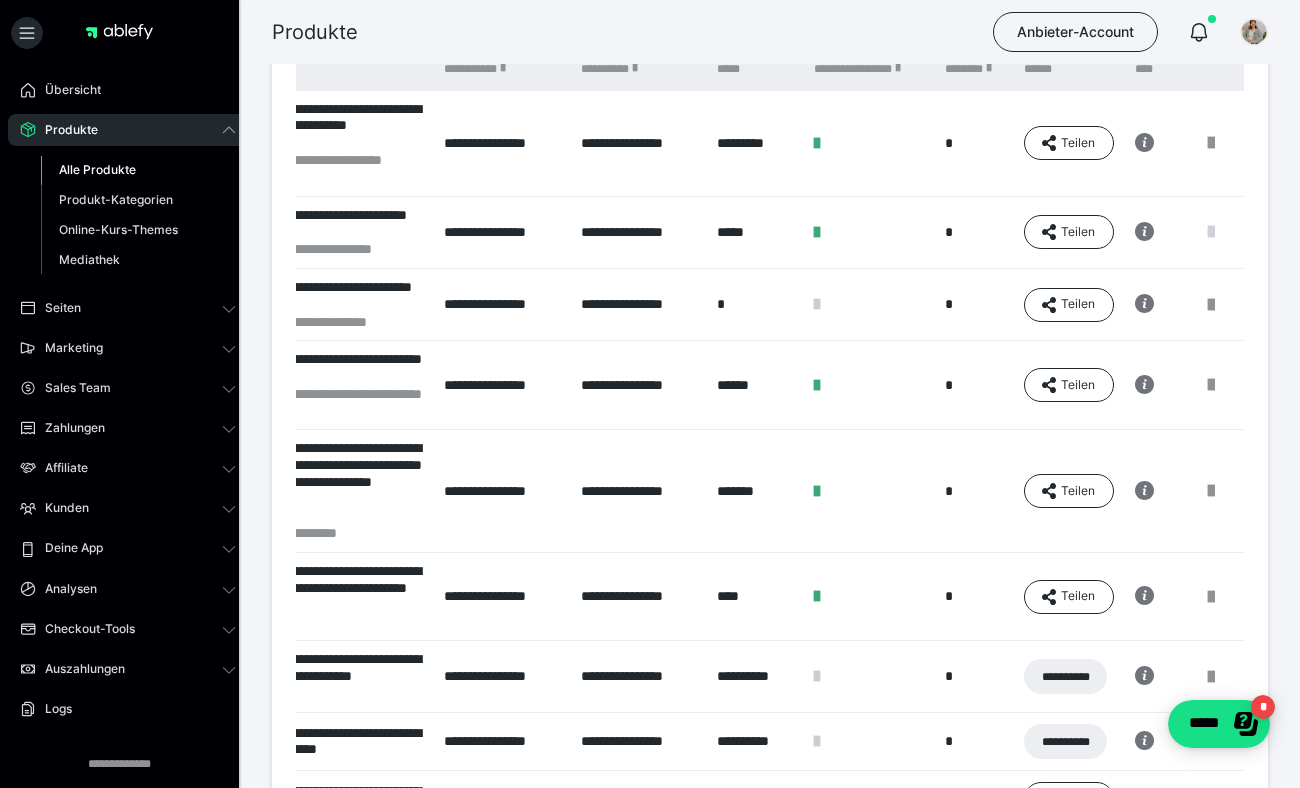 click at bounding box center [1211, 232] 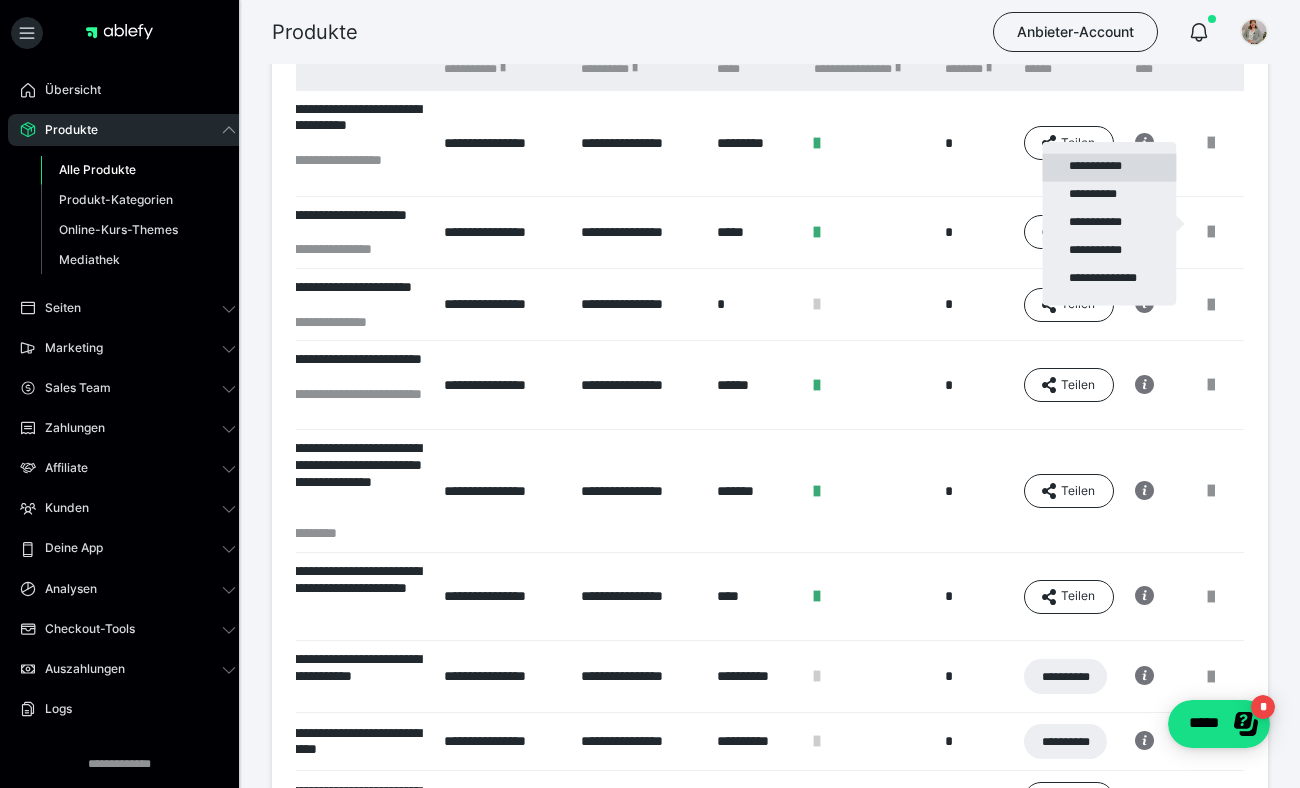 click on "**********" at bounding box center (1109, 168) 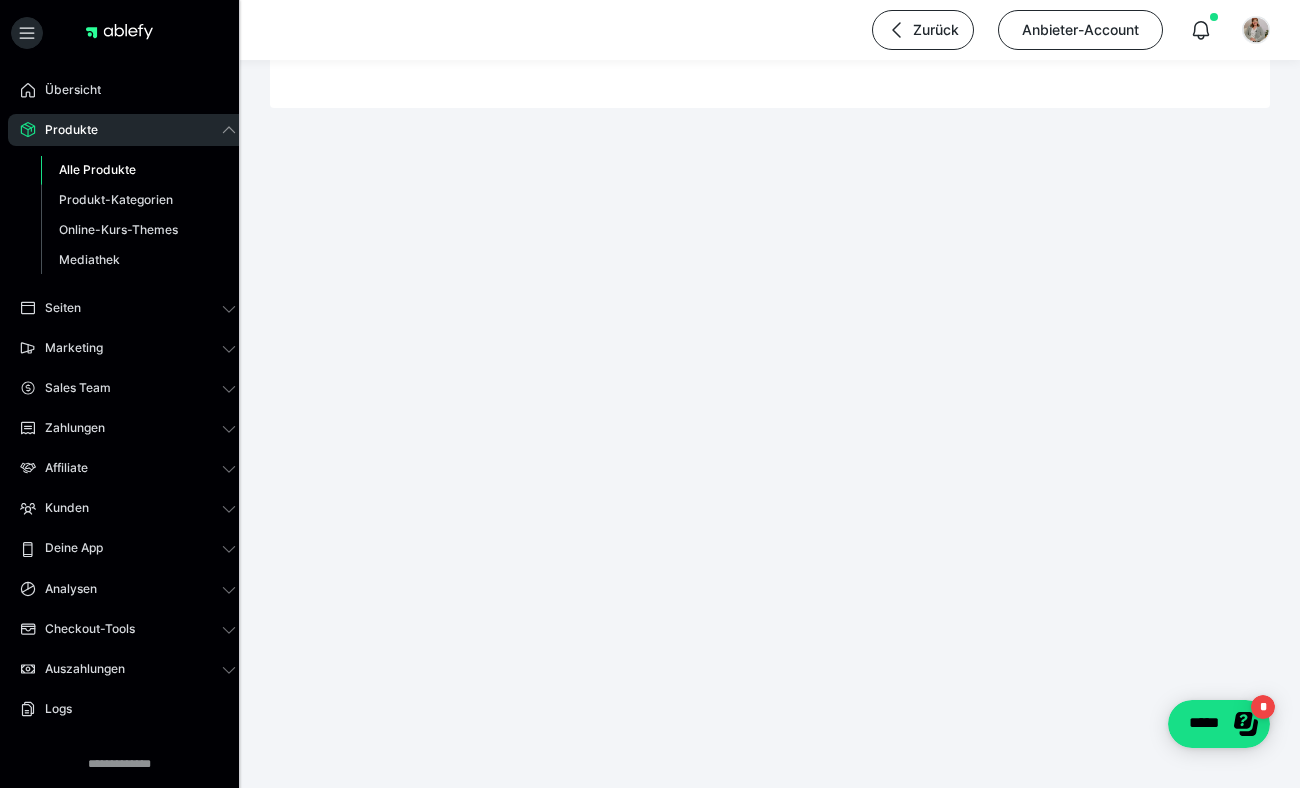 scroll, scrollTop: 0, scrollLeft: 0, axis: both 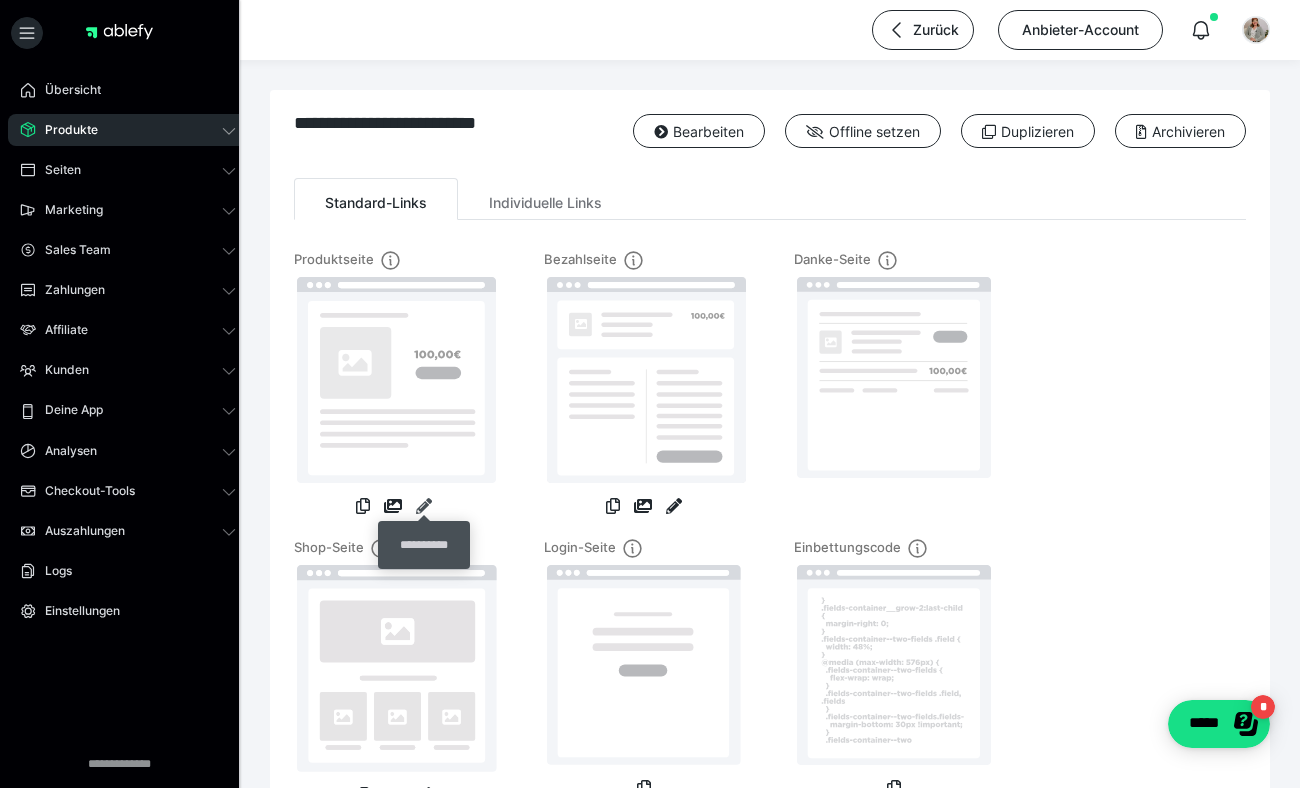 click at bounding box center (424, 506) 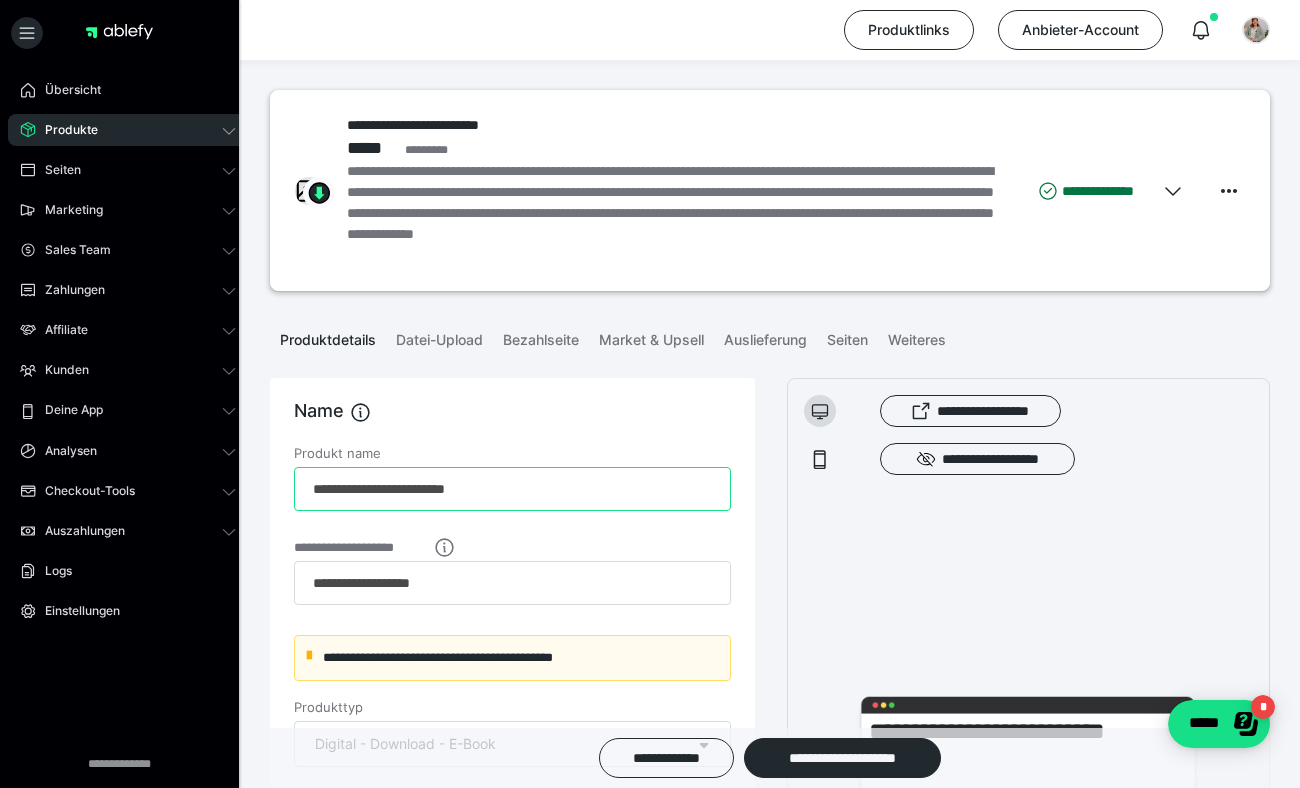 drag, startPoint x: 516, startPoint y: 488, endPoint x: 297, endPoint y: 495, distance: 219.11185 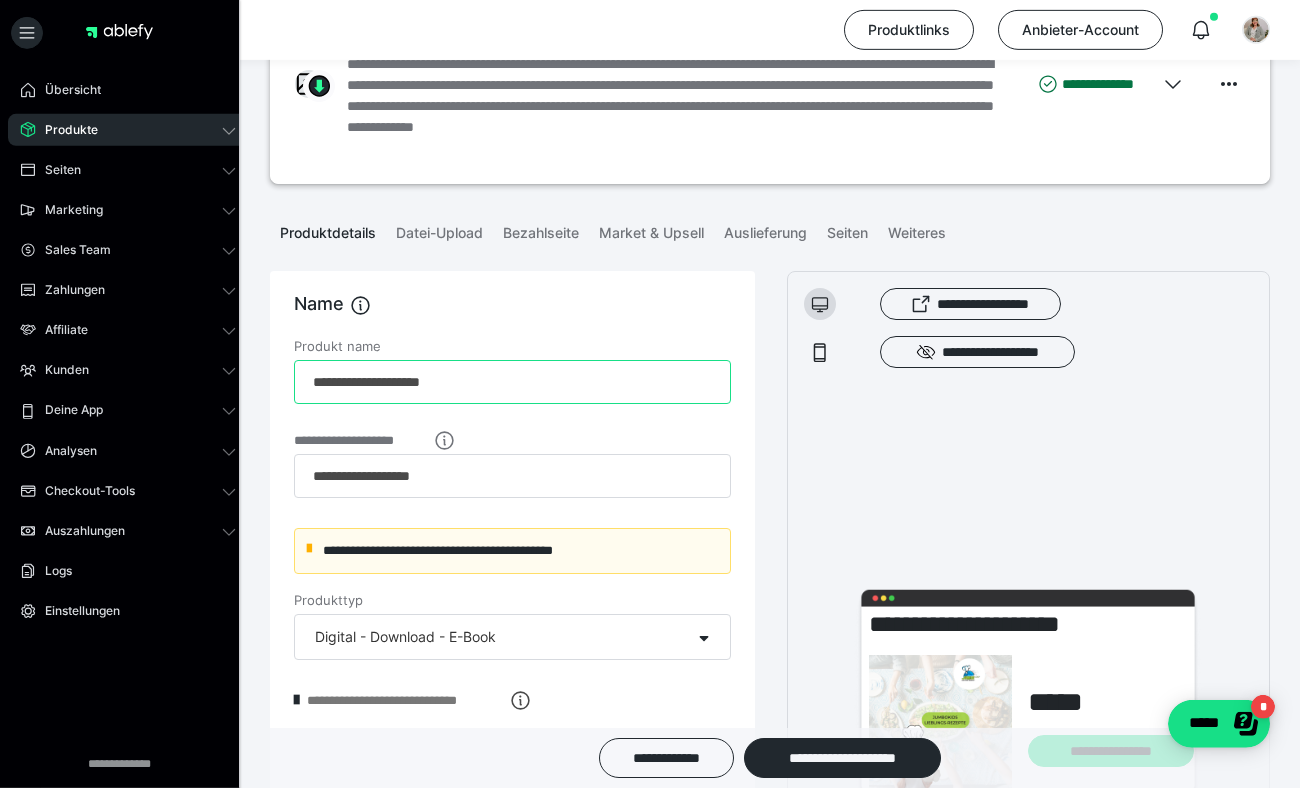 scroll, scrollTop: 288, scrollLeft: 0, axis: vertical 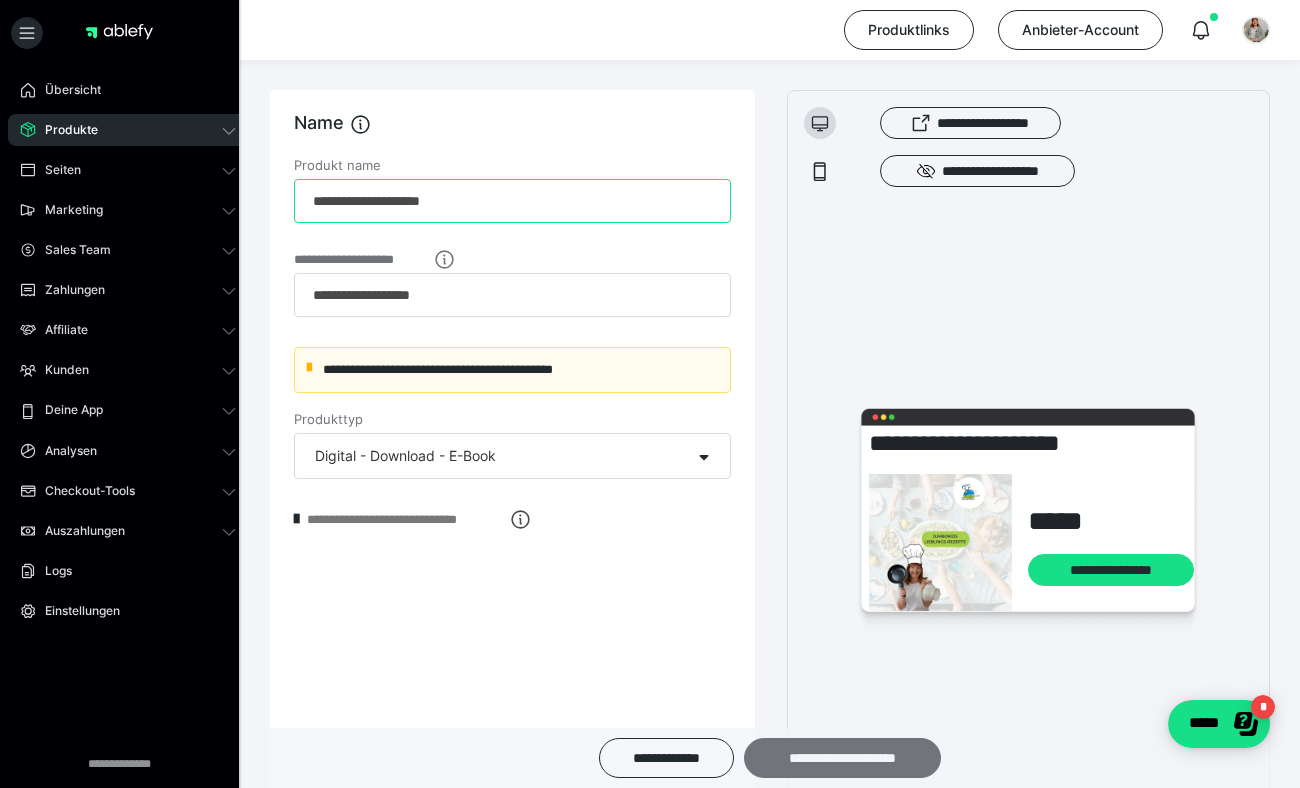 type on "**********" 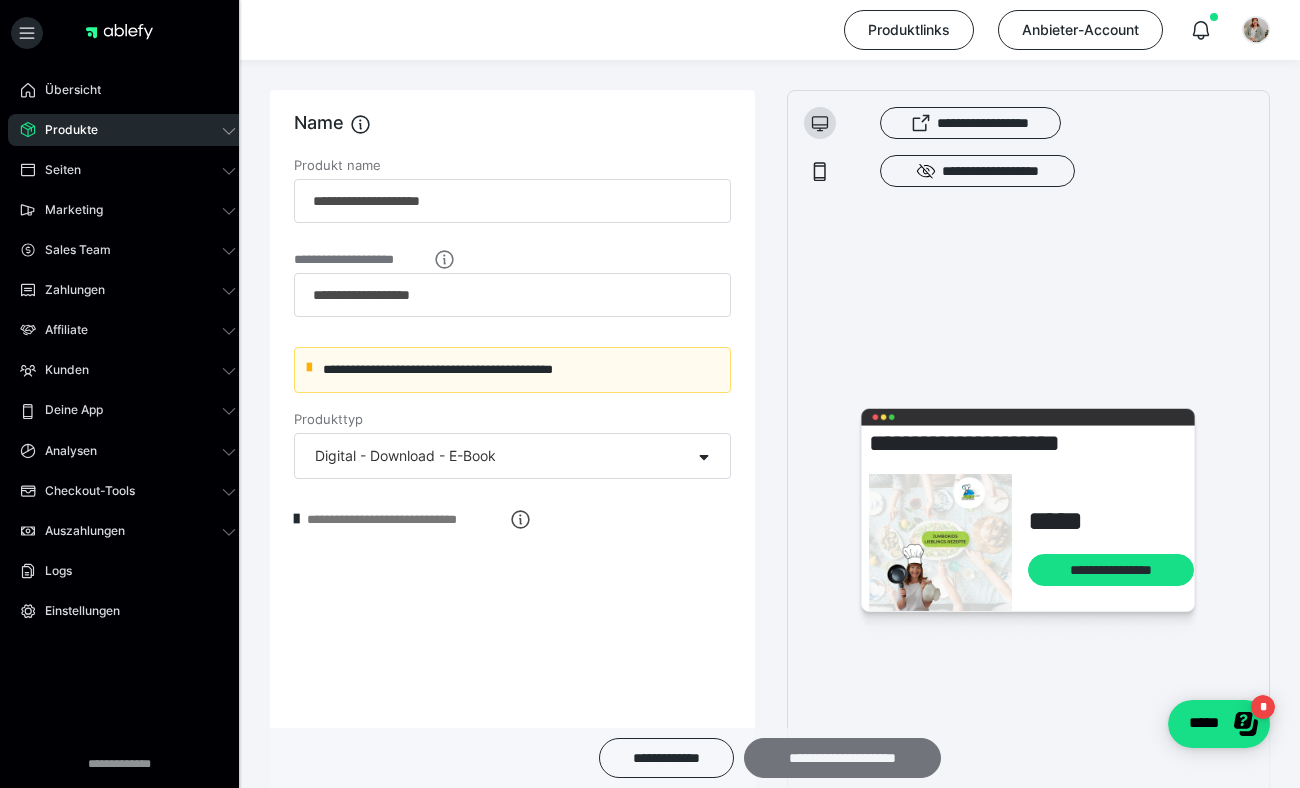 click on "**********" at bounding box center (842, 758) 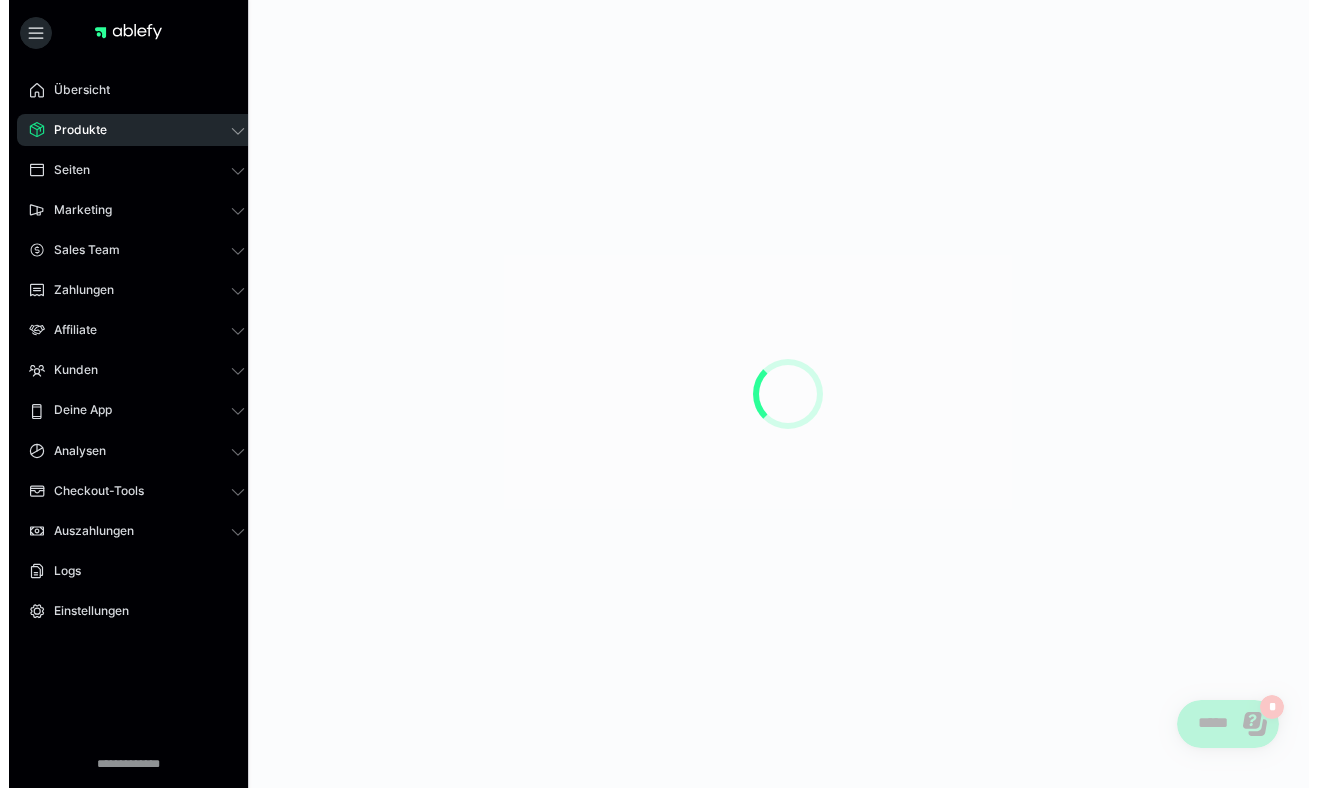 scroll, scrollTop: 0, scrollLeft: 0, axis: both 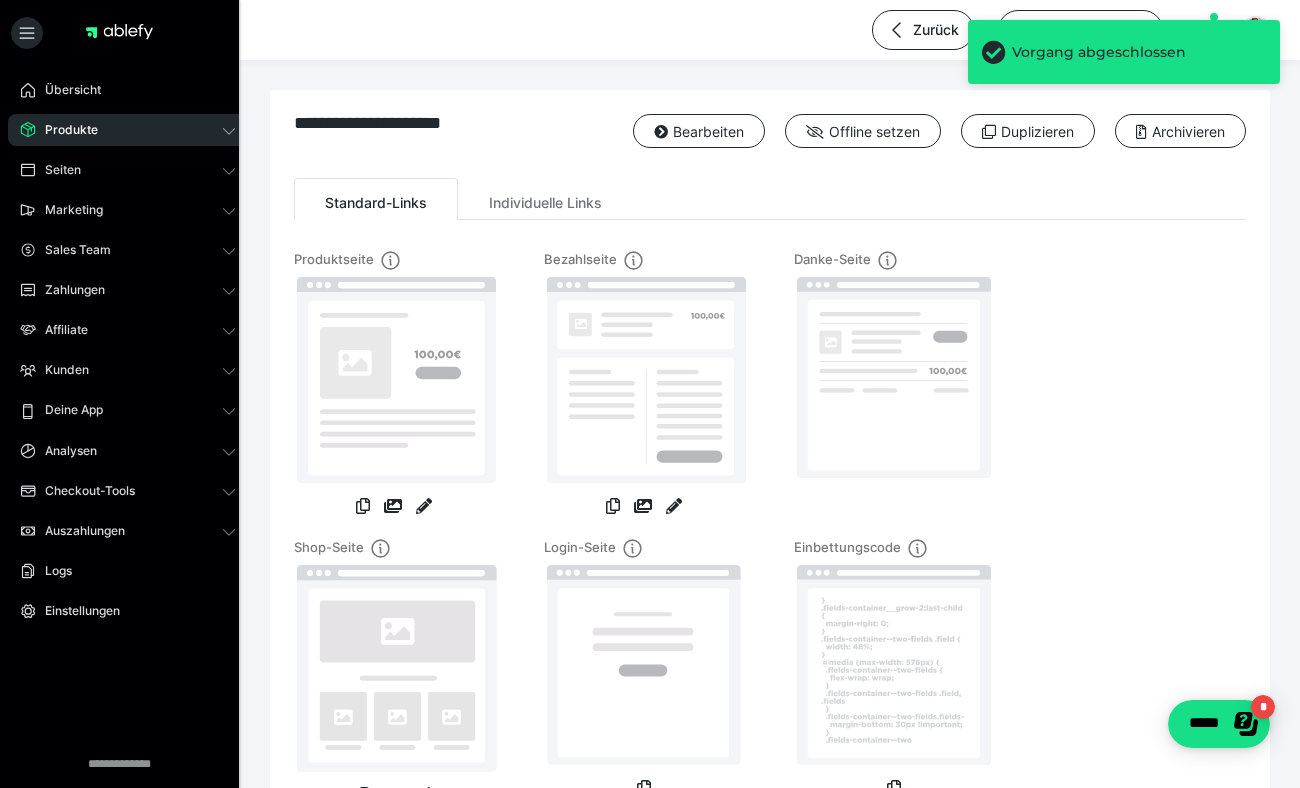click on "Produkte" at bounding box center (128, 130) 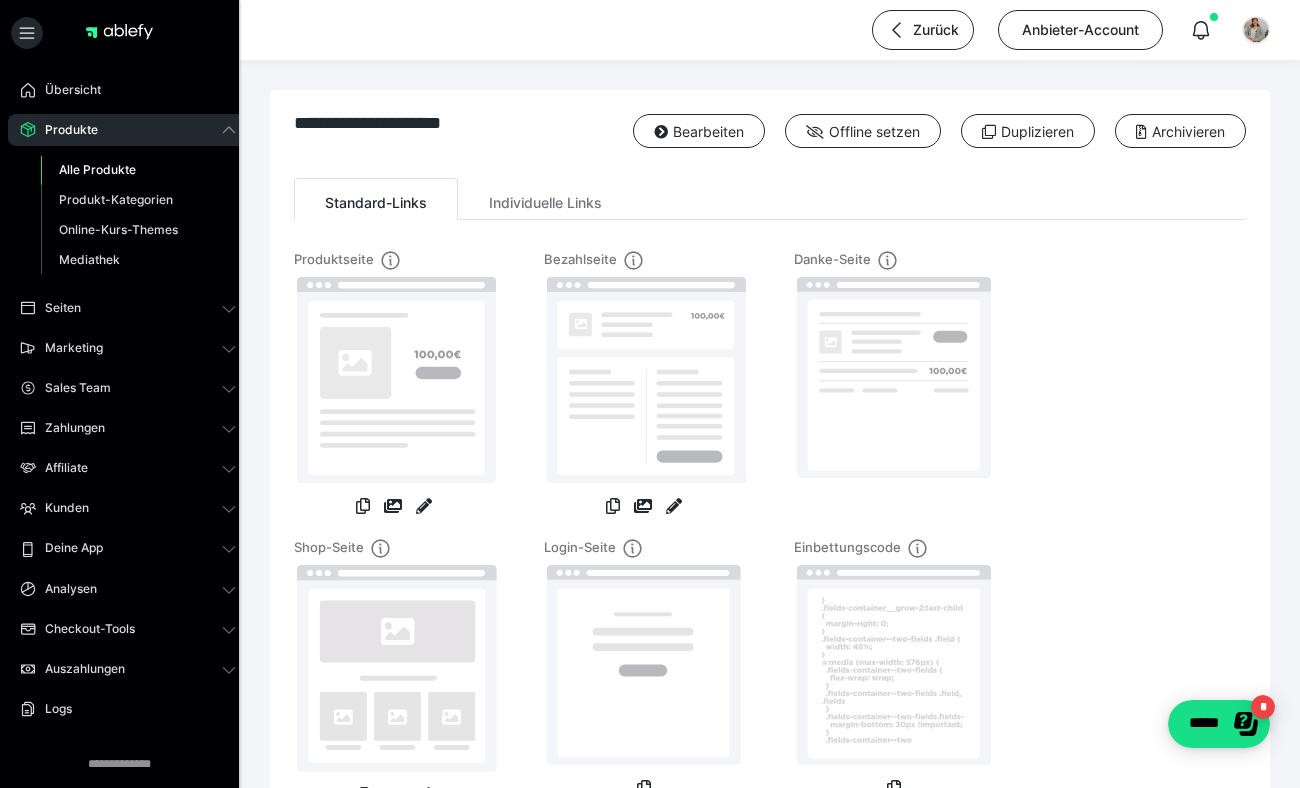 click on "Alle Produkte" at bounding box center [97, 169] 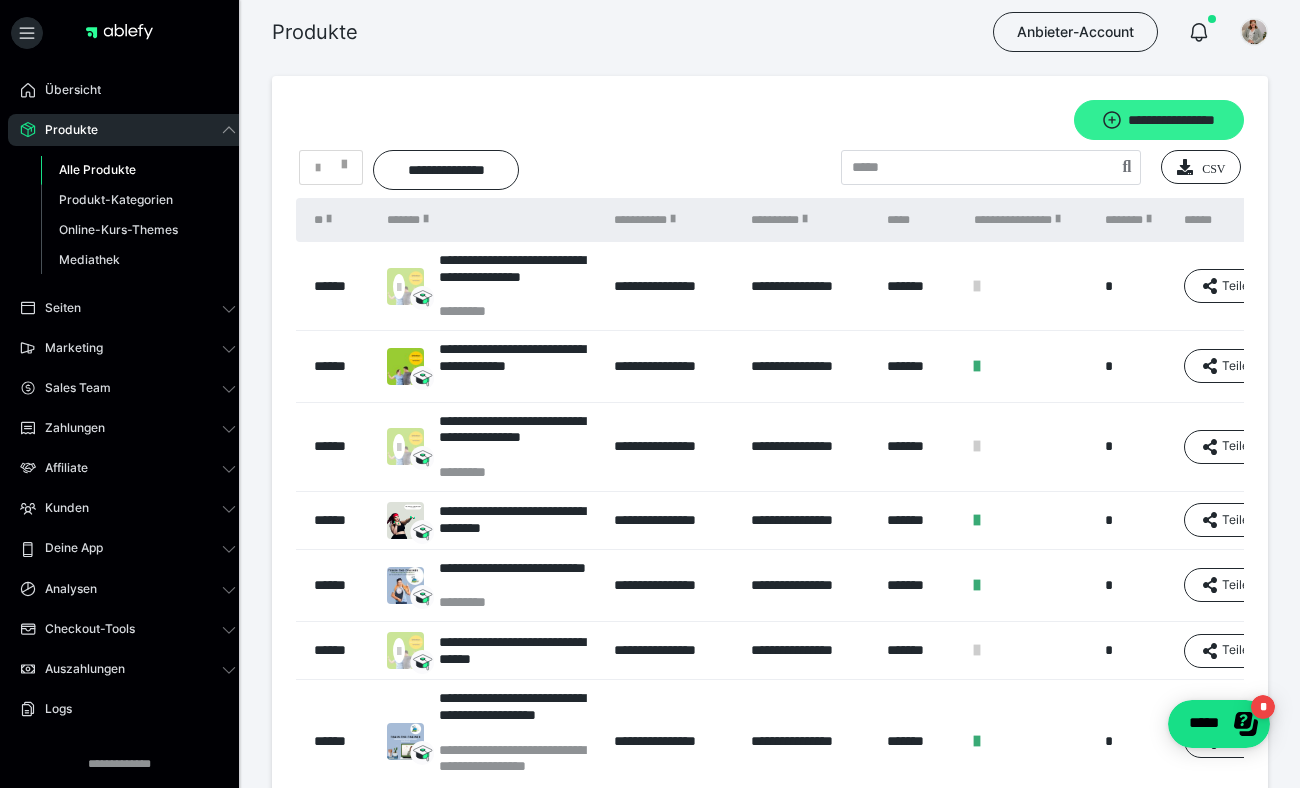 click on "**********" at bounding box center [1159, 120] 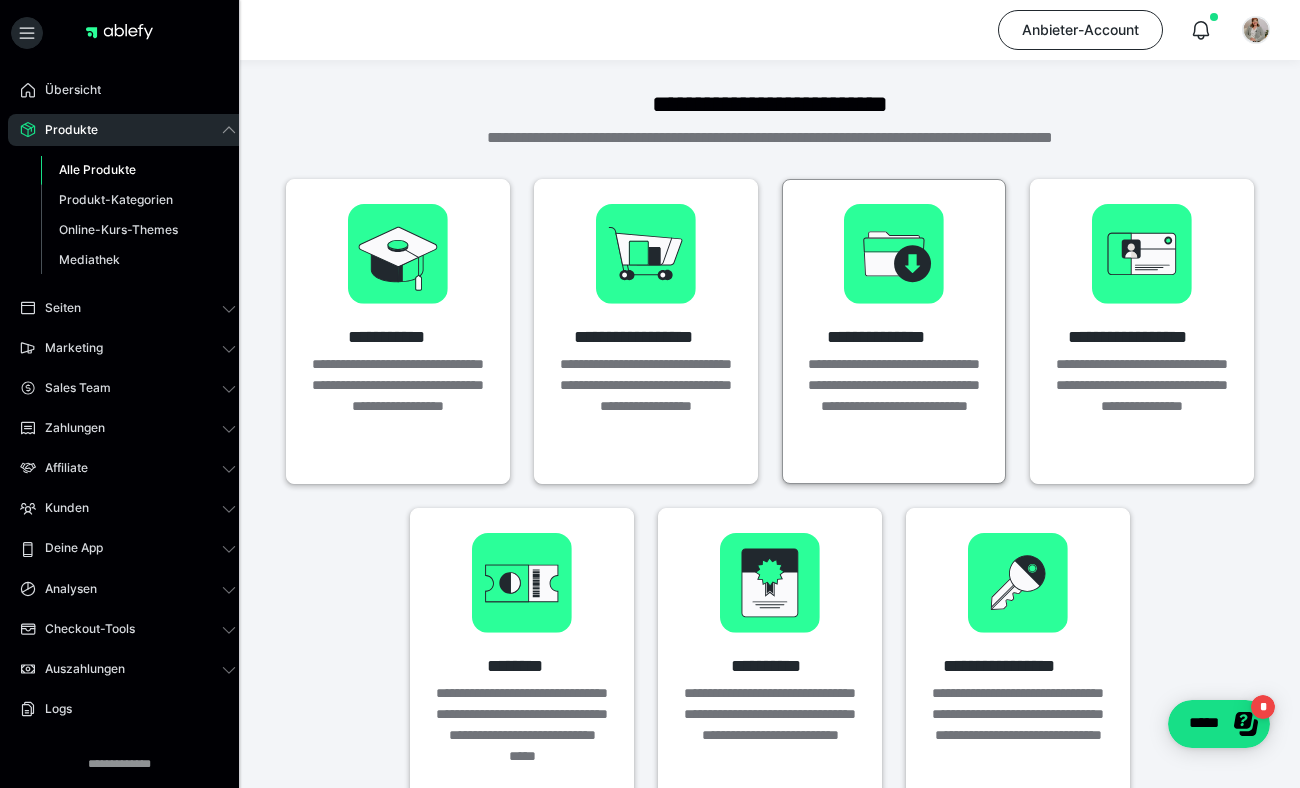 click at bounding box center (894, 254) 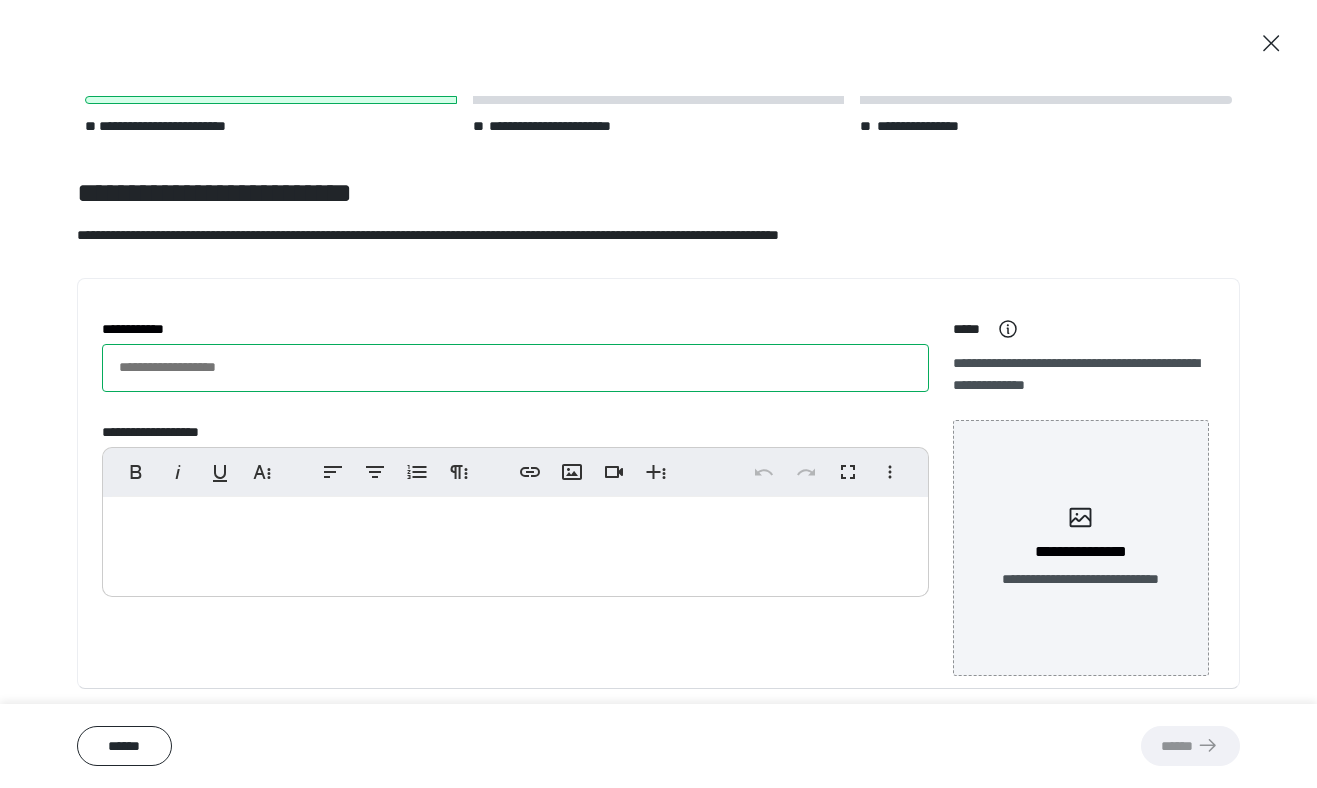 click on "**********" at bounding box center (515, 368) 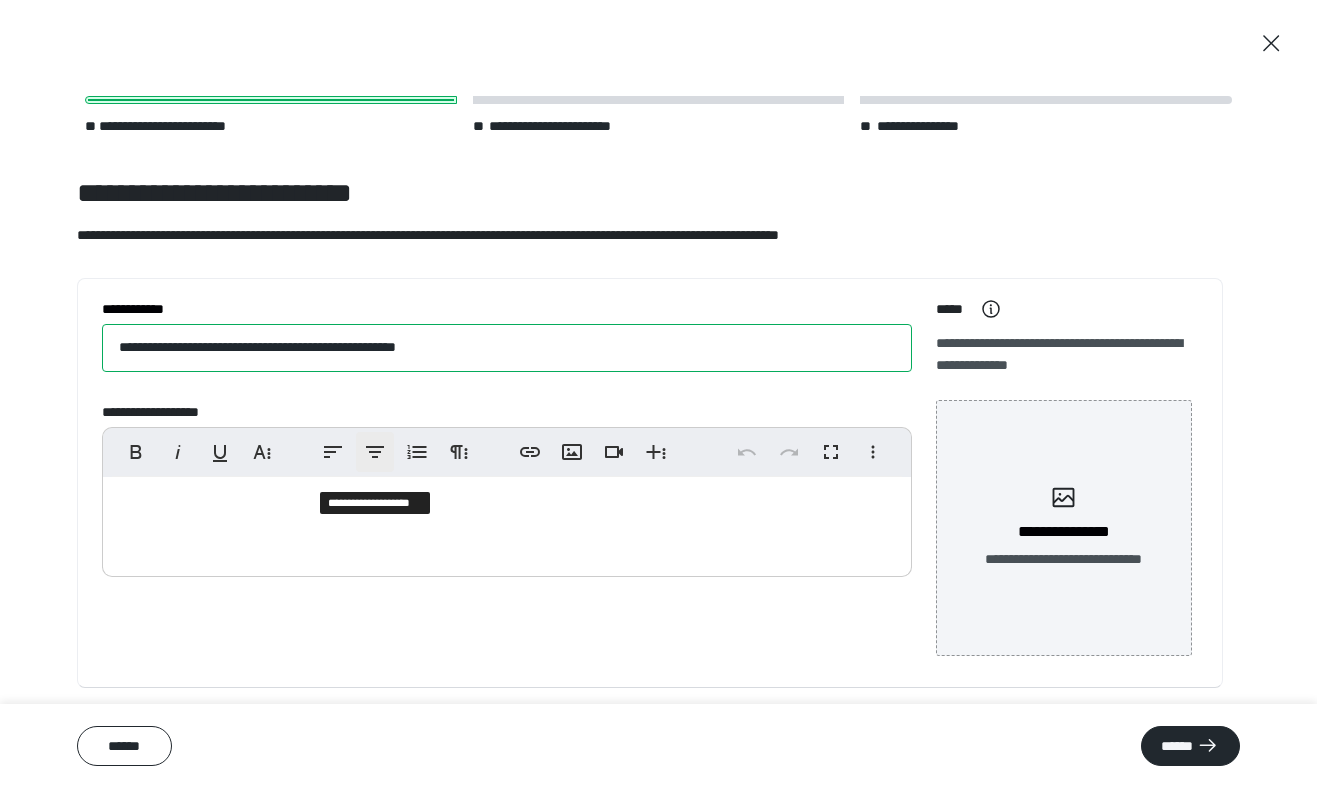 scroll, scrollTop: 29, scrollLeft: 0, axis: vertical 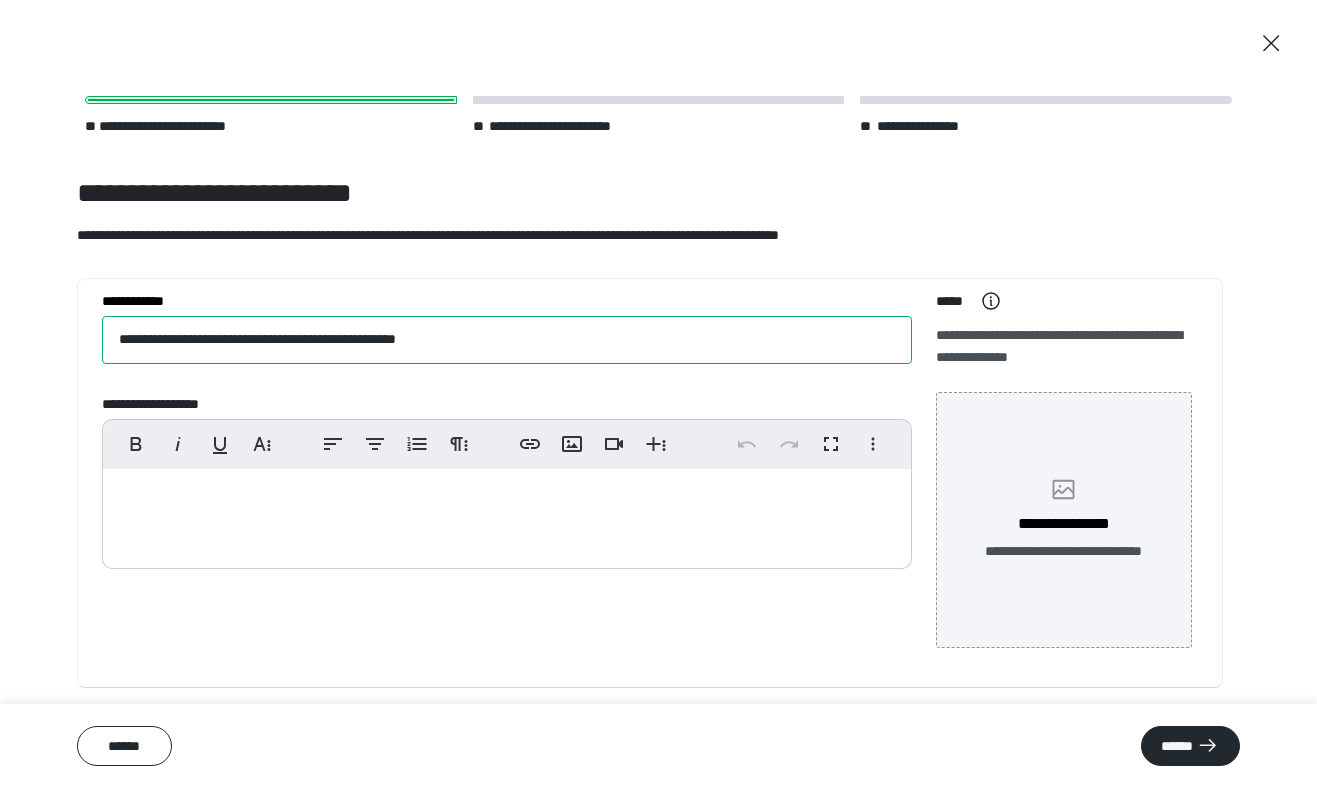 type on "**********" 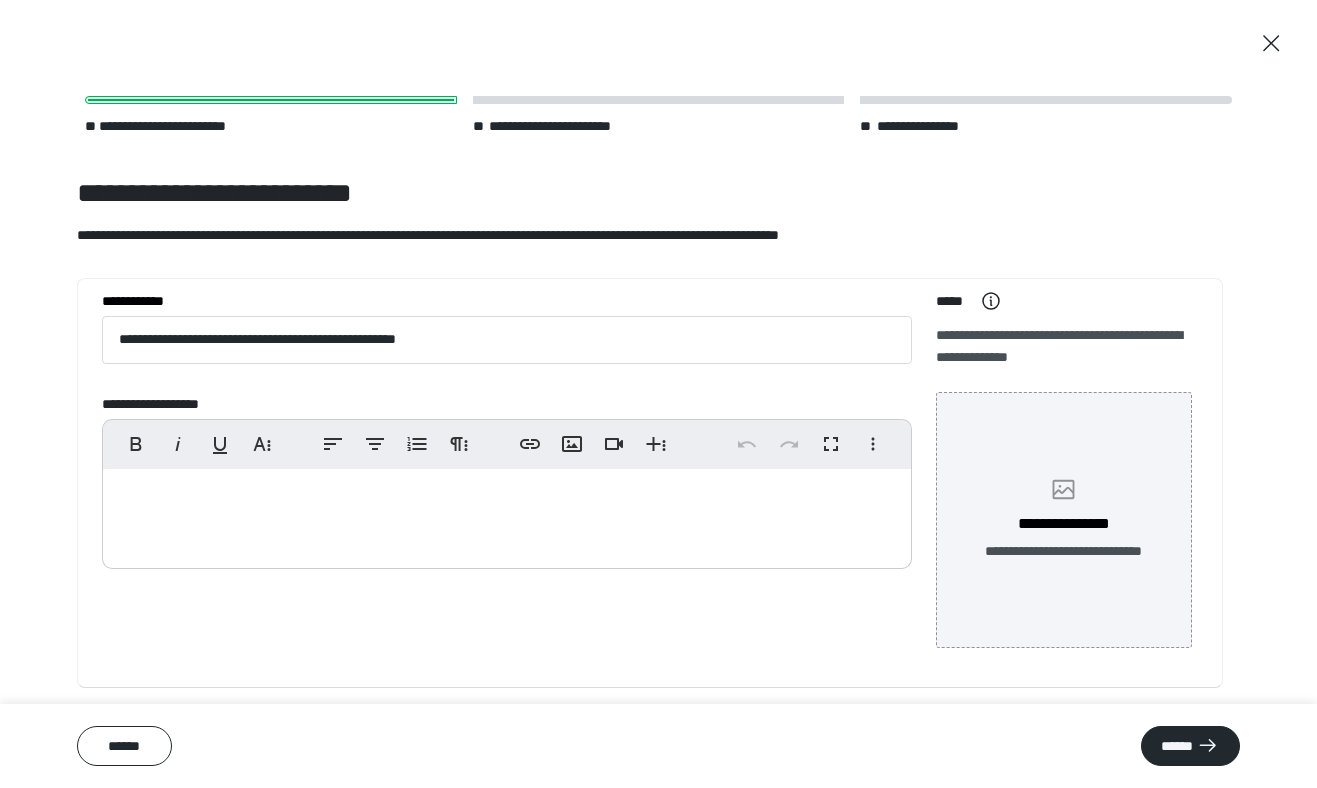 click 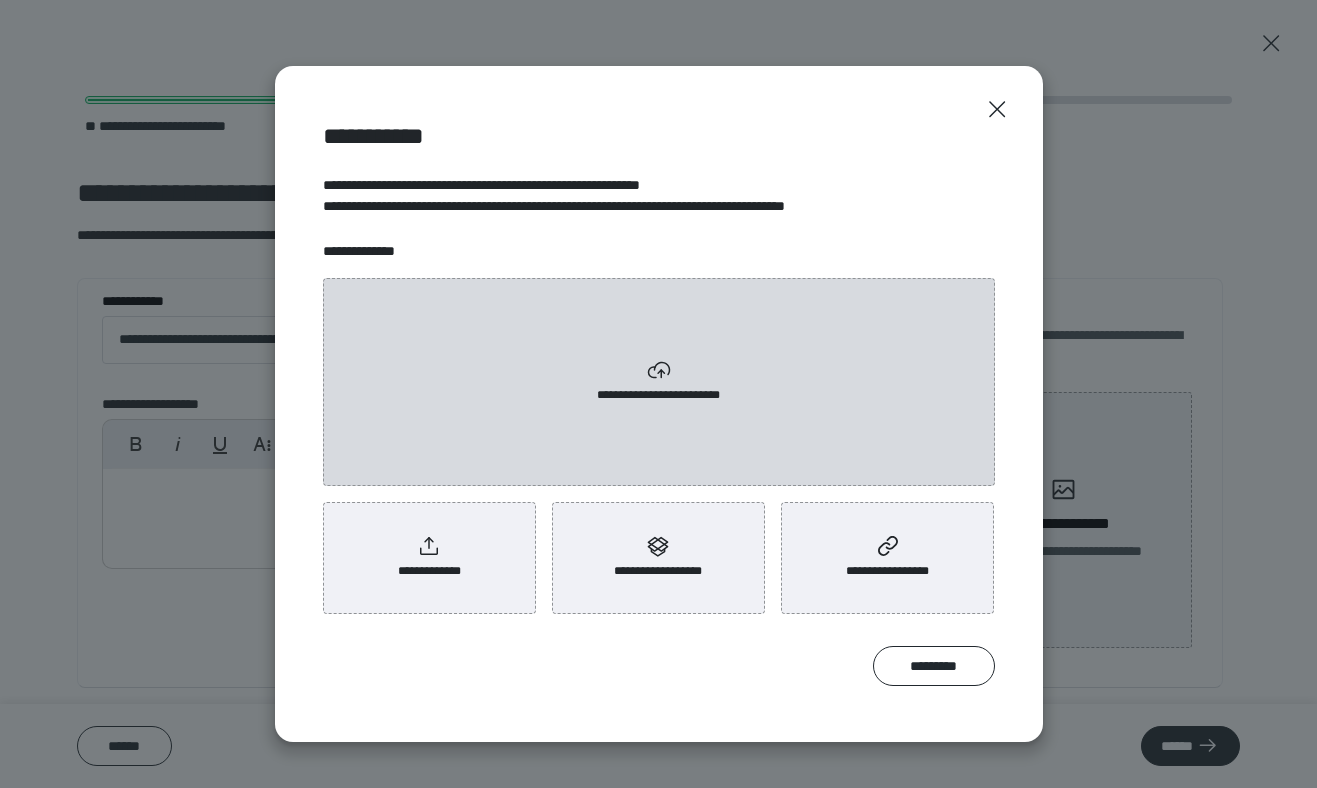 click 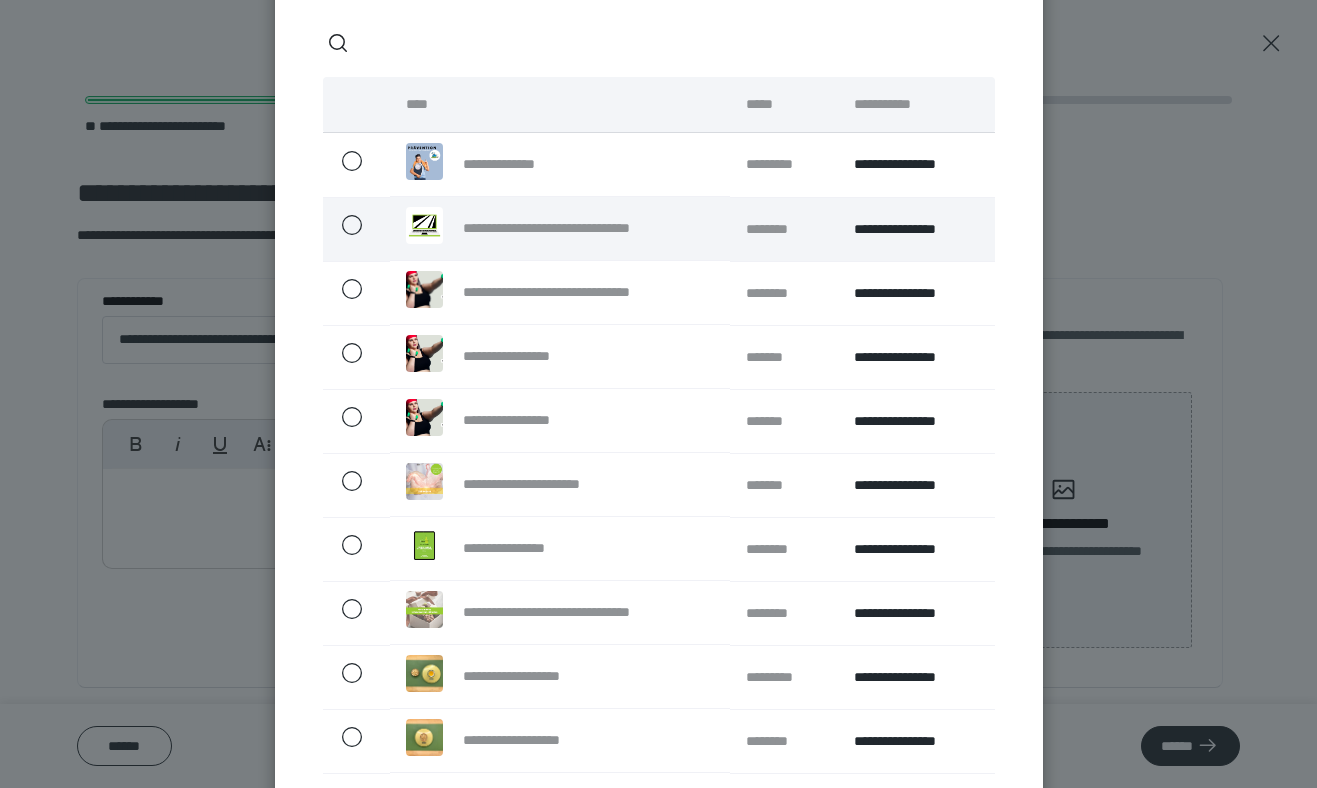 scroll, scrollTop: 0, scrollLeft: 0, axis: both 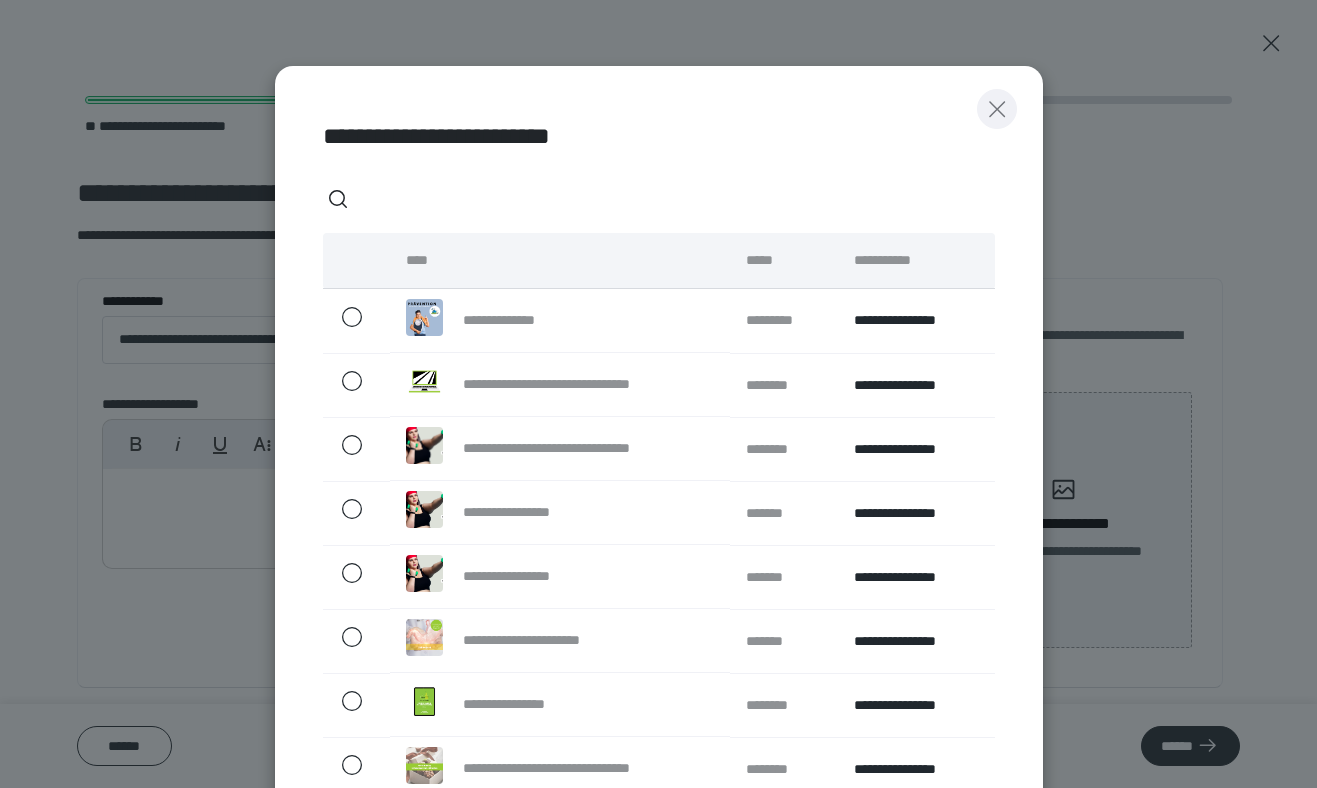 click 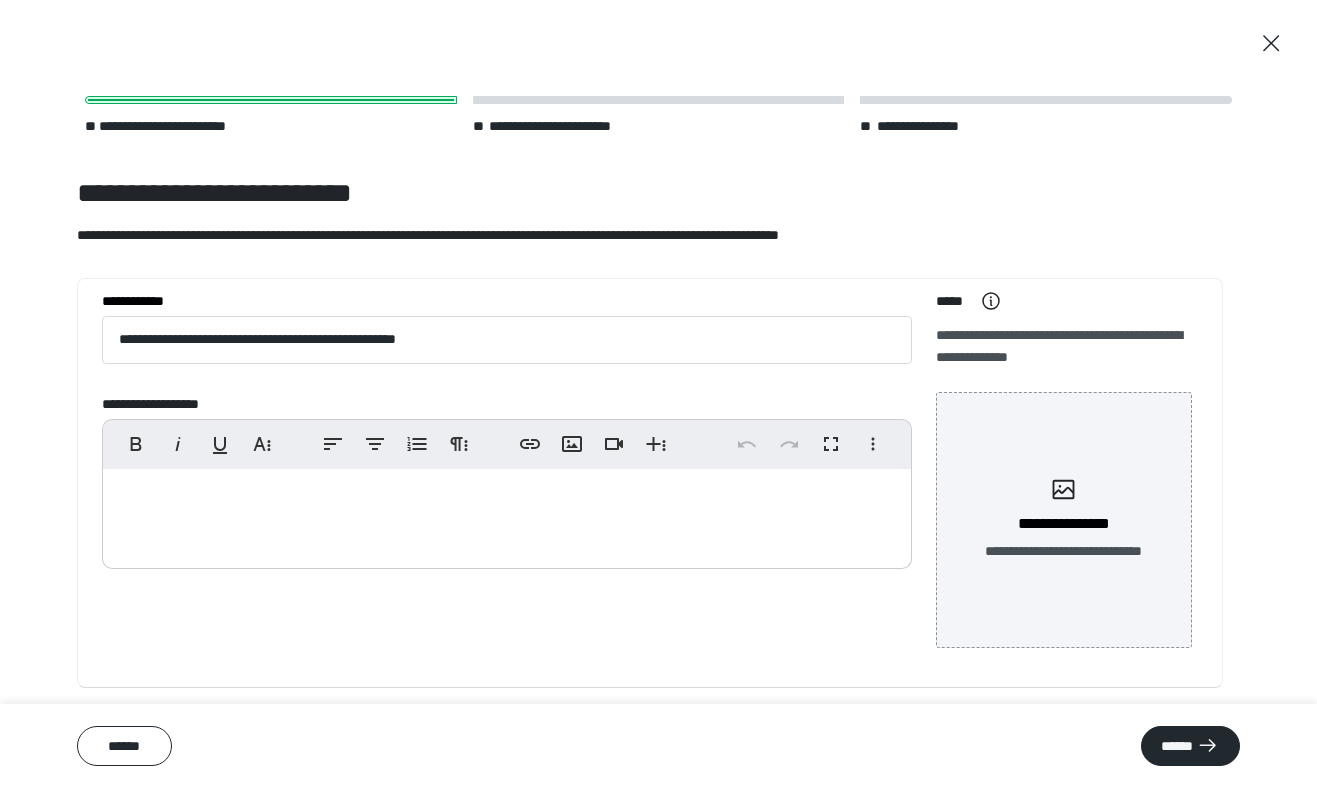 scroll, scrollTop: 65, scrollLeft: 0, axis: vertical 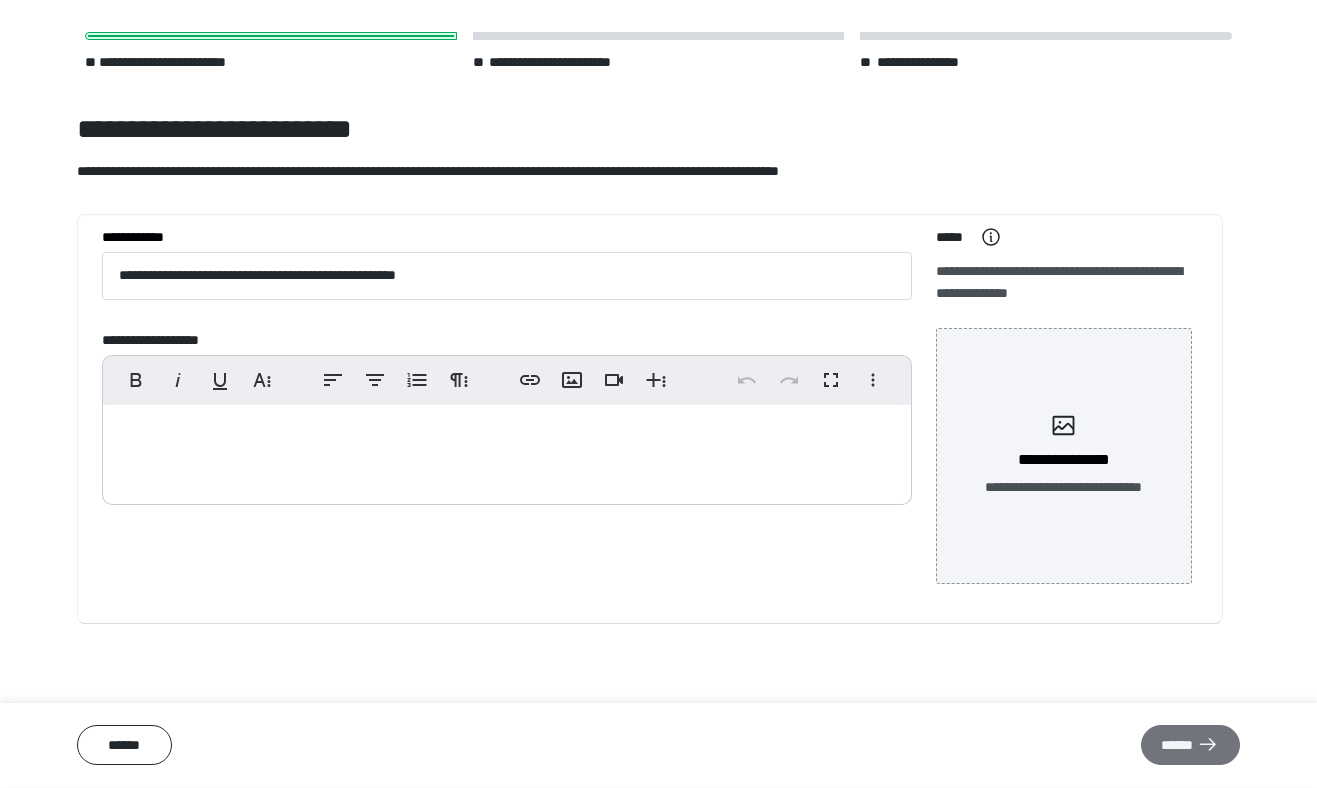 click on "******" at bounding box center (1190, 746) 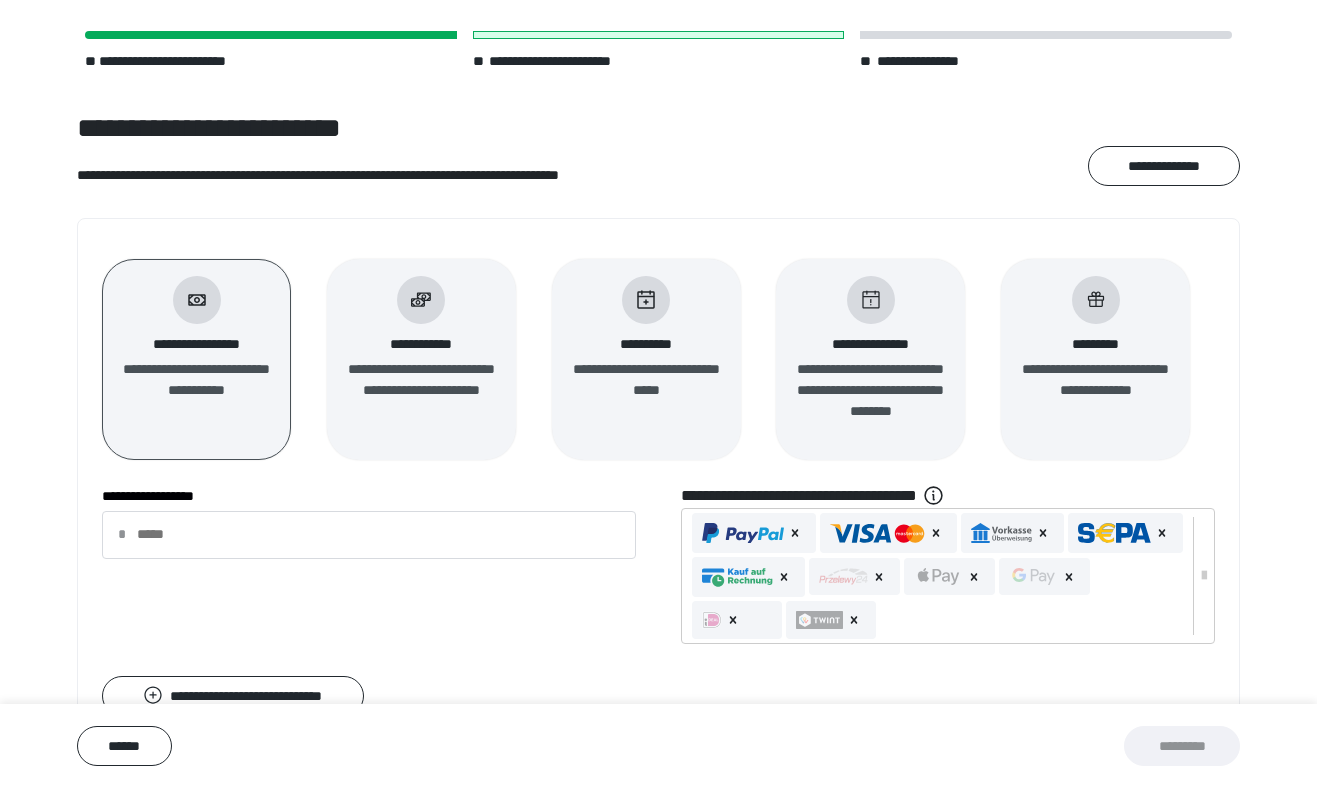 click at bounding box center (1096, 300) 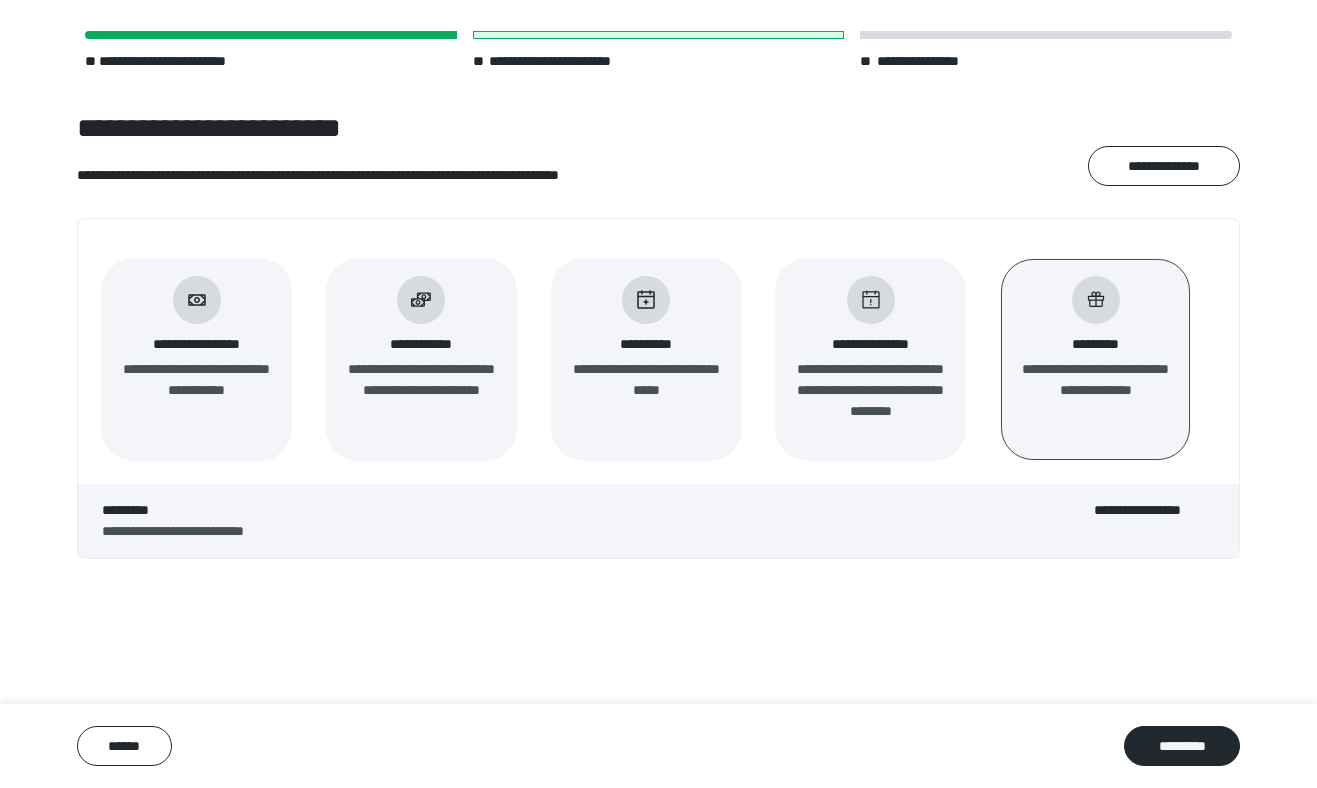 scroll, scrollTop: 141, scrollLeft: 0, axis: vertical 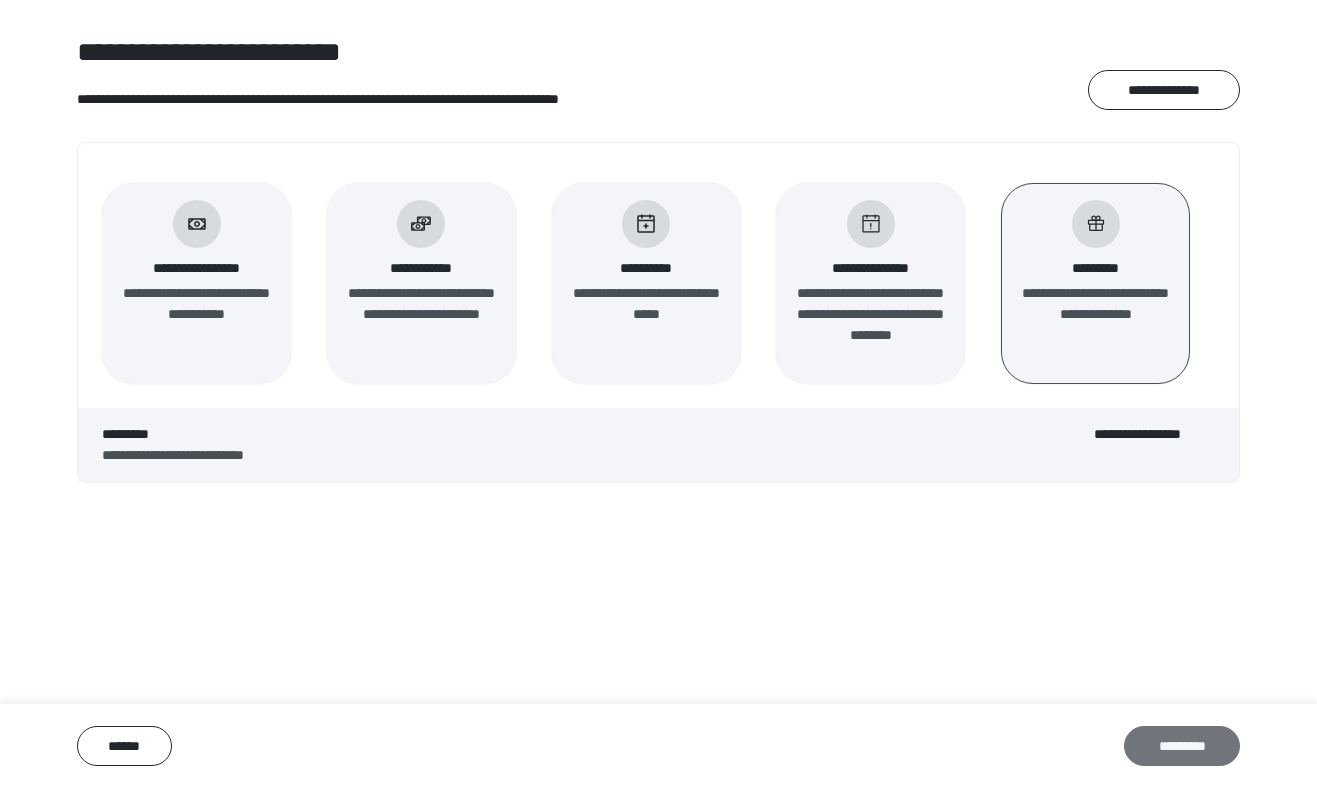 click on "*********" at bounding box center (1182, 746) 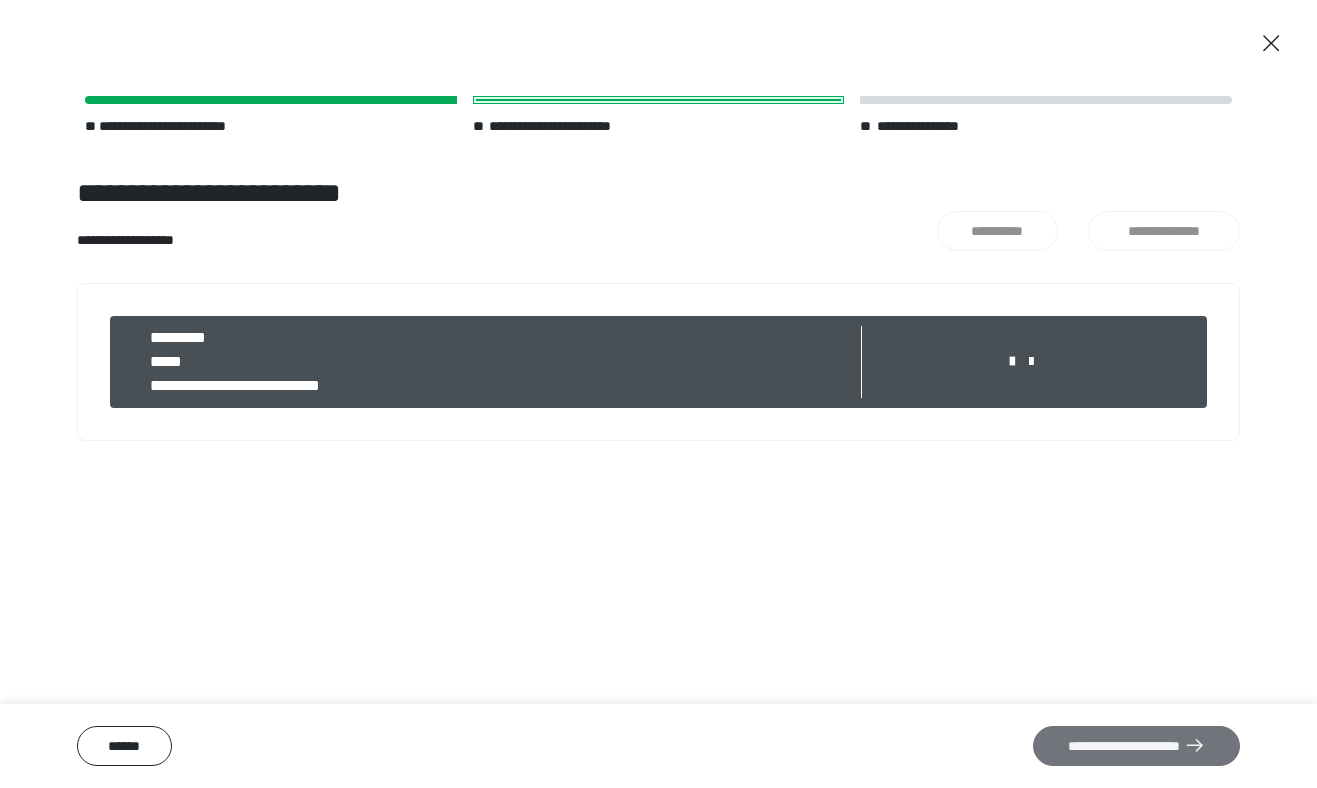 click on "**********" at bounding box center [1136, 746] 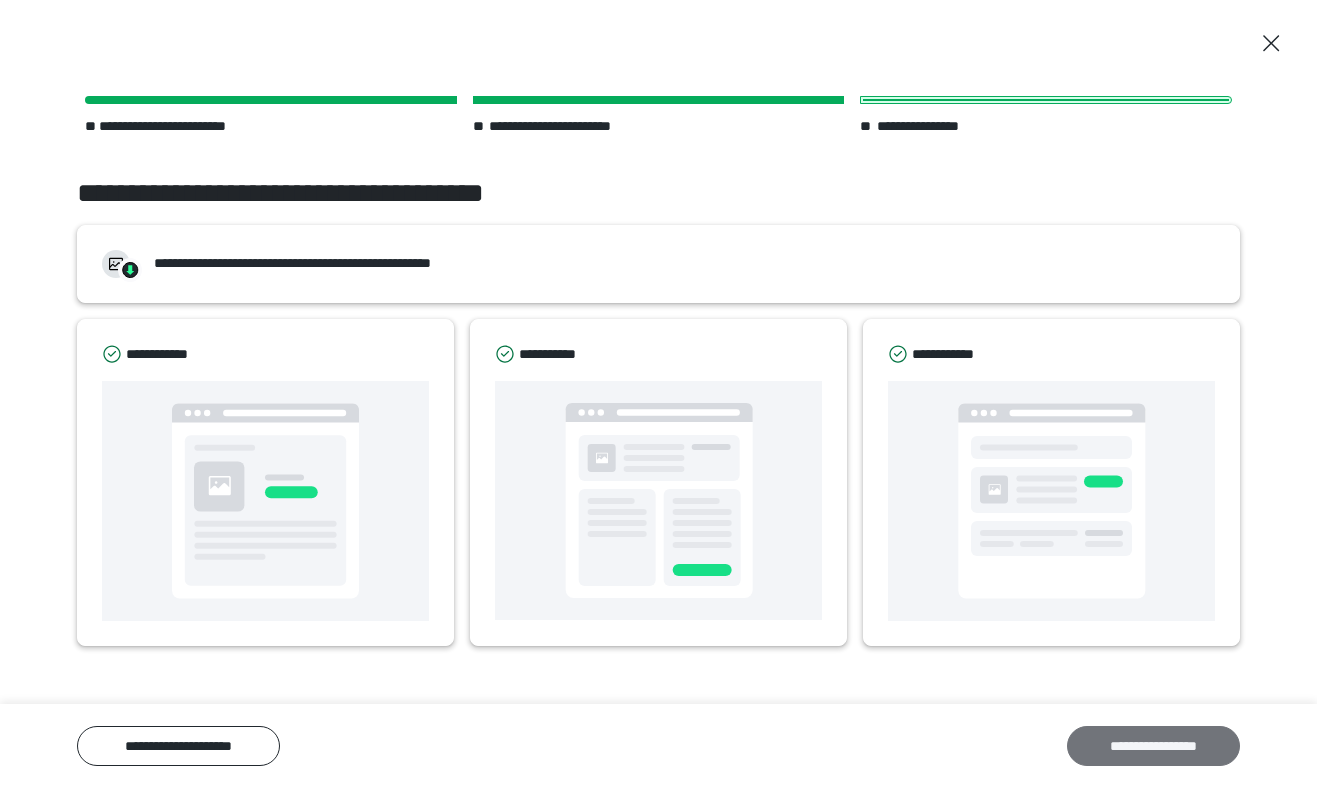 click on "**********" at bounding box center [1153, 746] 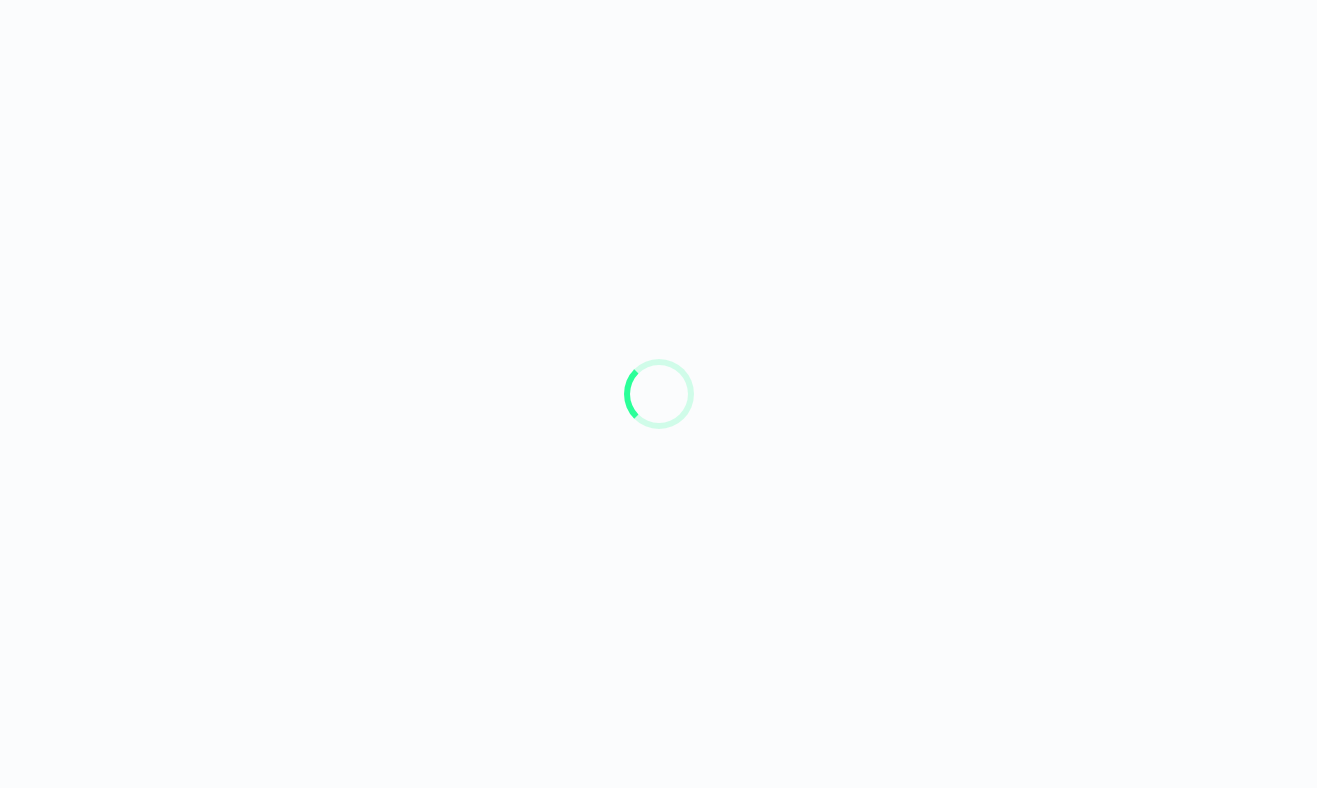 scroll, scrollTop: 0, scrollLeft: 0, axis: both 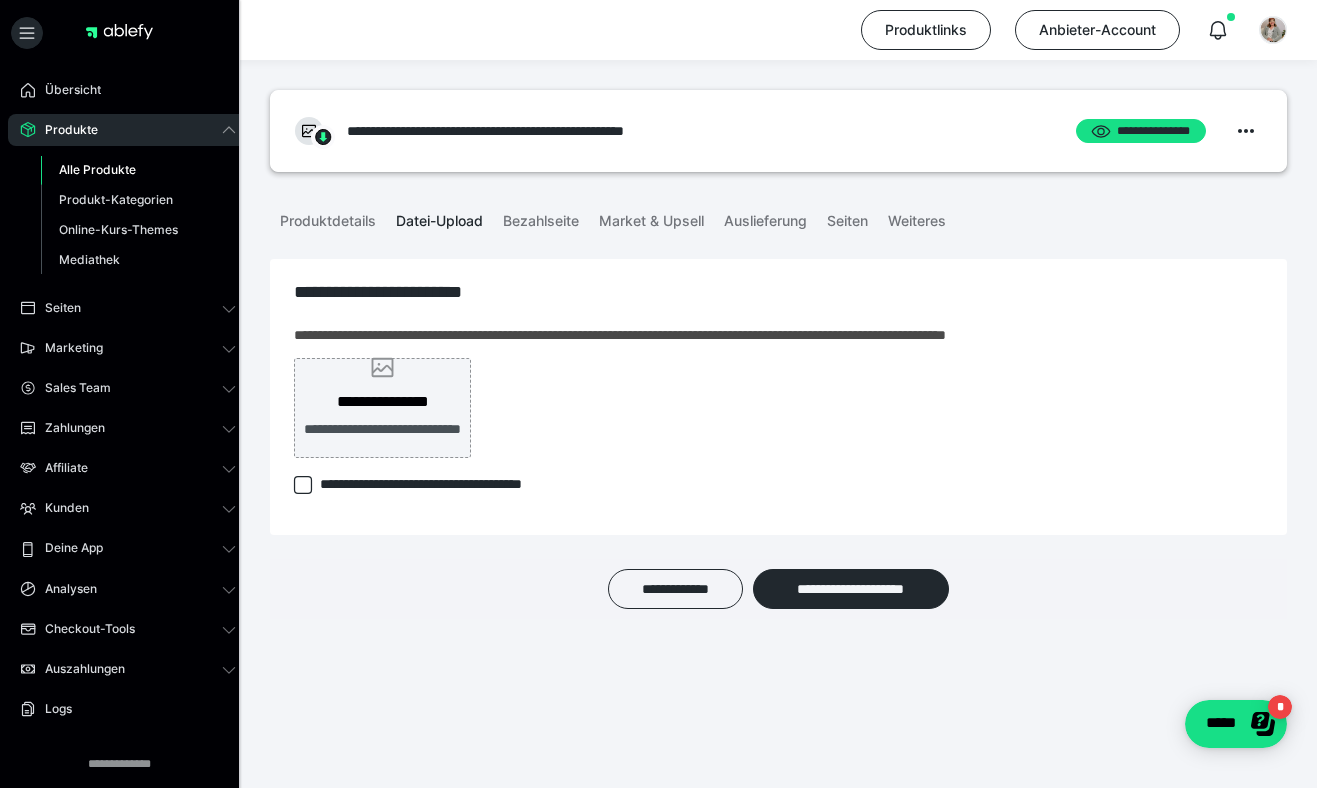 click on "**********" at bounding box center [382, 408] 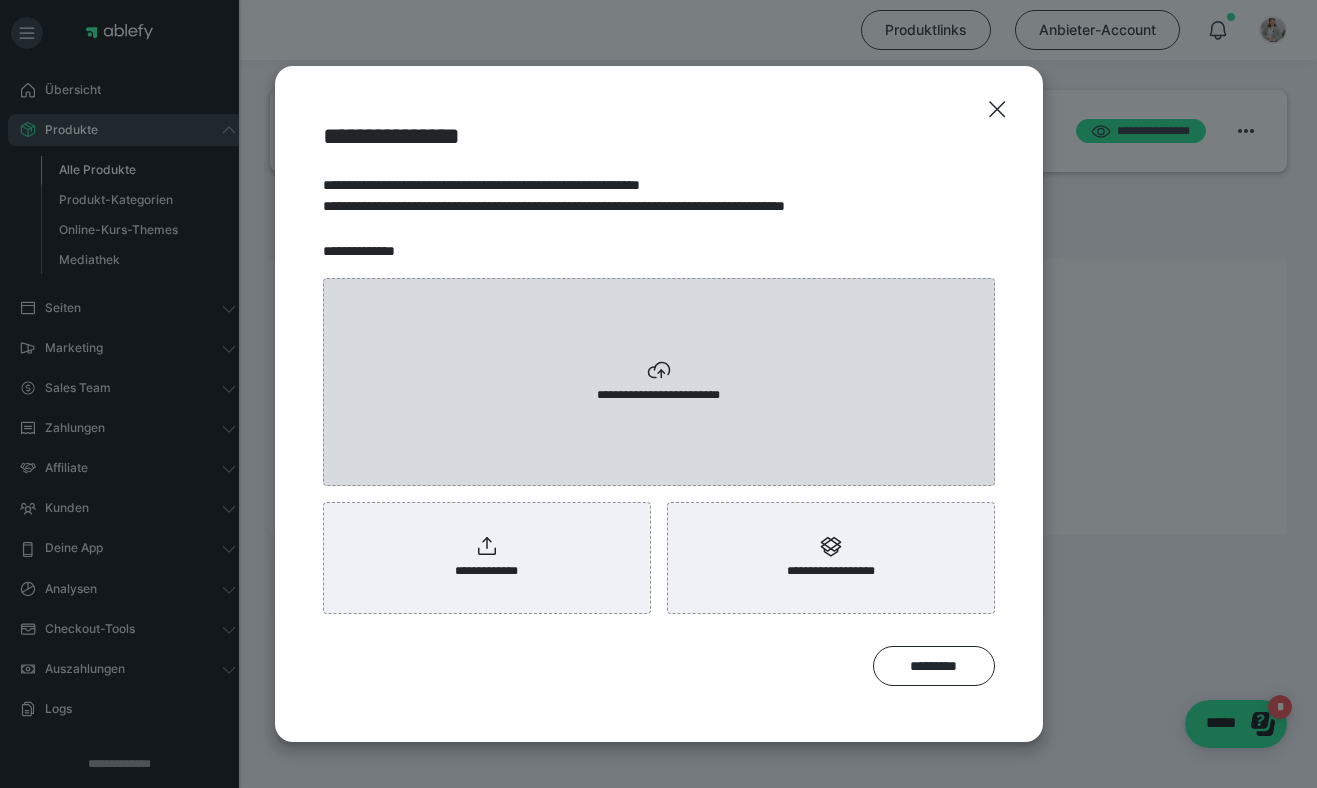 click 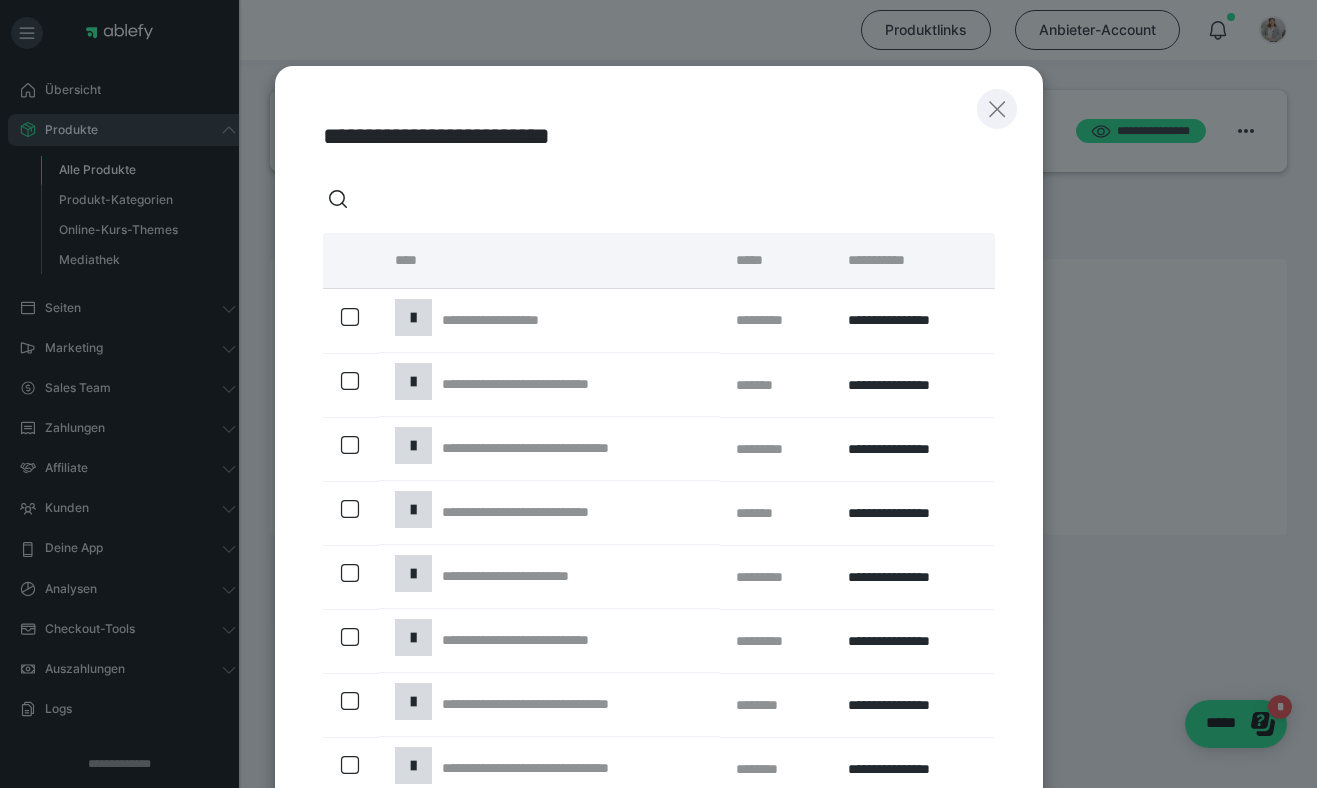 click 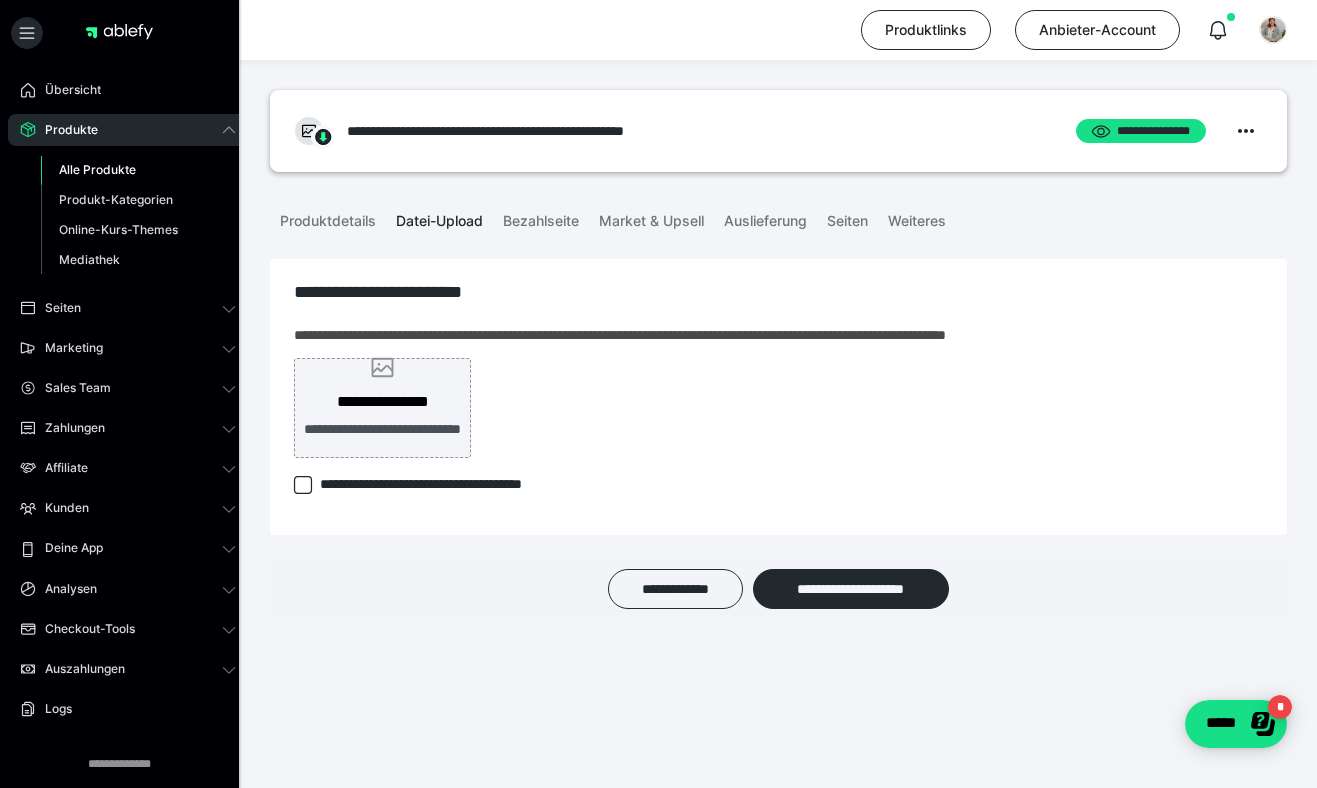 click on "**********" at bounding box center (382, 408) 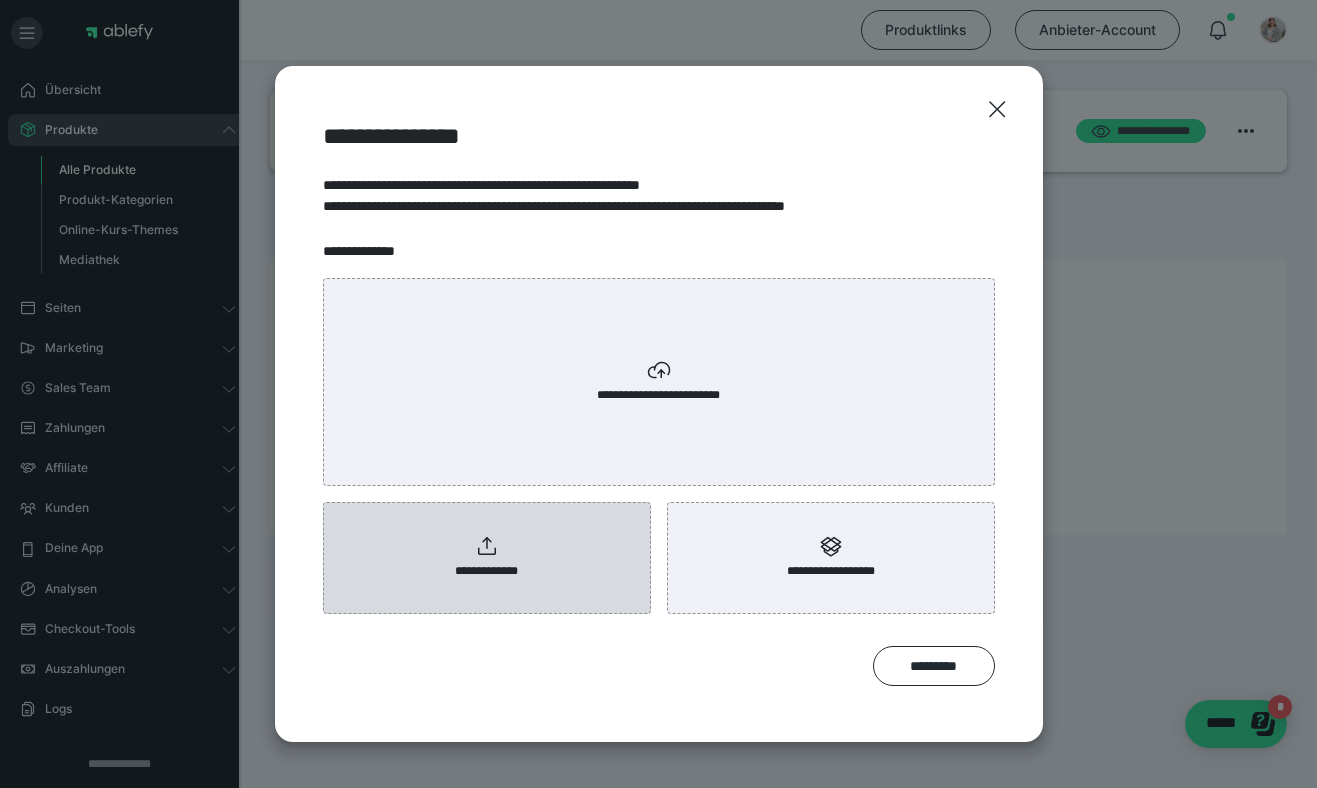 click 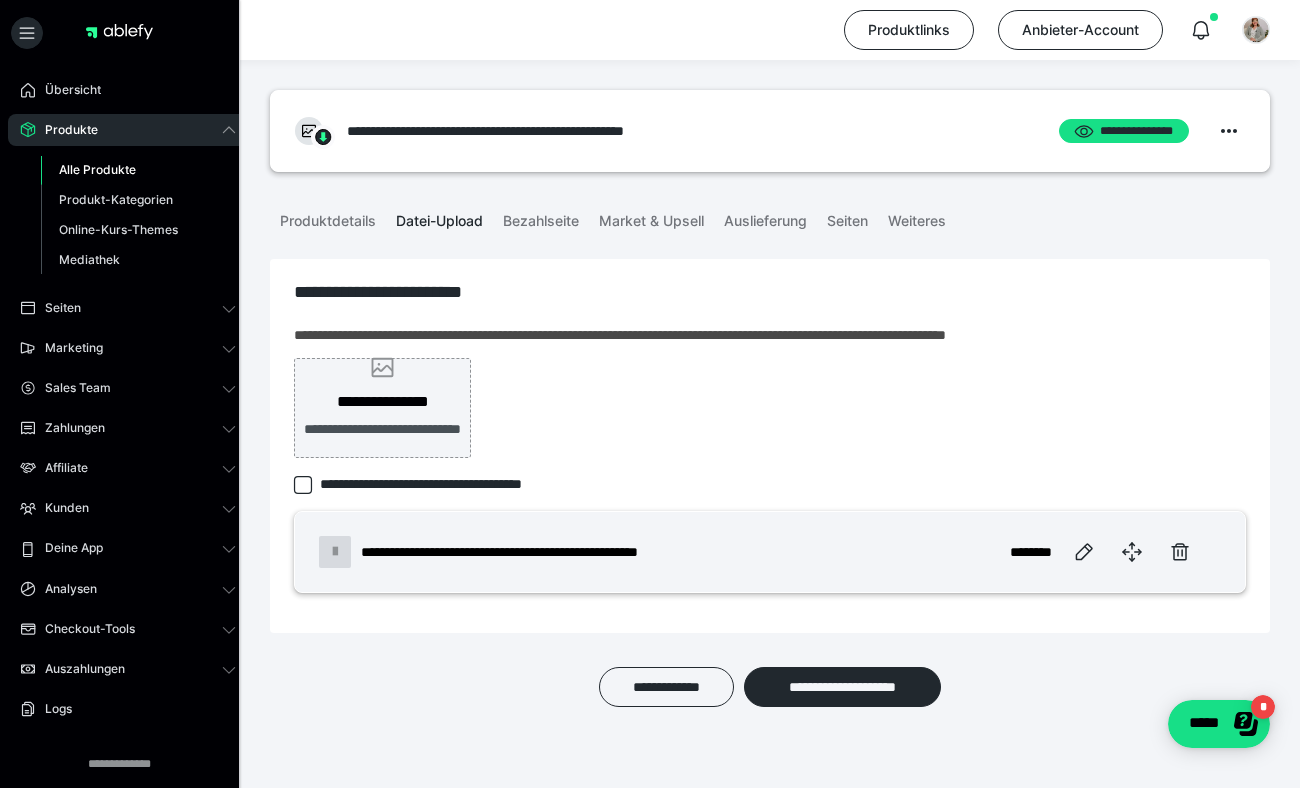 click 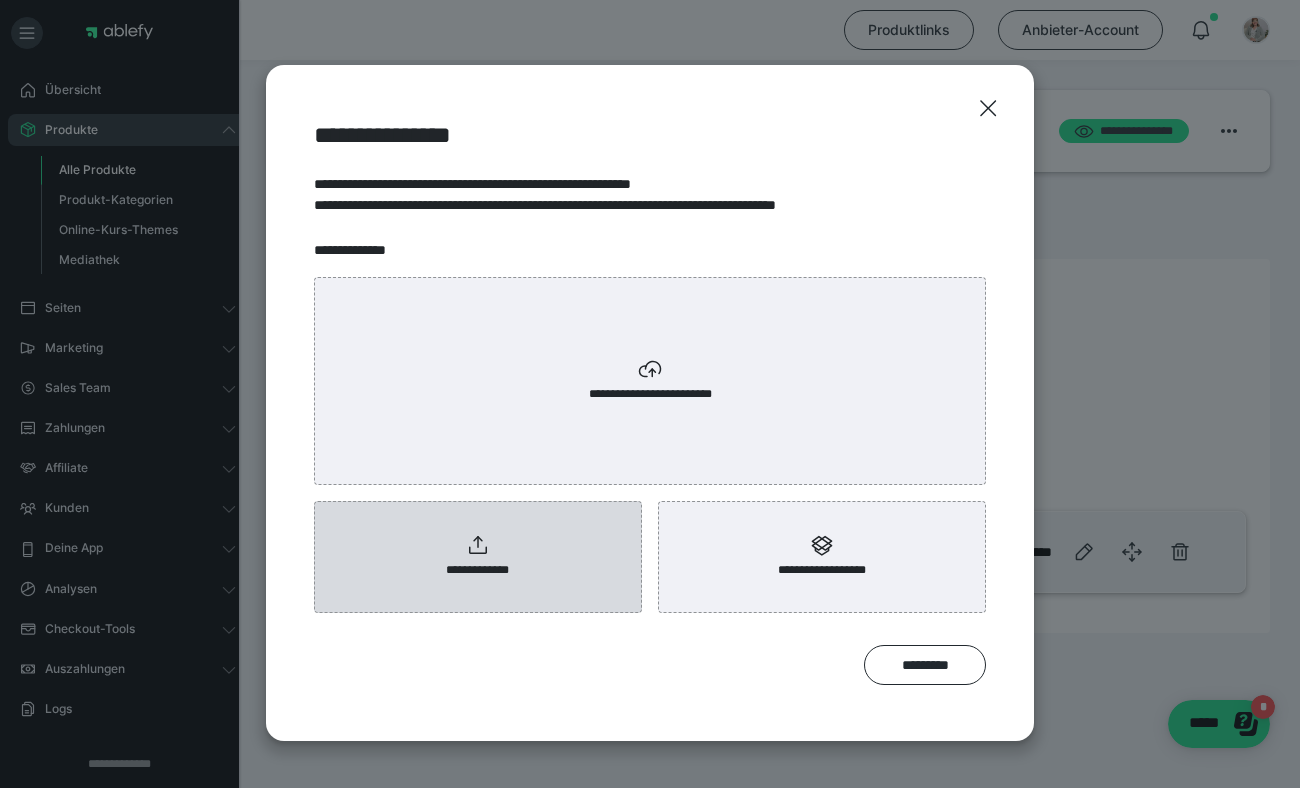click on "**********" at bounding box center [478, 557] 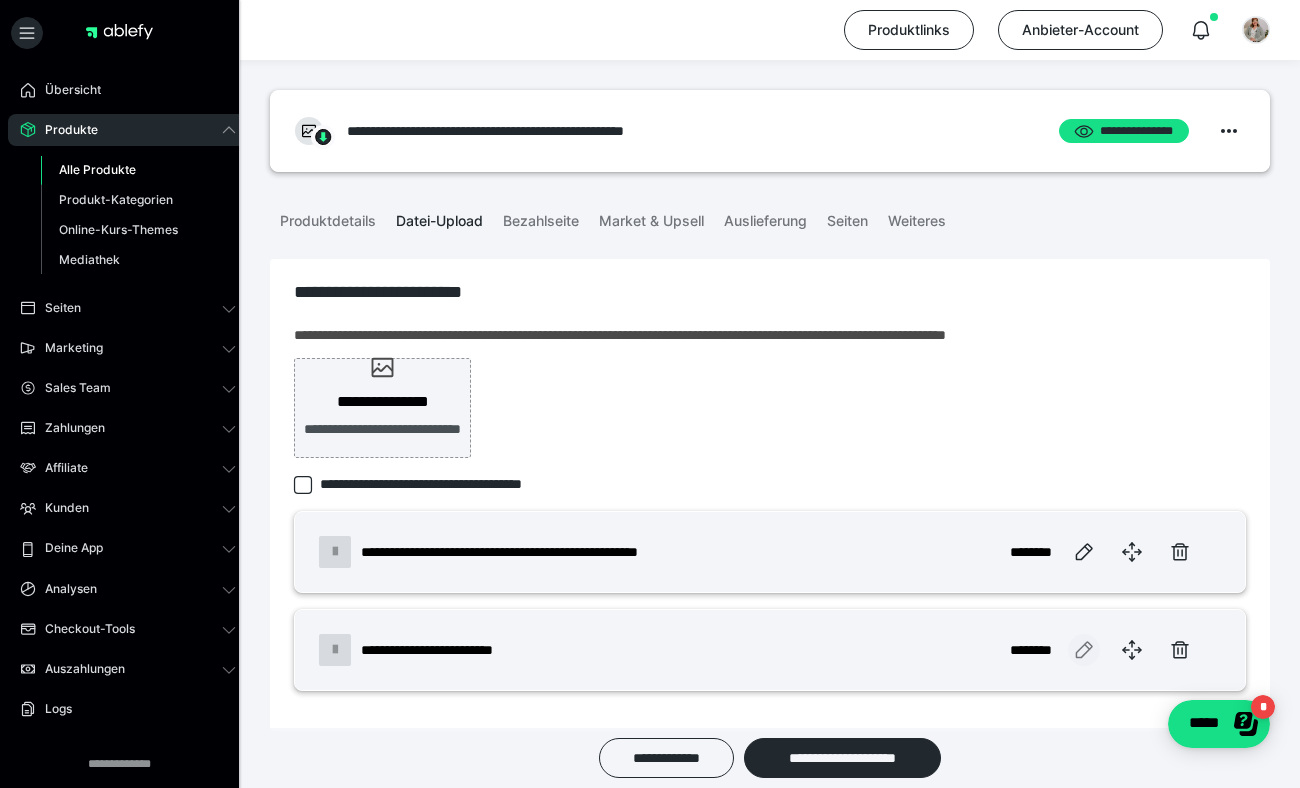 click 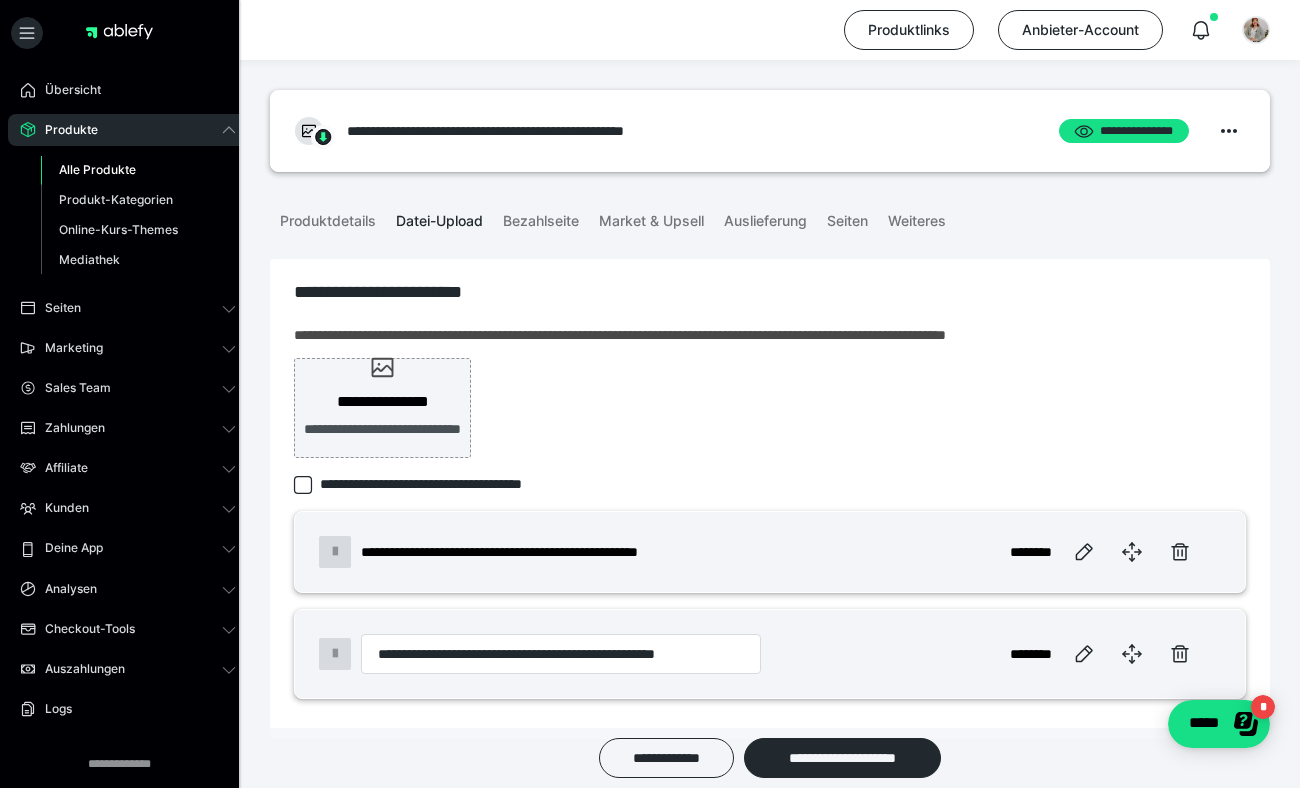 scroll, scrollTop: 0, scrollLeft: 1, axis: horizontal 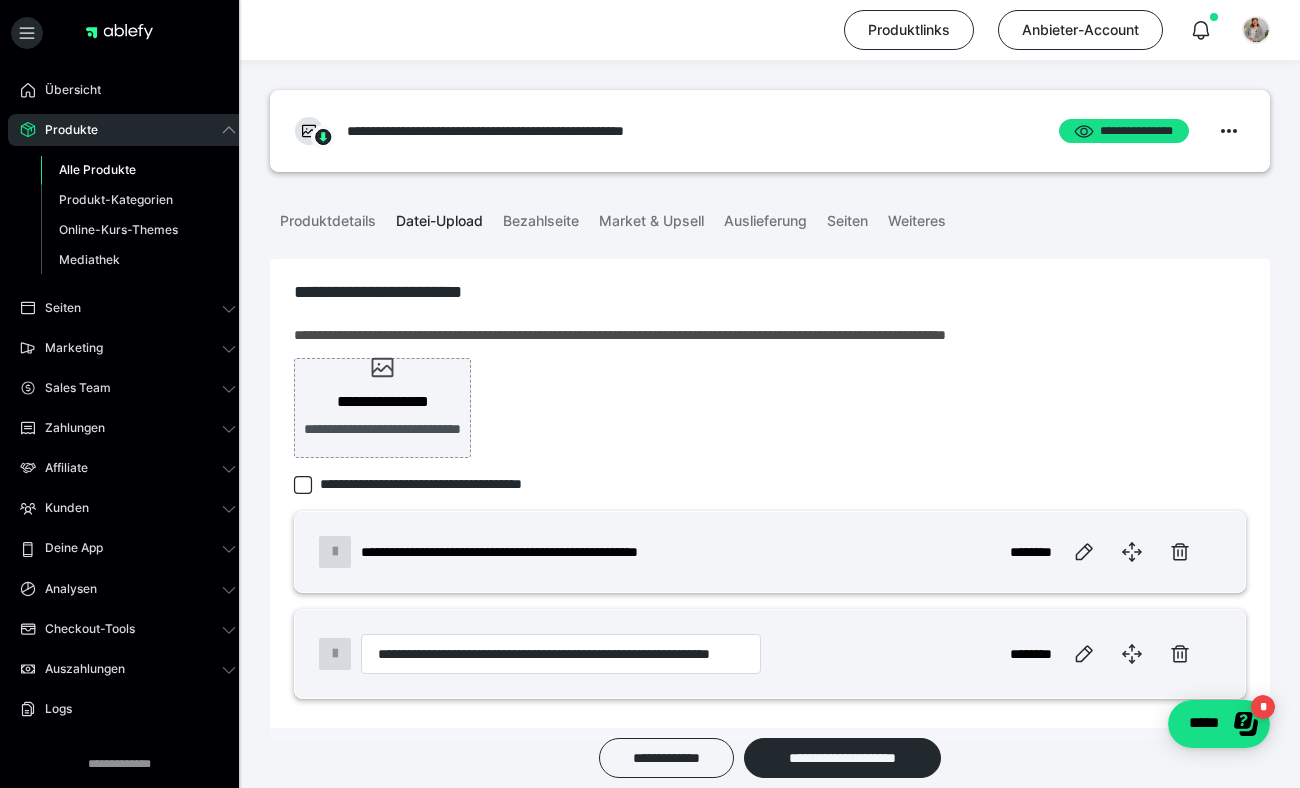 type on "**********" 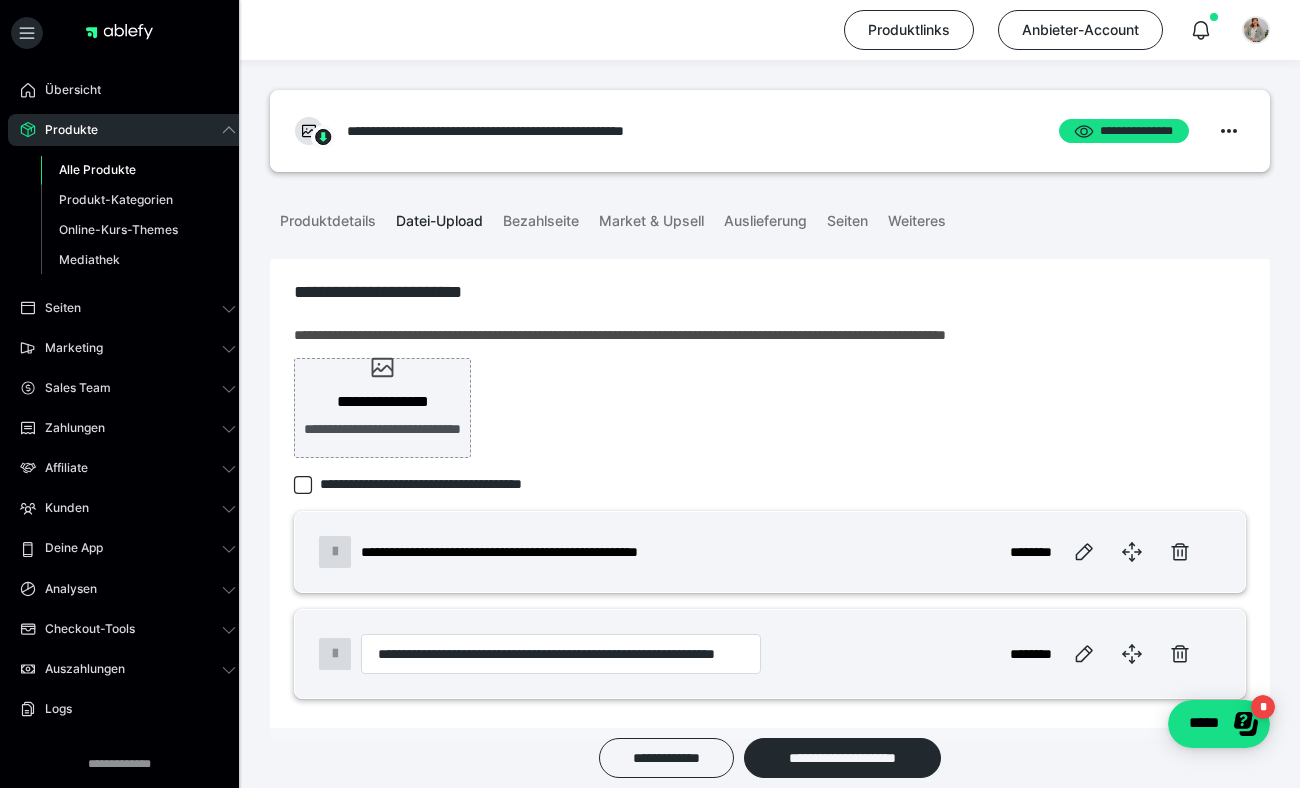 scroll, scrollTop: 0, scrollLeft: 91, axis: horizontal 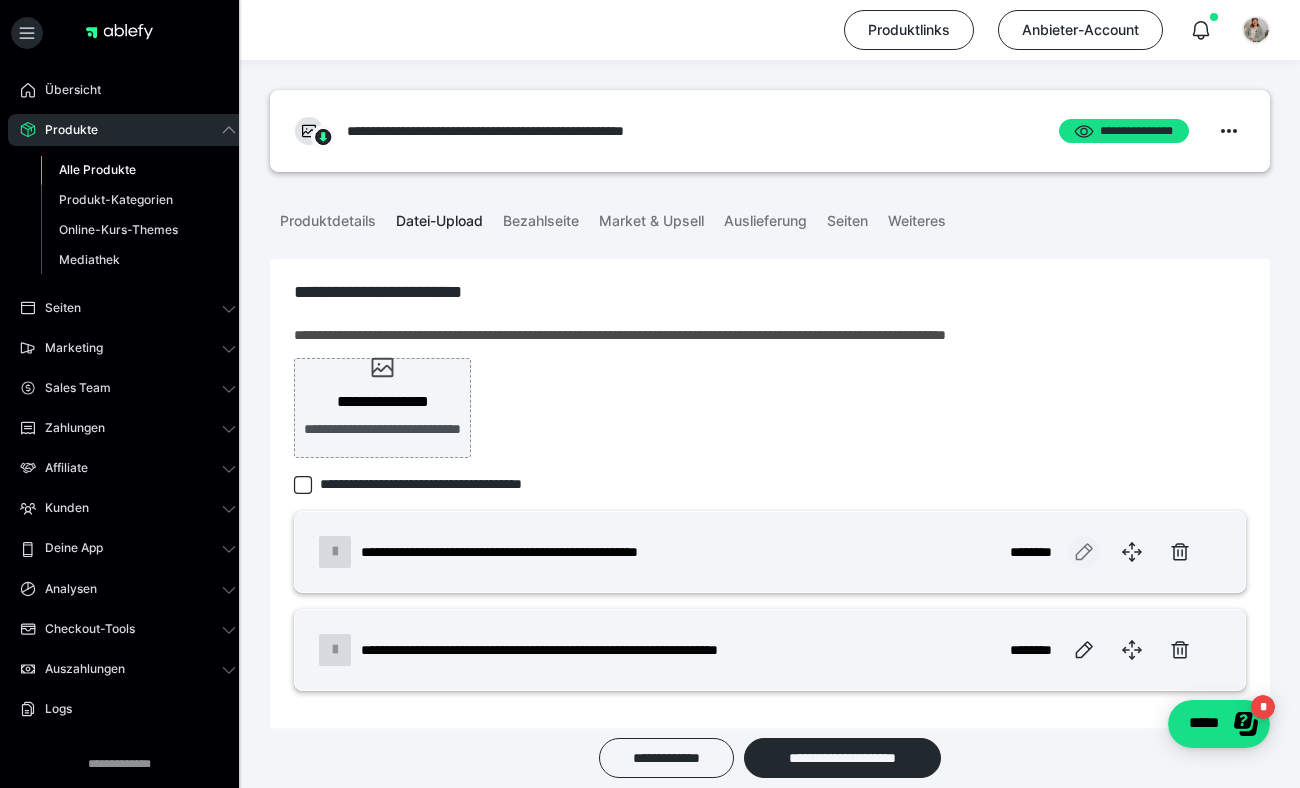 click 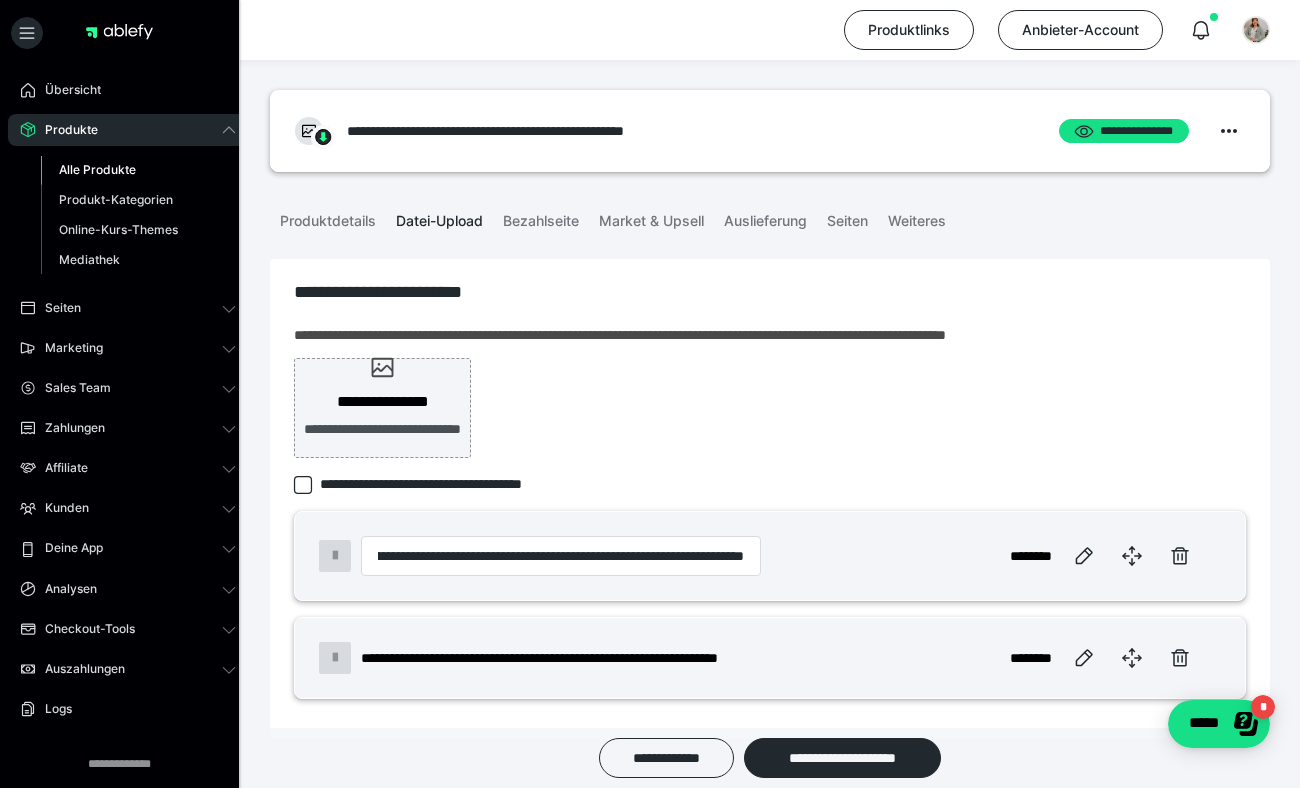 scroll, scrollTop: 0, scrollLeft: 197, axis: horizontal 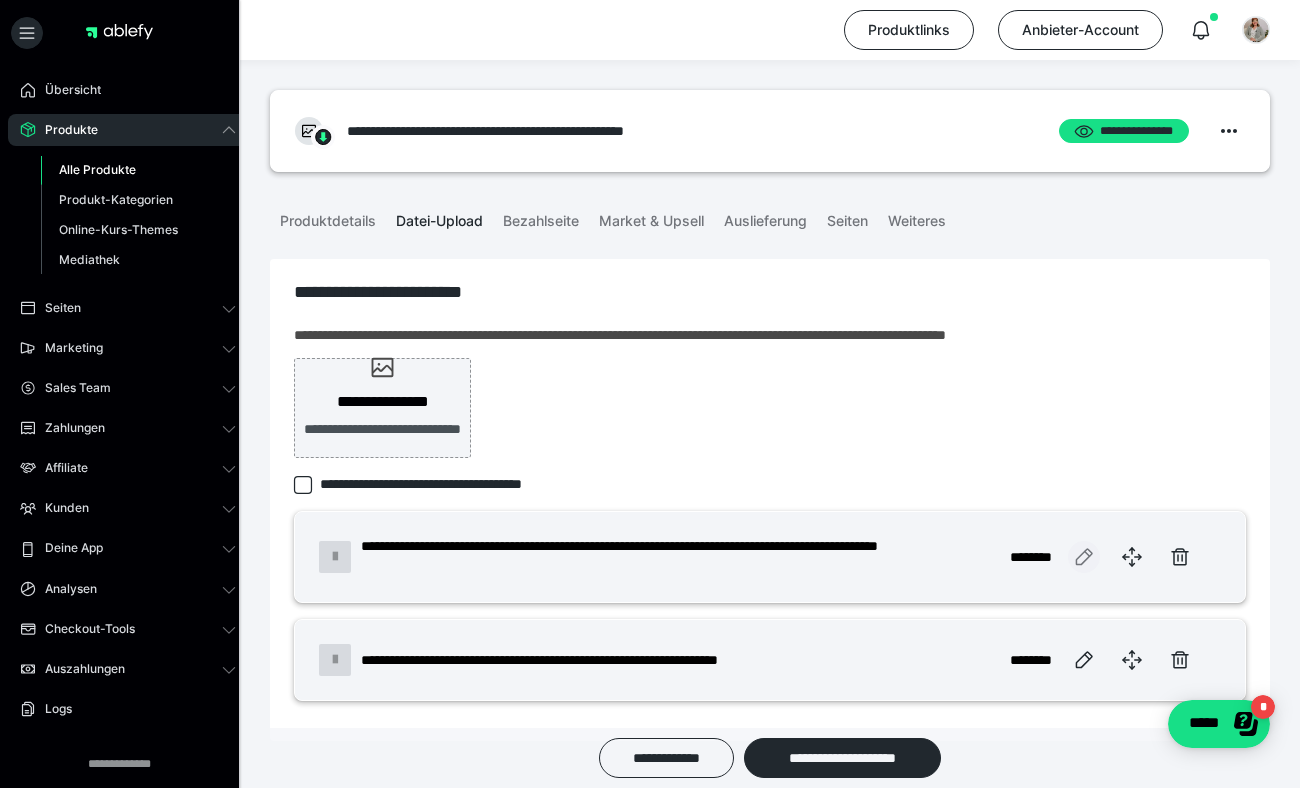 click 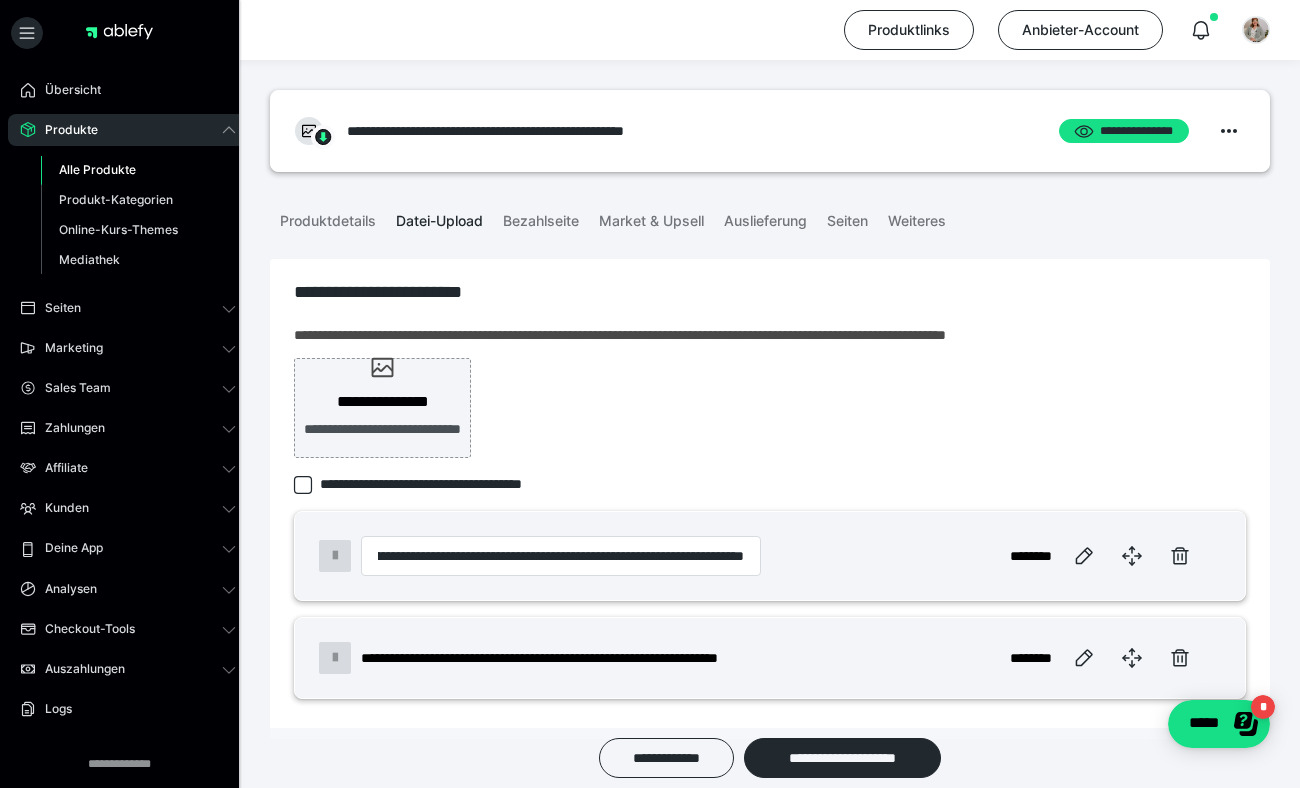 scroll, scrollTop: 0, scrollLeft: 197, axis: horizontal 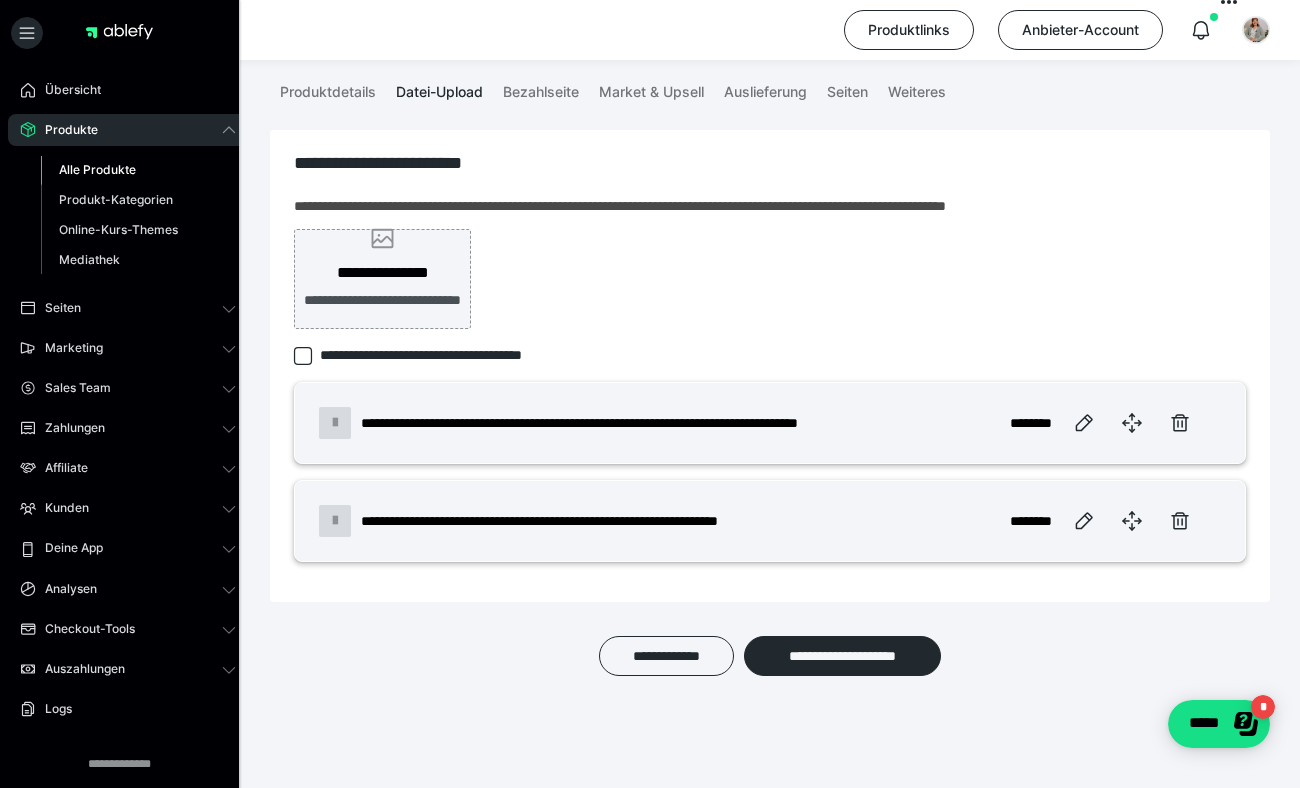click 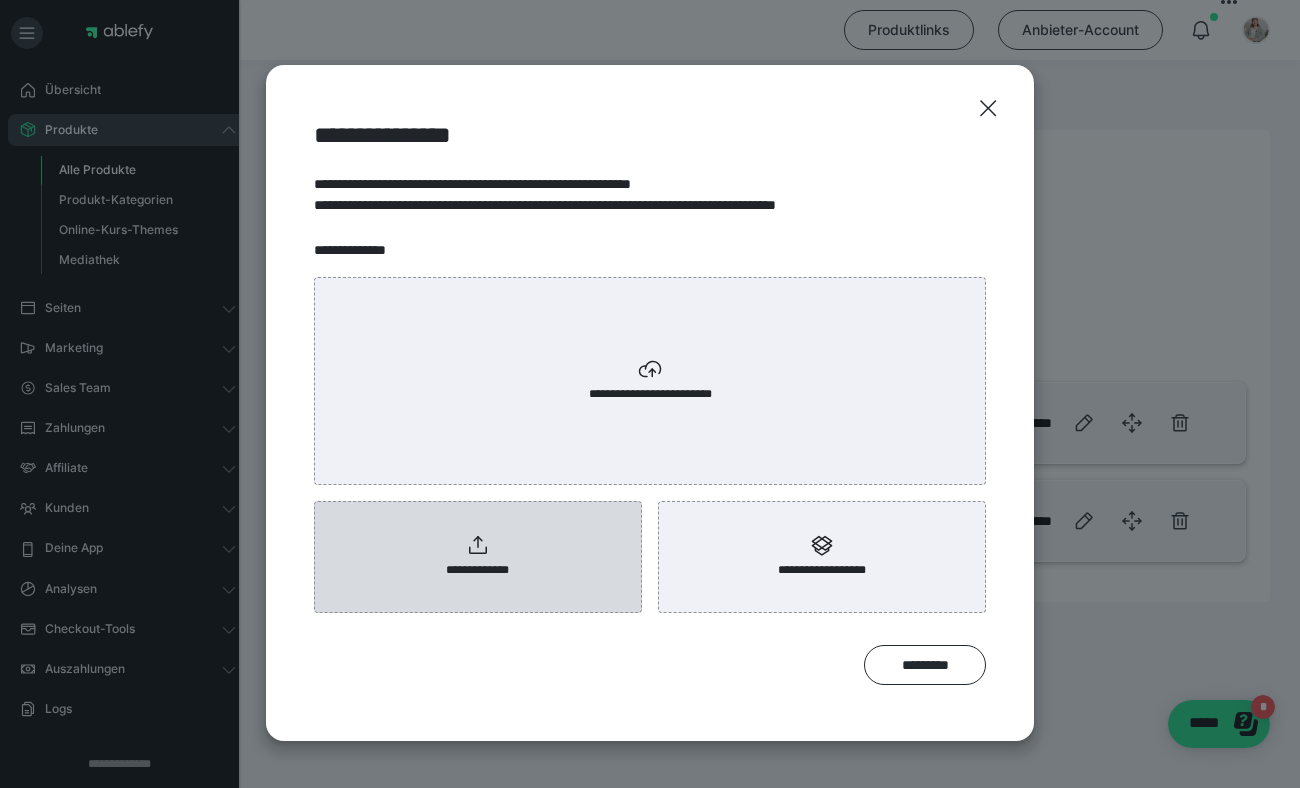 click 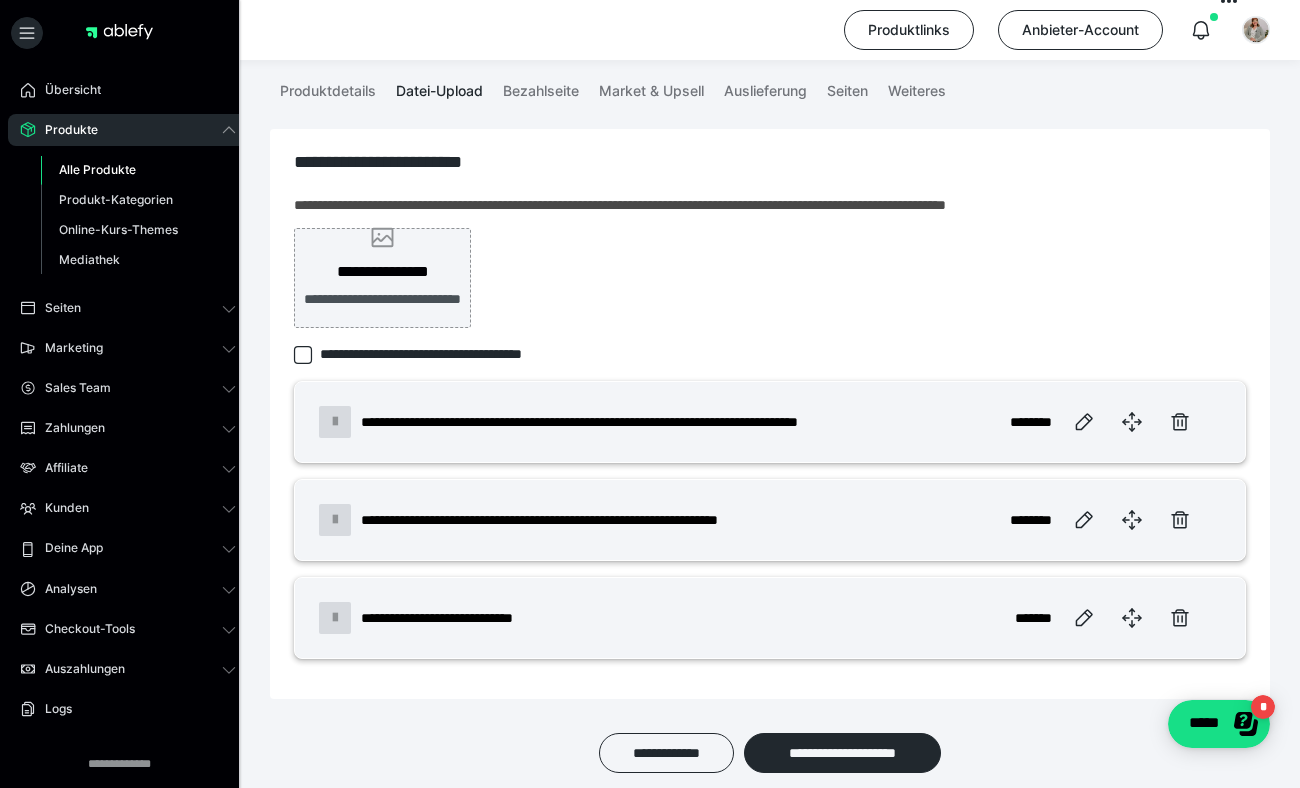 click on "**********" at bounding box center (382, 272) 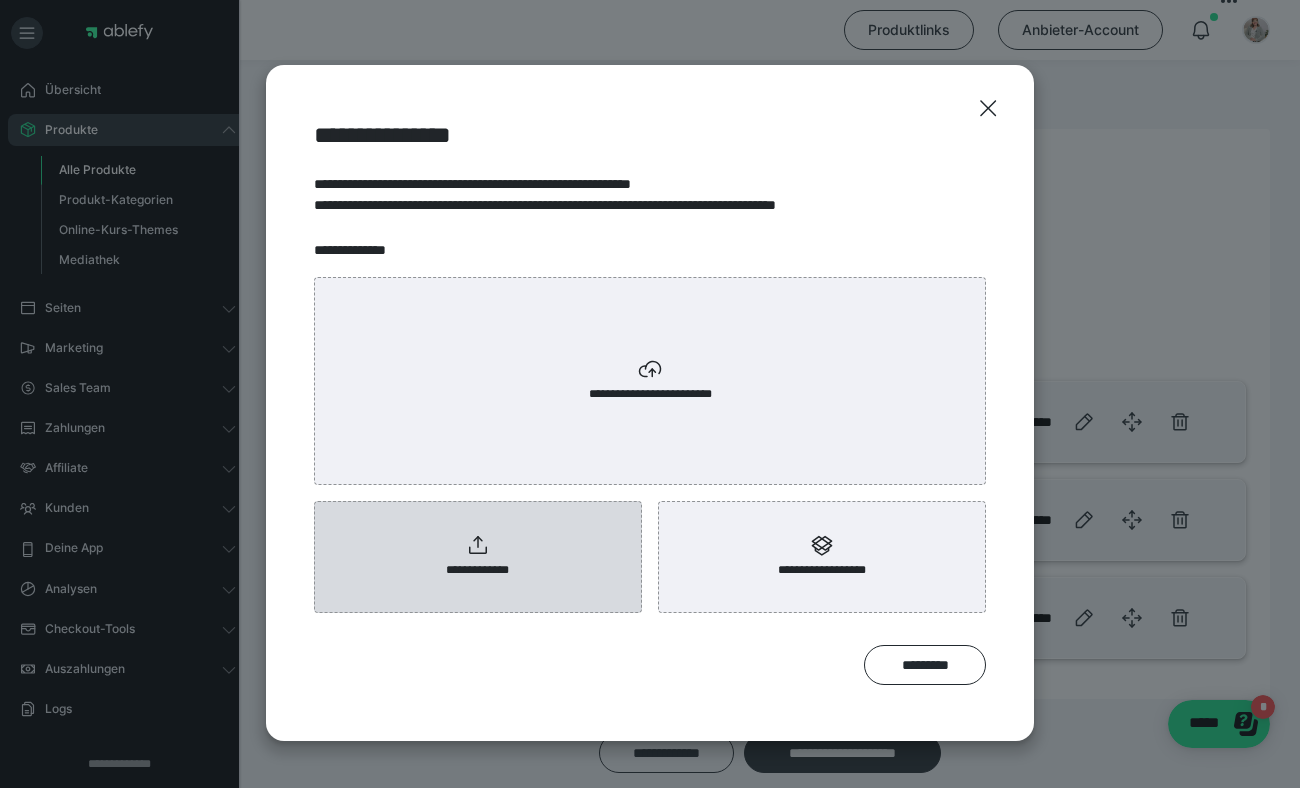 click 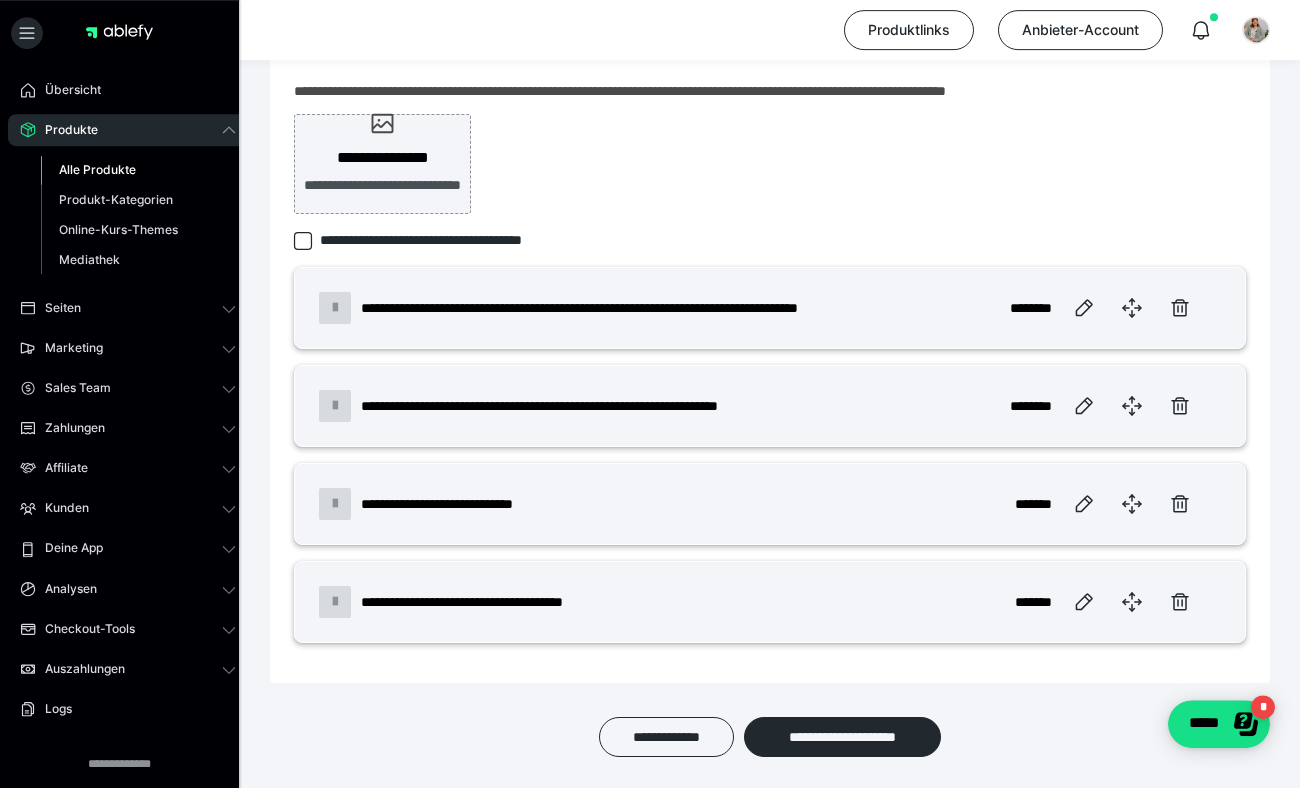 scroll, scrollTop: 184, scrollLeft: 0, axis: vertical 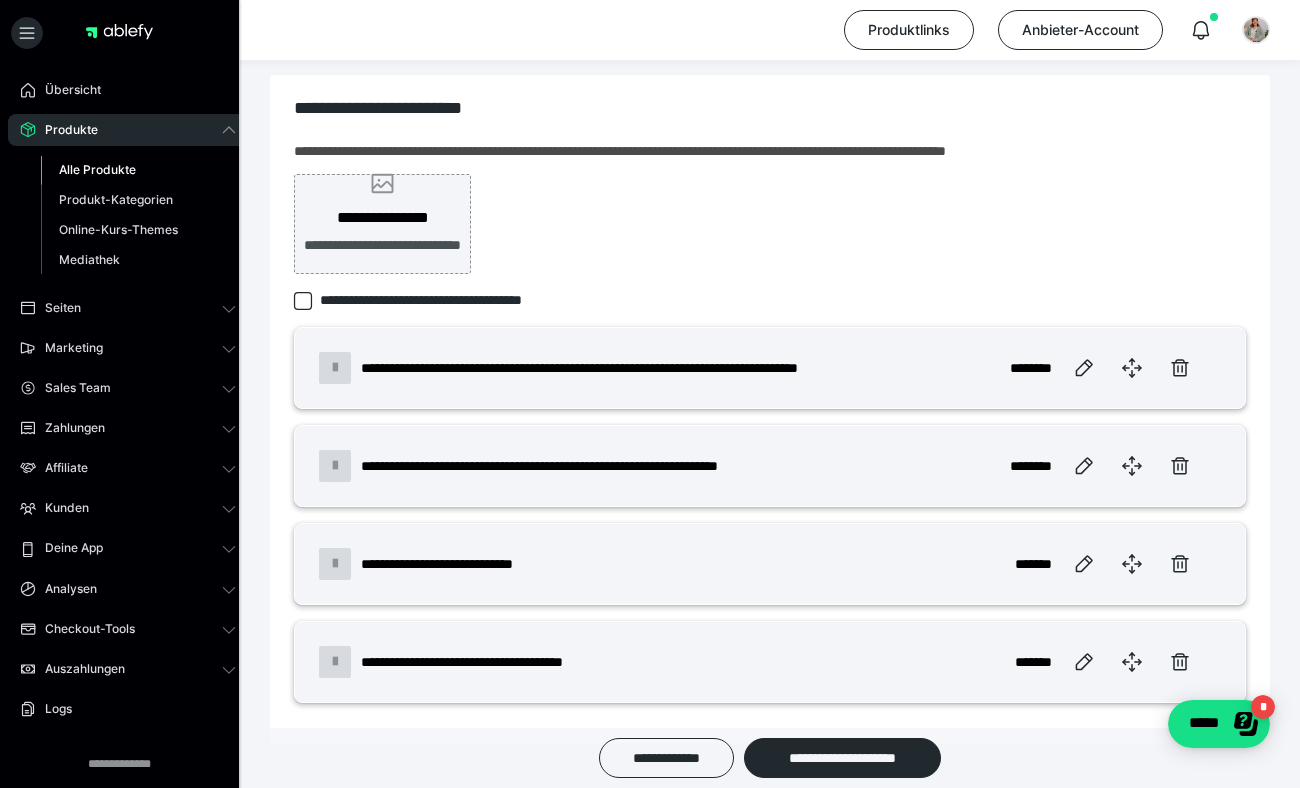 click on "**********" at bounding box center (382, 218) 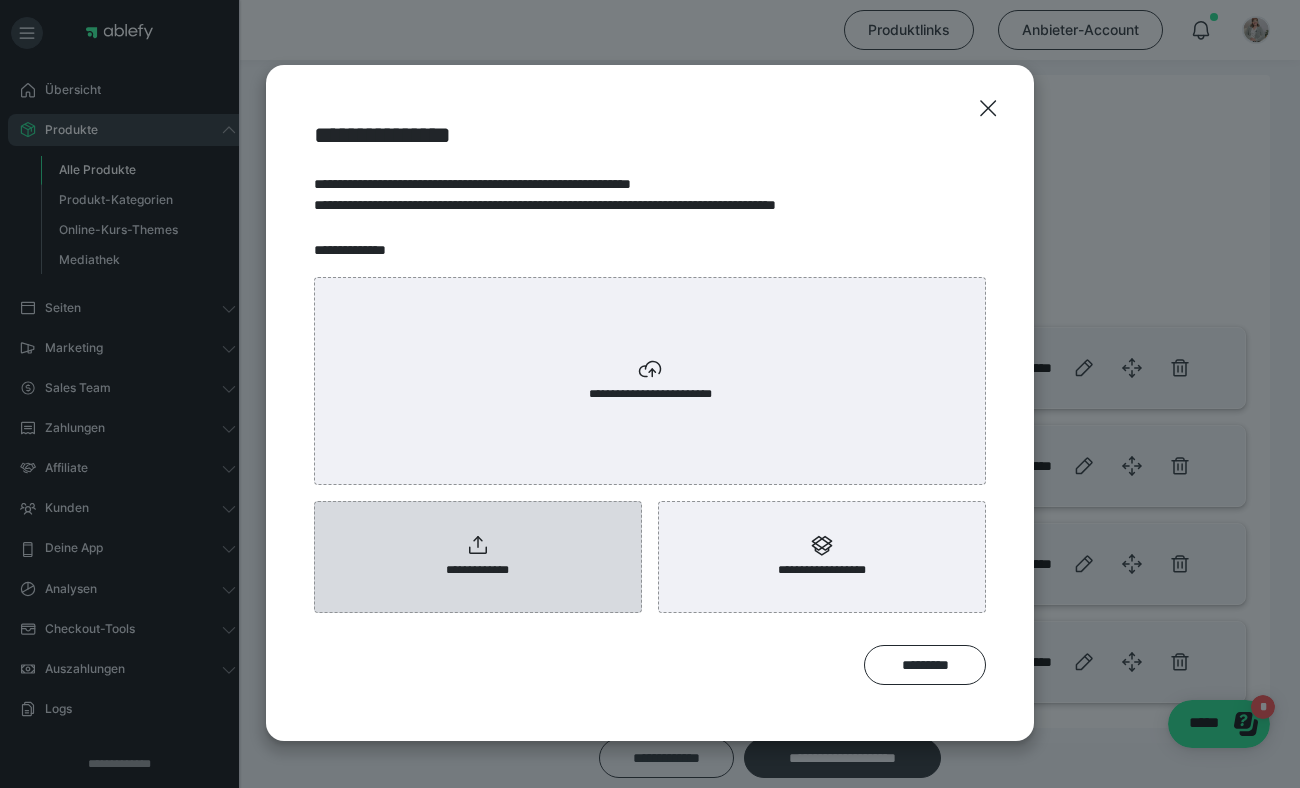 click 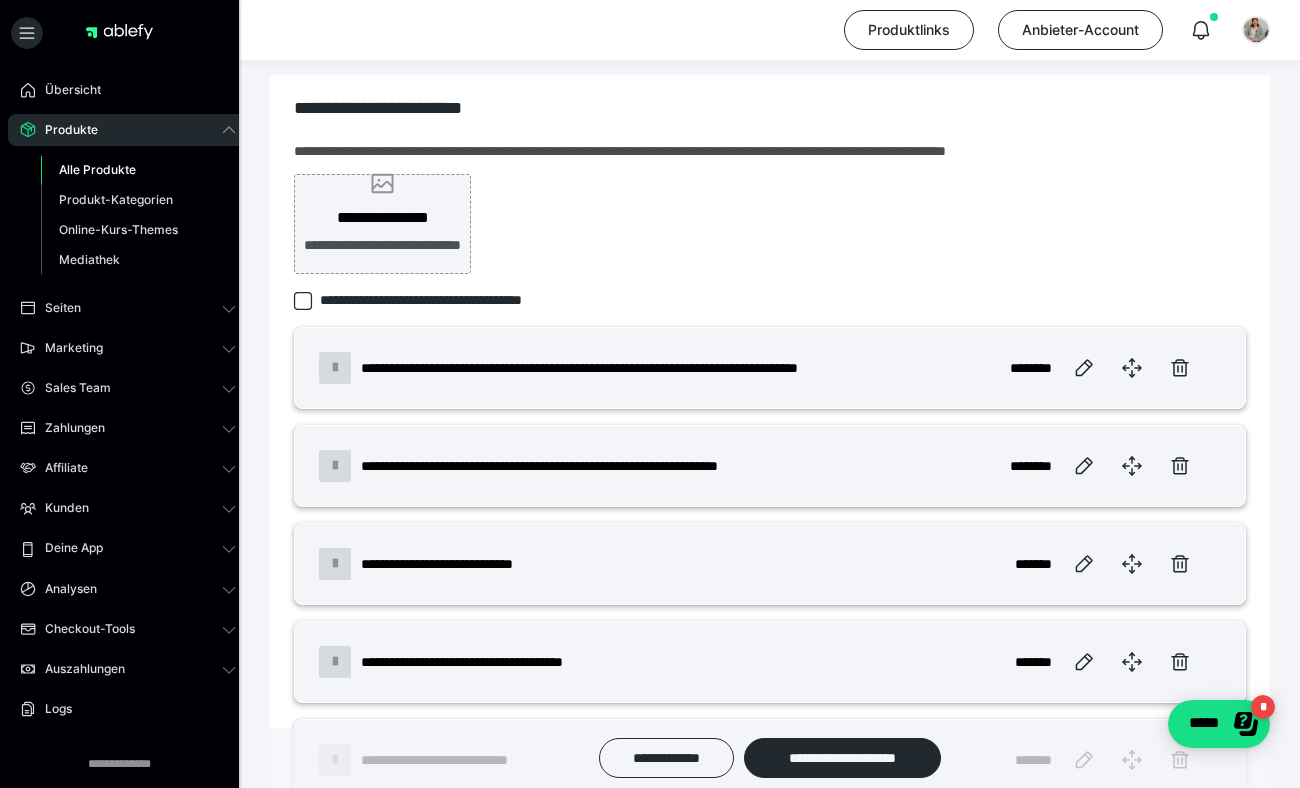 click on "**********" at bounding box center [382, 218] 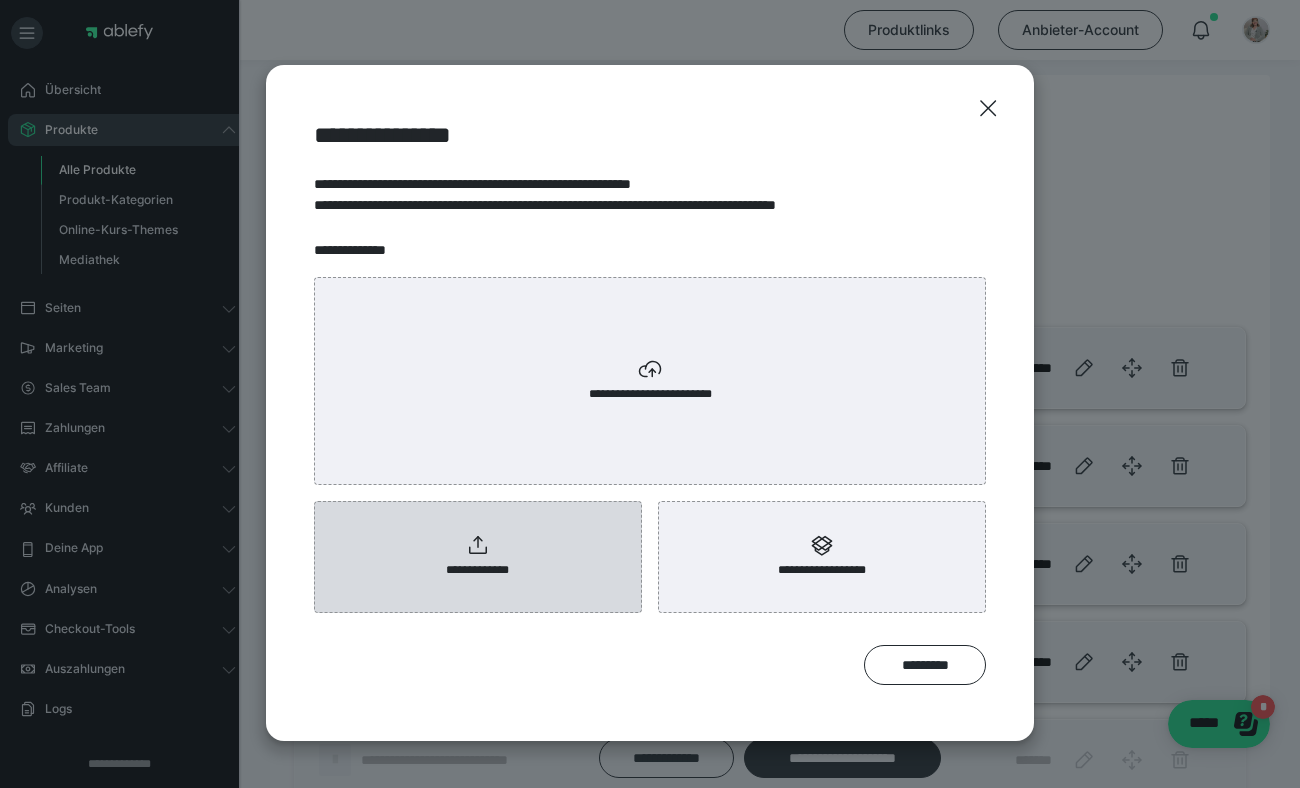 click 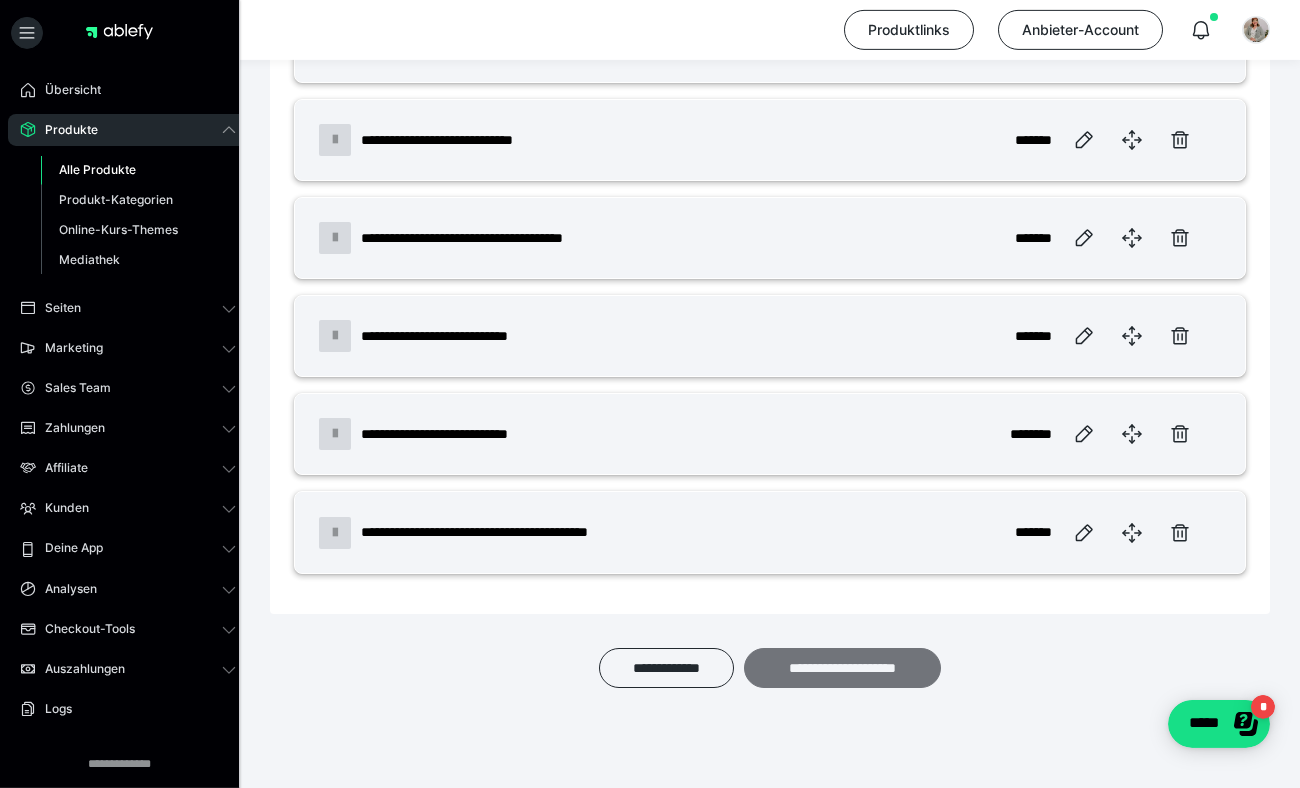 scroll, scrollTop: 626, scrollLeft: 0, axis: vertical 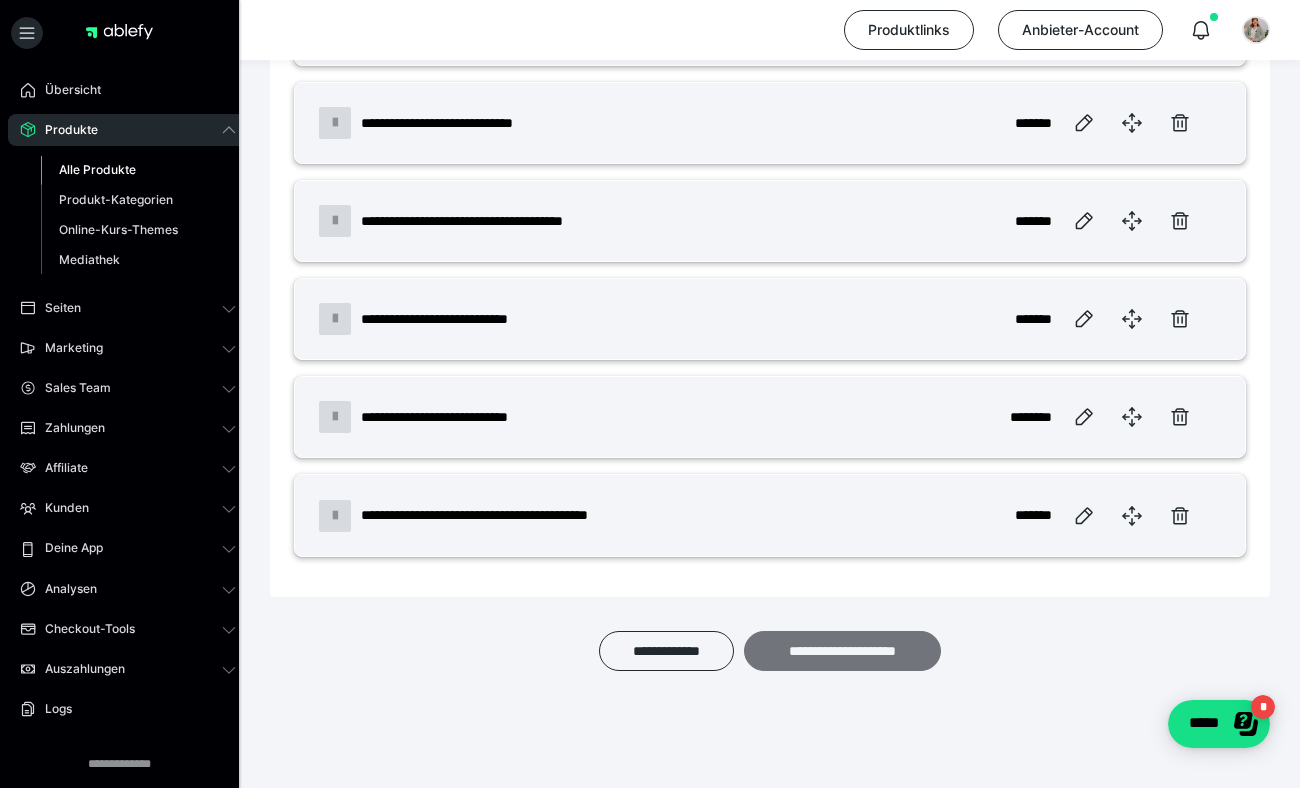 click on "**********" at bounding box center (842, 651) 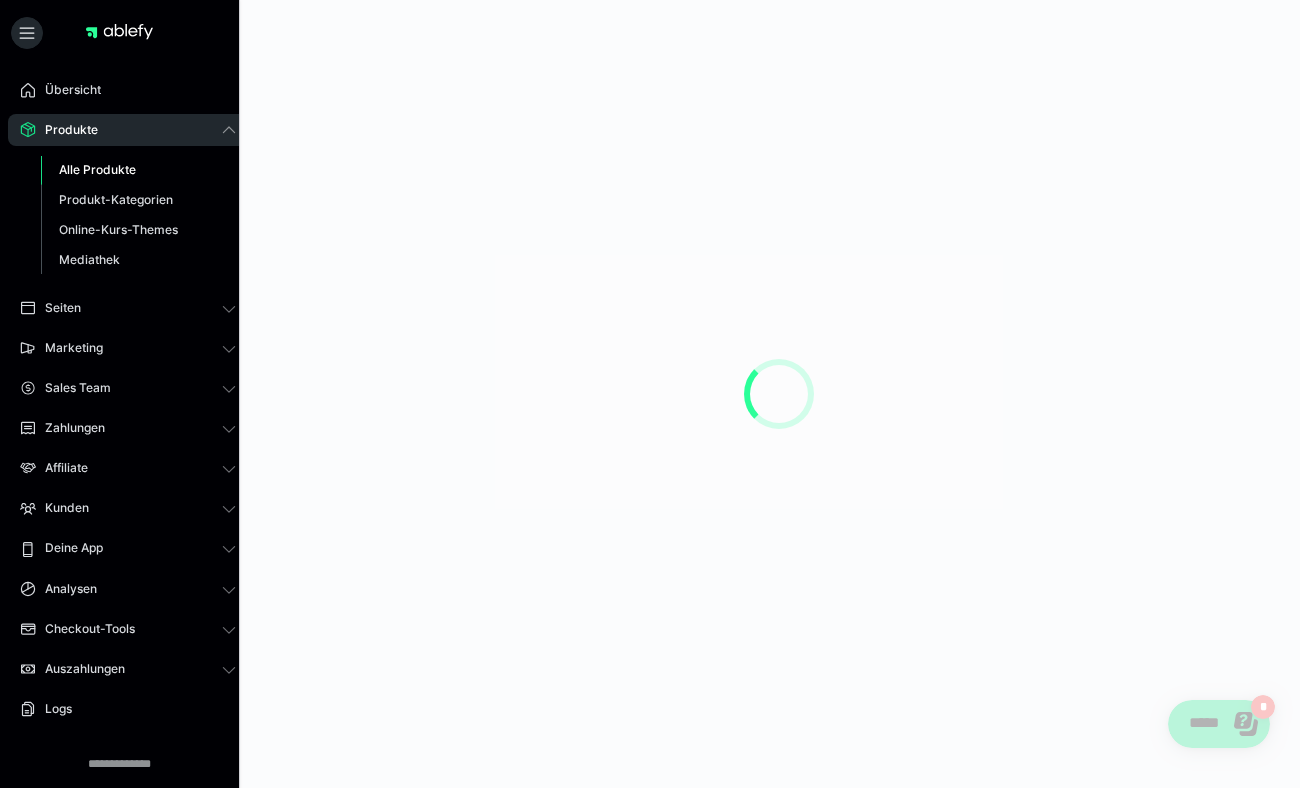 scroll, scrollTop: 0, scrollLeft: 0, axis: both 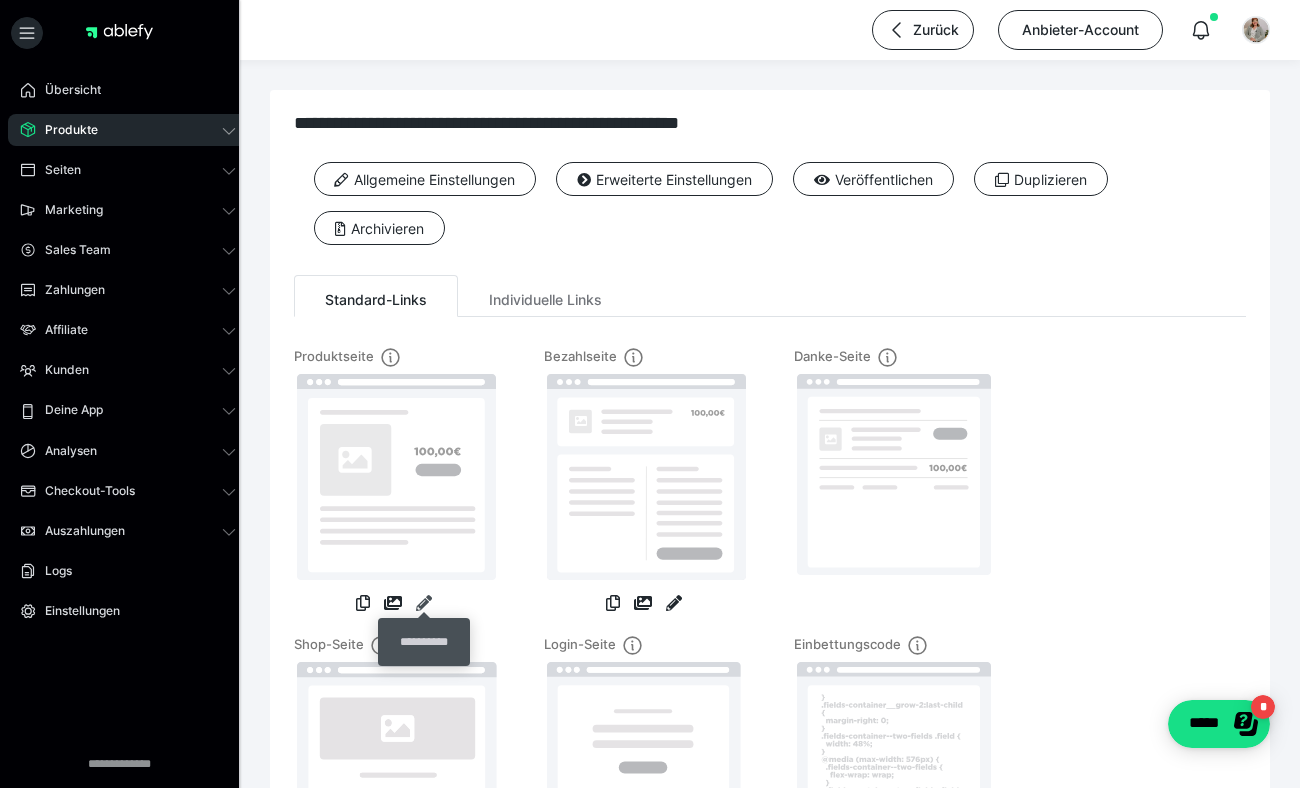 click at bounding box center [424, 603] 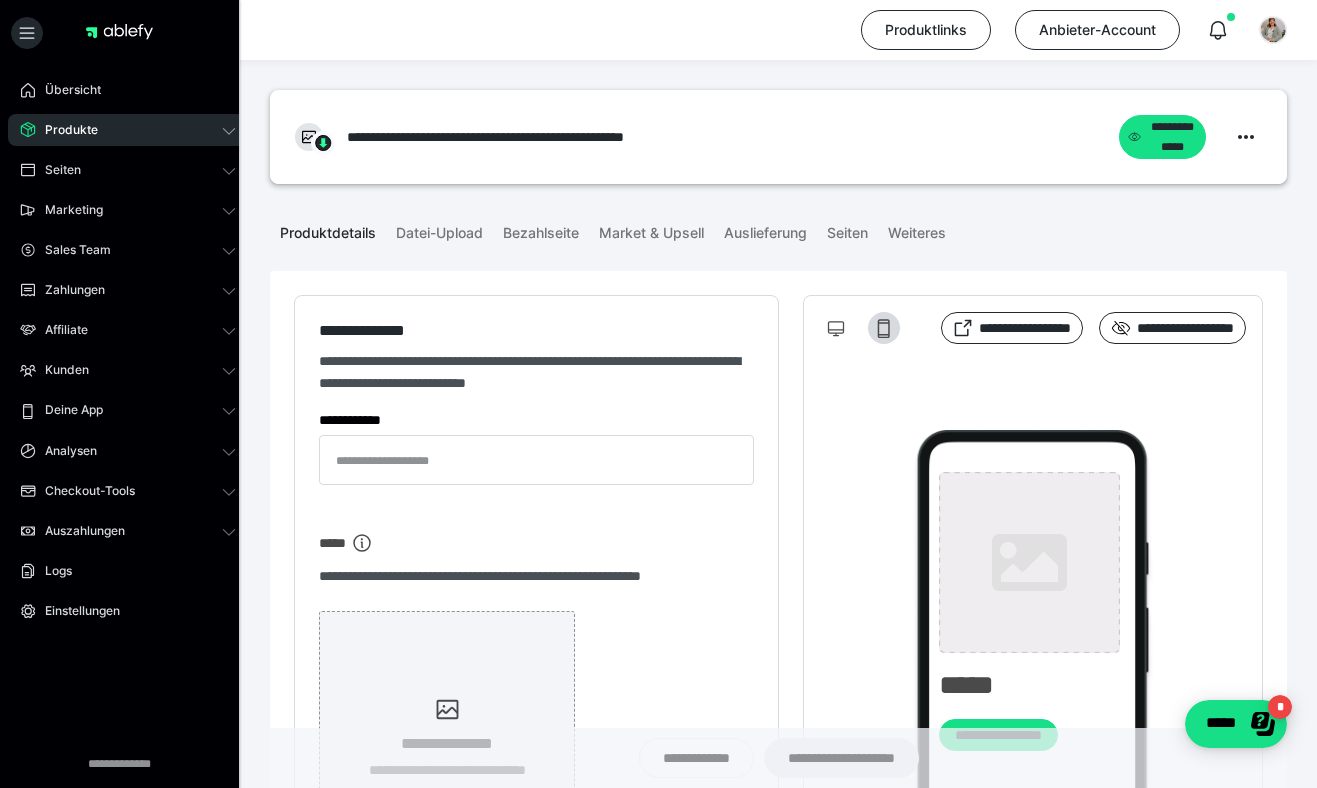 type on "**********" 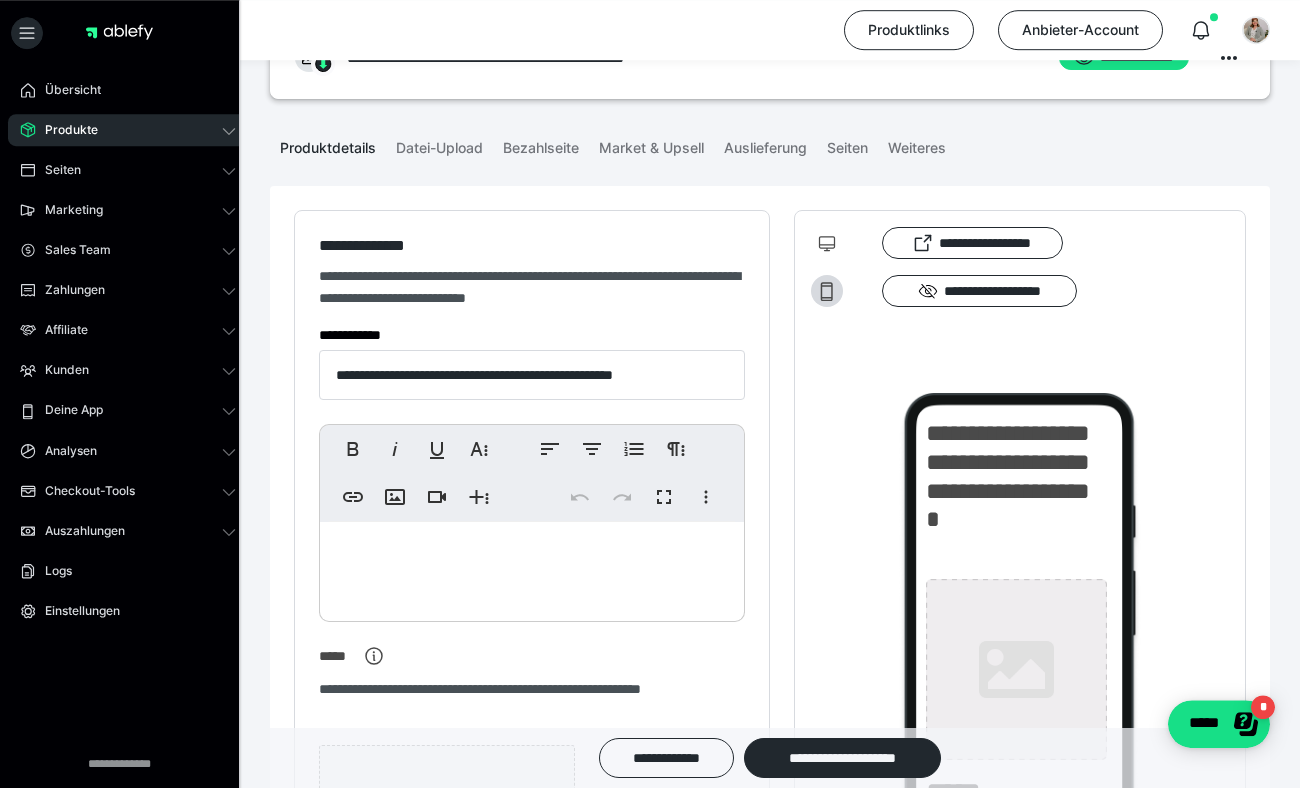 scroll, scrollTop: 144, scrollLeft: 0, axis: vertical 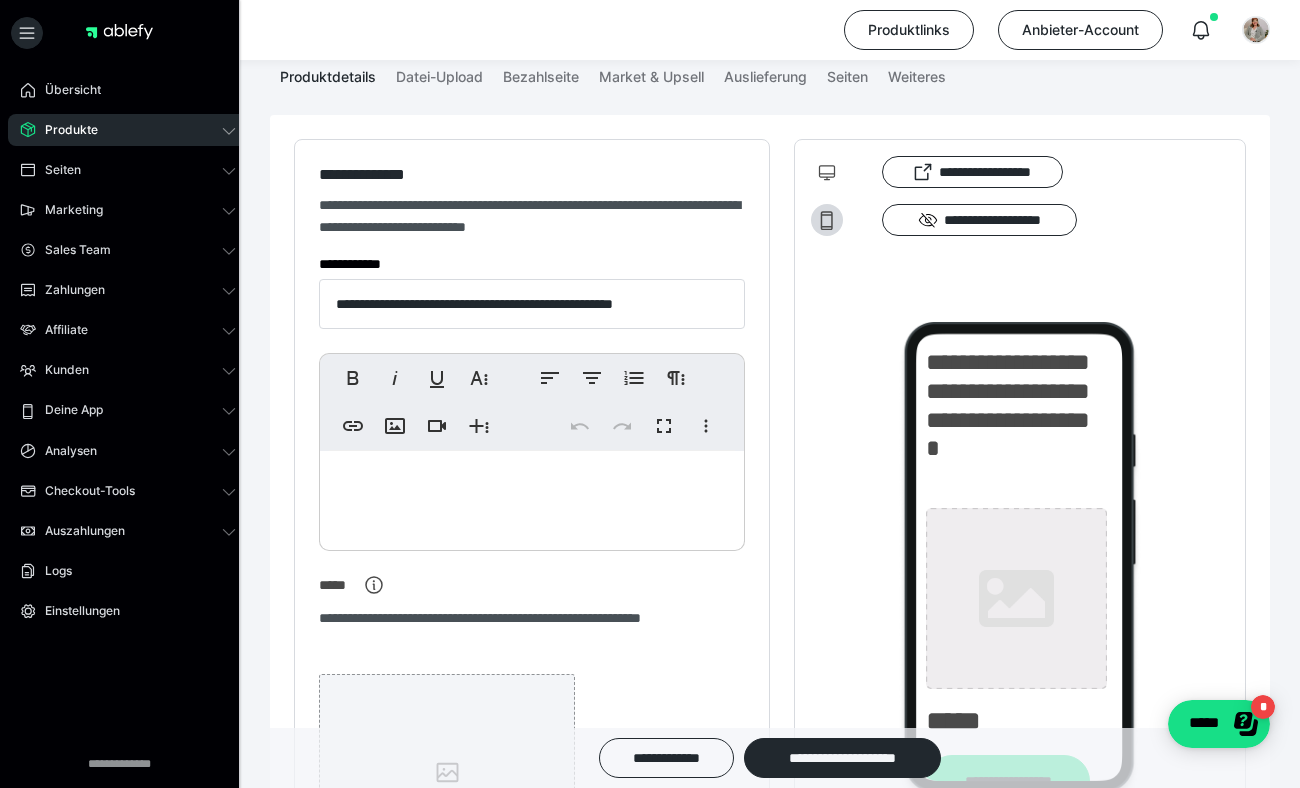 click at bounding box center [532, 496] 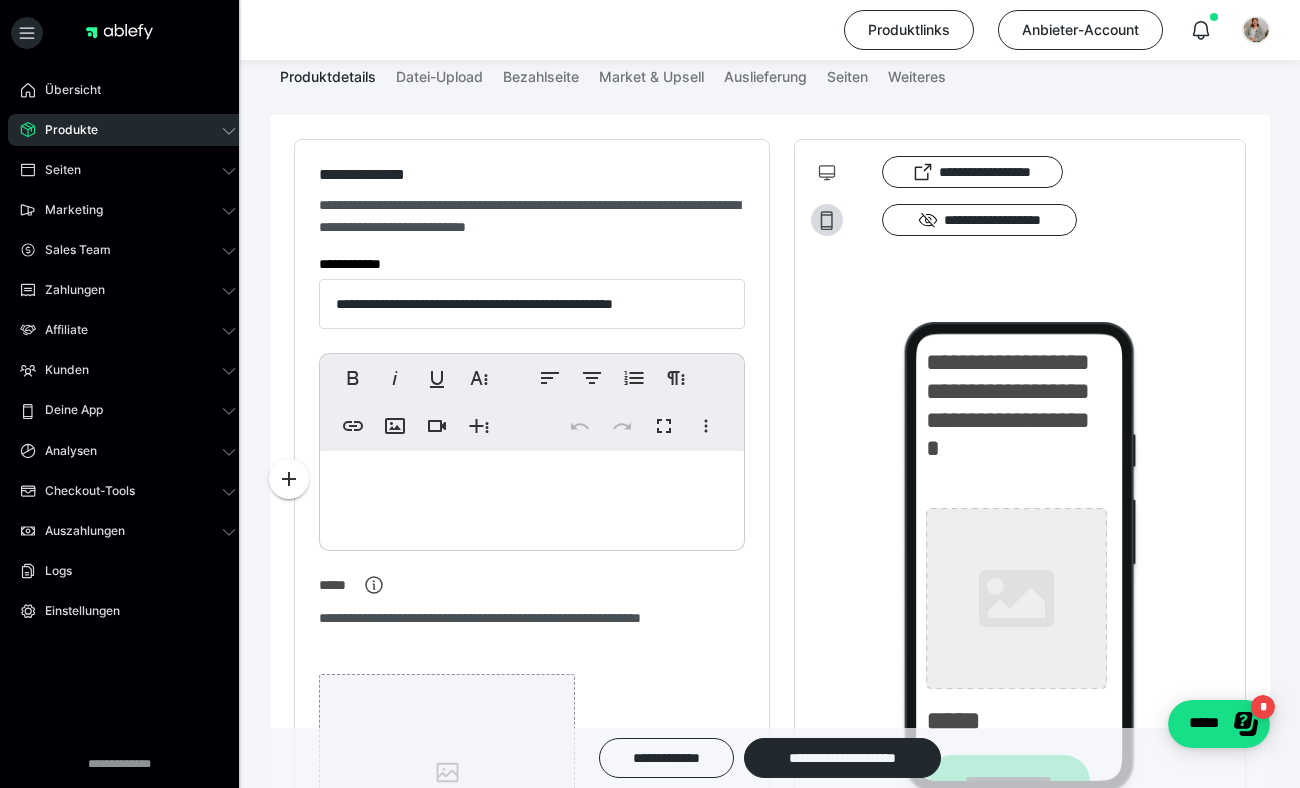 type 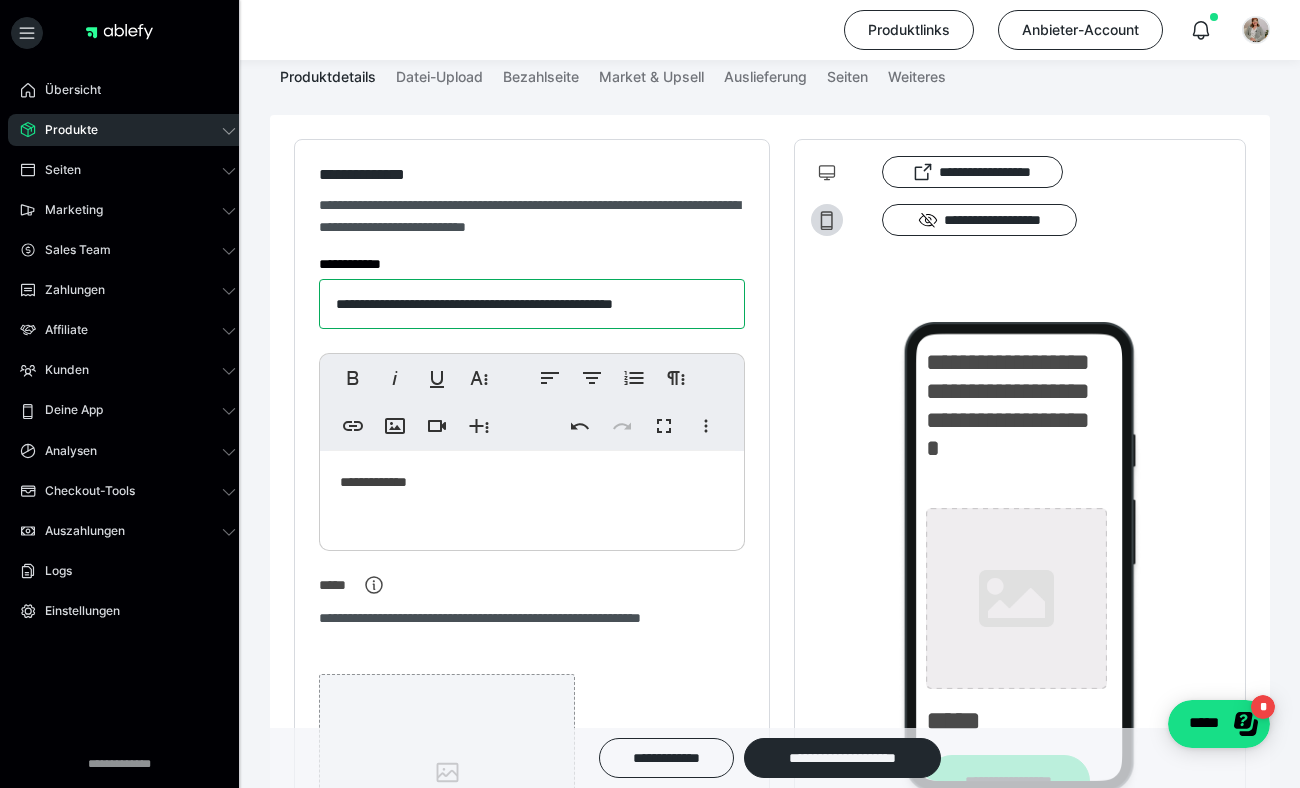 drag, startPoint x: 542, startPoint y: 303, endPoint x: 329, endPoint y: 300, distance: 213.02112 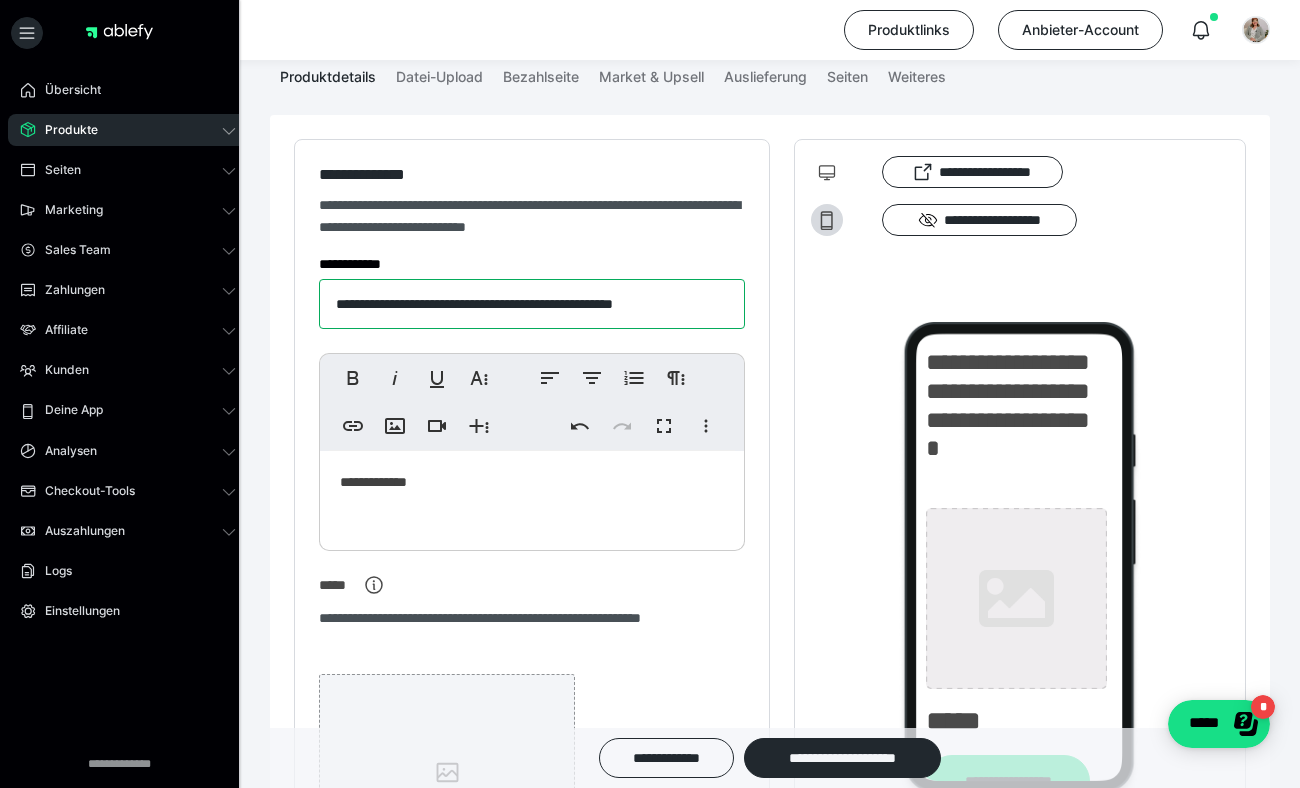 click on "**********" at bounding box center [532, 304] 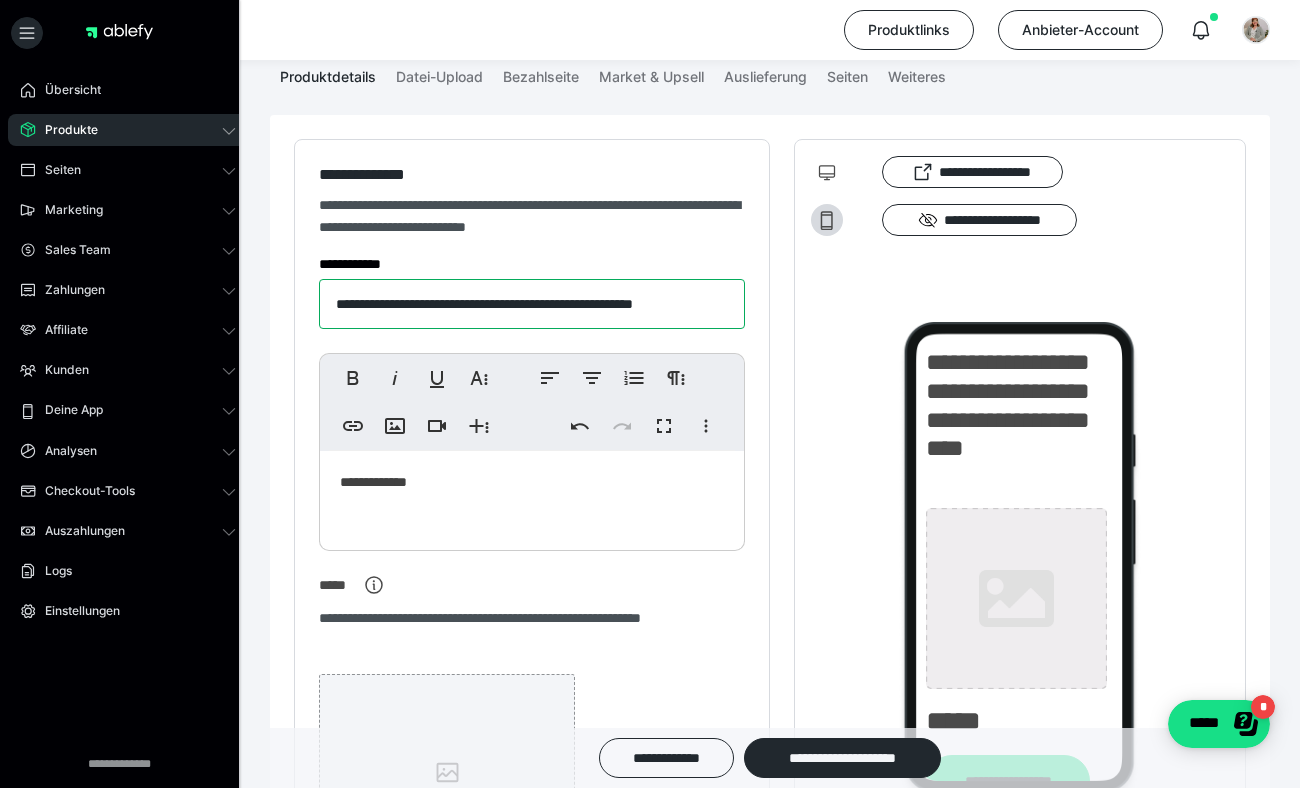 click on "**********" at bounding box center (532, 304) 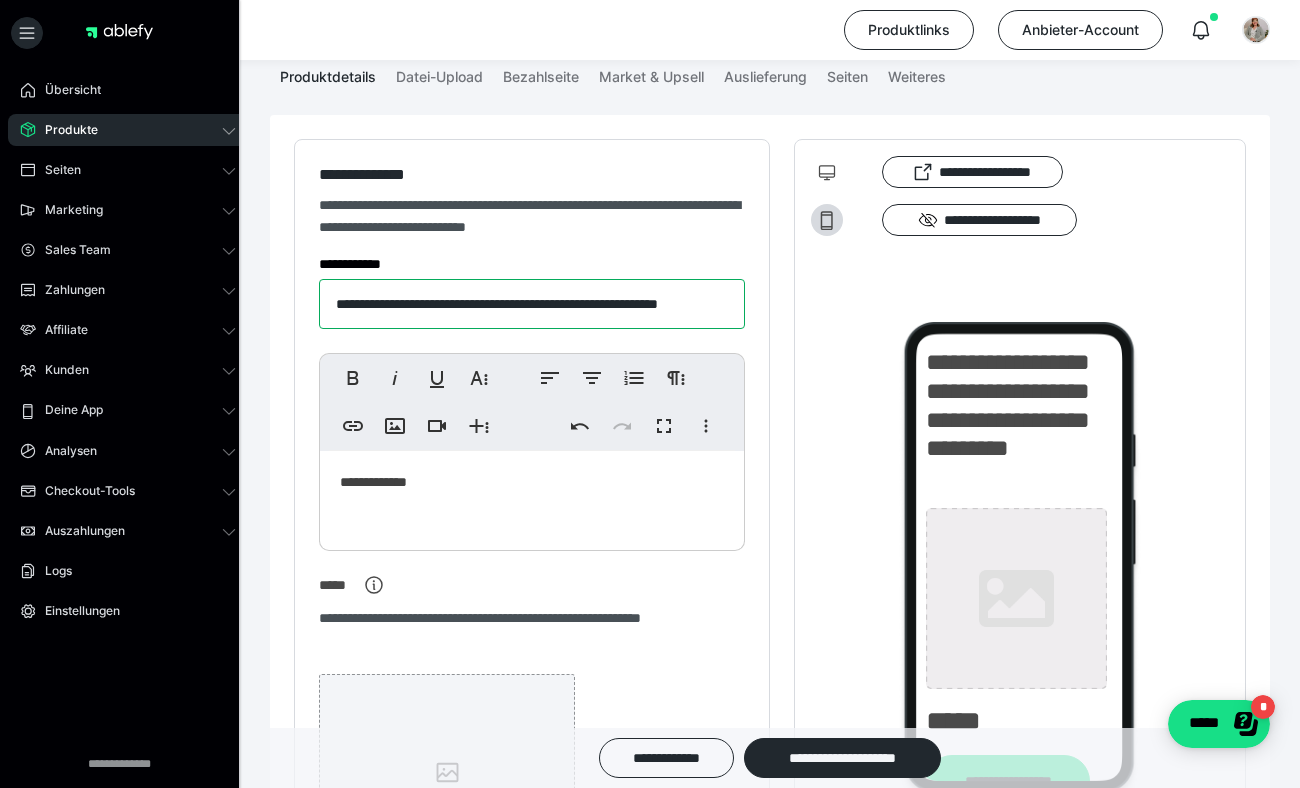 scroll, scrollTop: 0, scrollLeft: 59, axis: horizontal 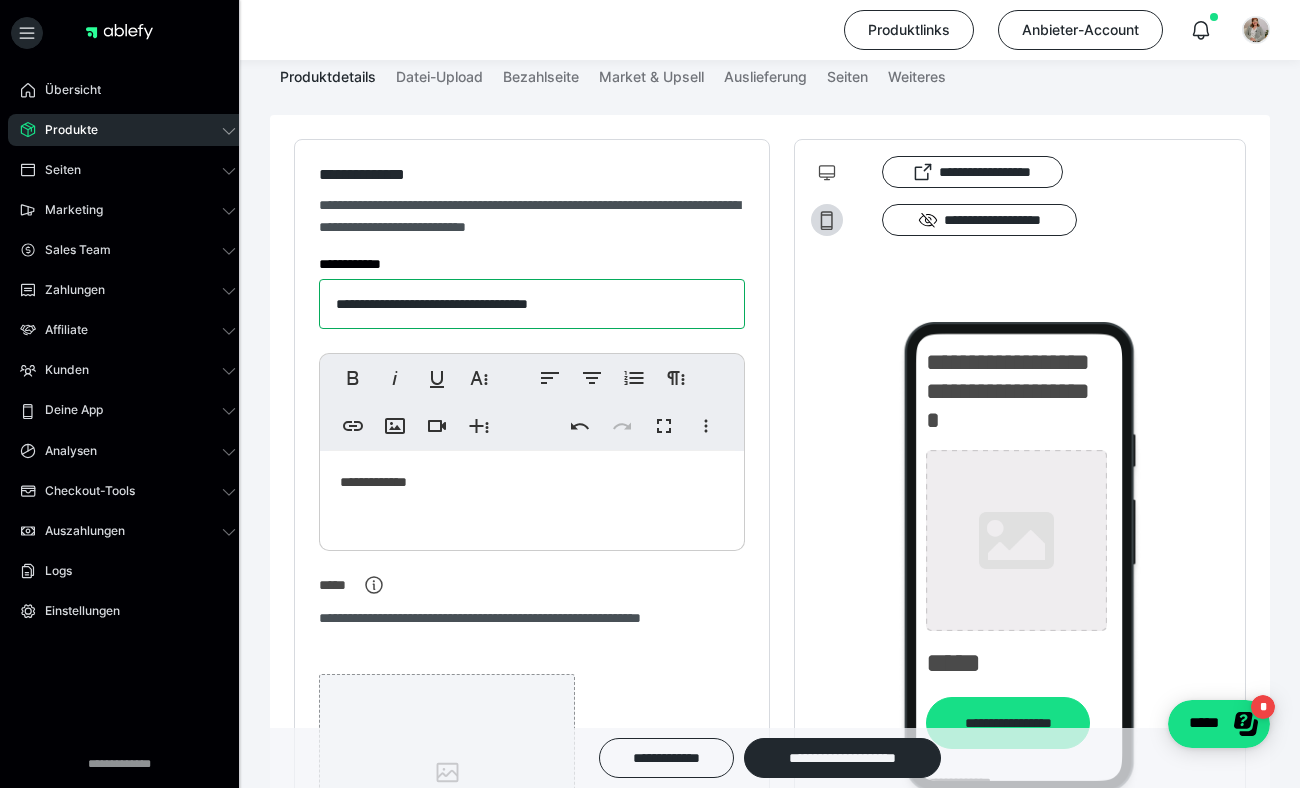 type on "**********" 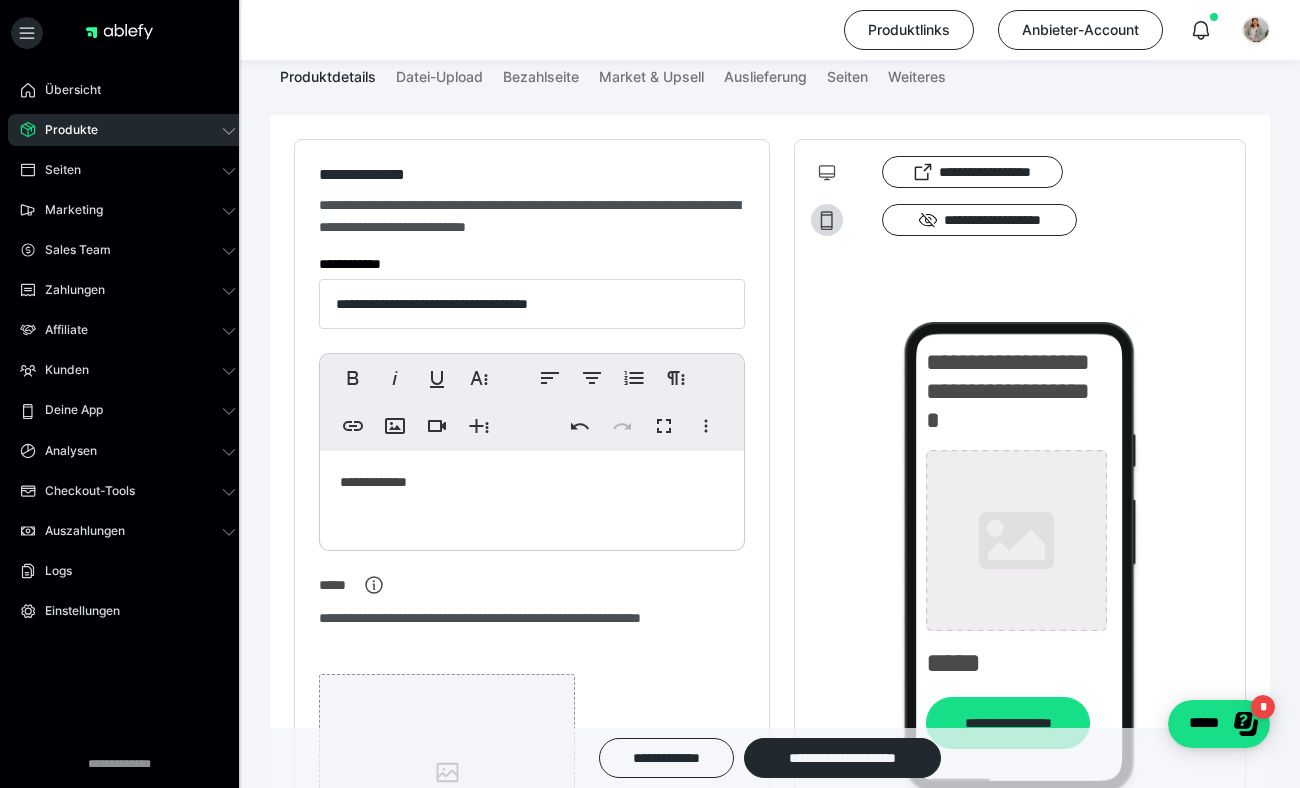 click on "**********" at bounding box center (532, 496) 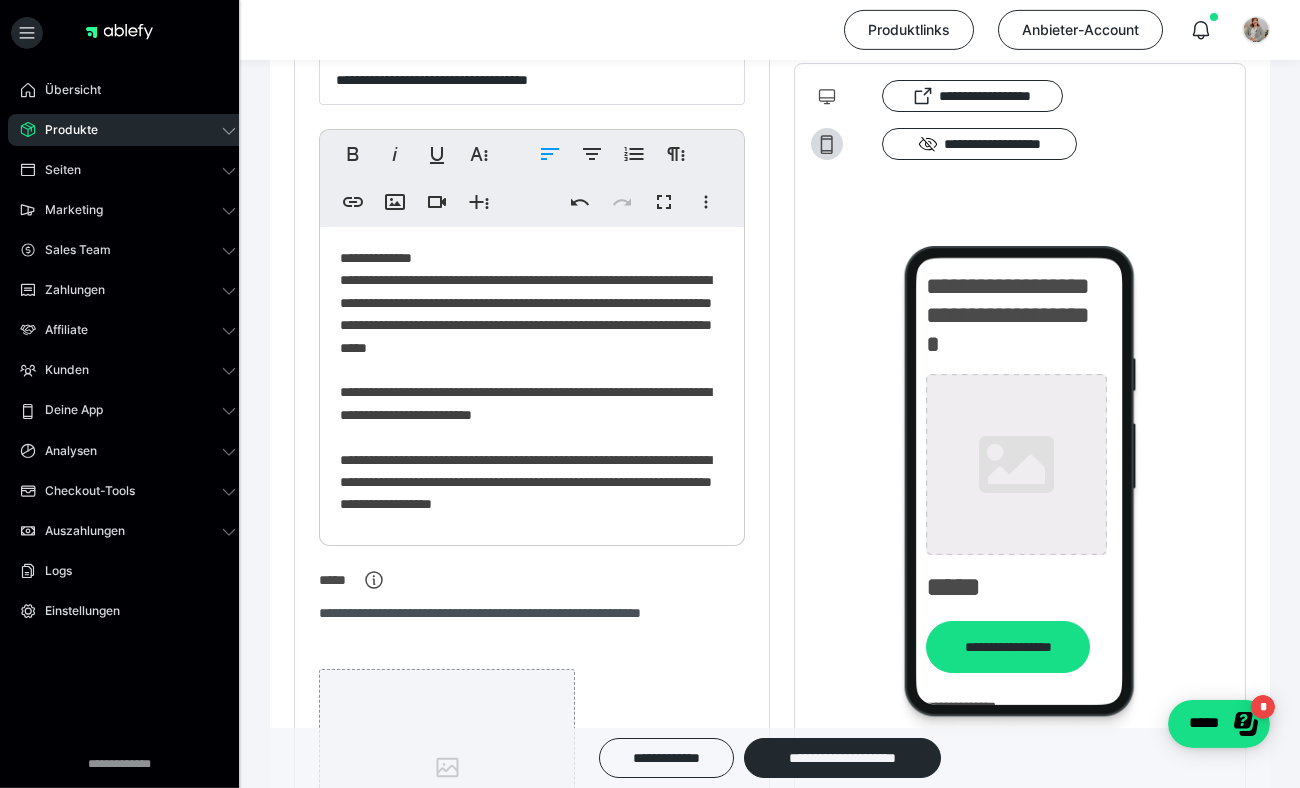 scroll, scrollTop: 432, scrollLeft: 0, axis: vertical 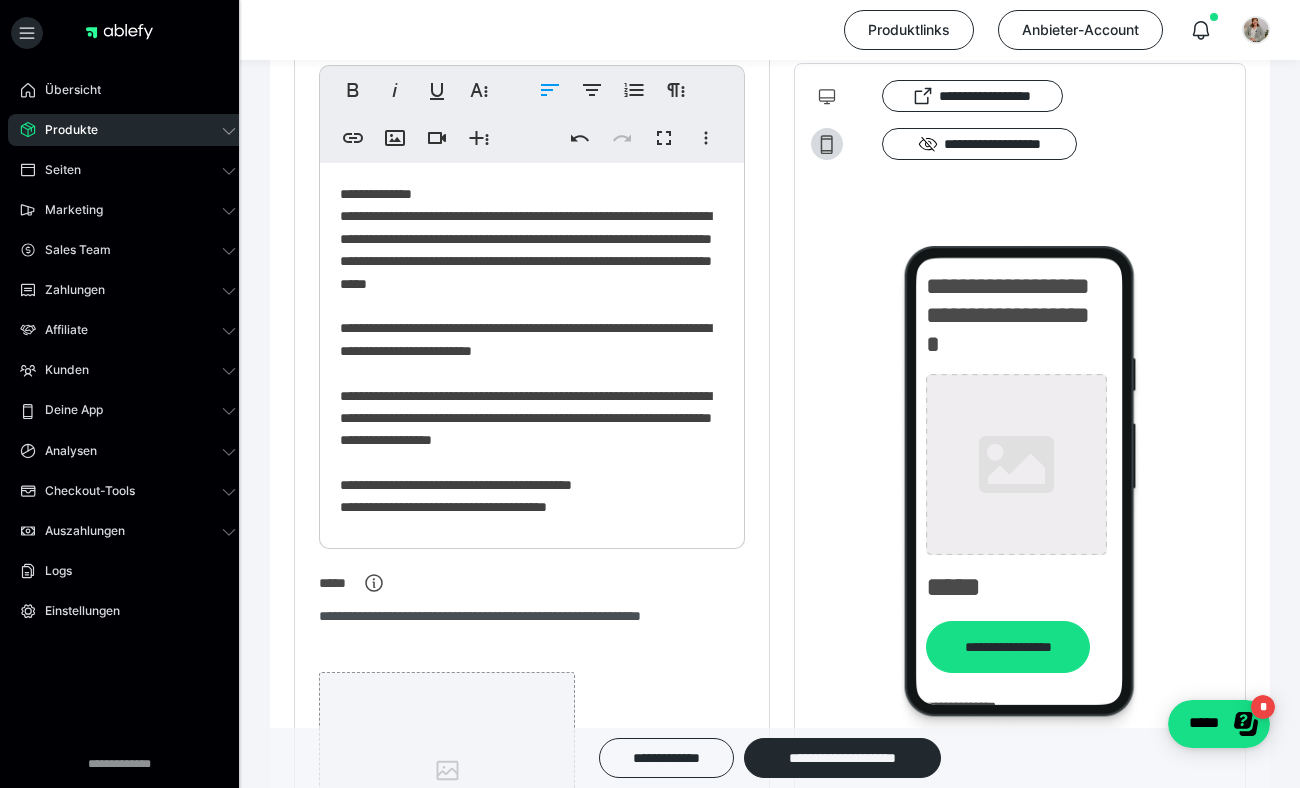 click on "**********" at bounding box center (532, 351) 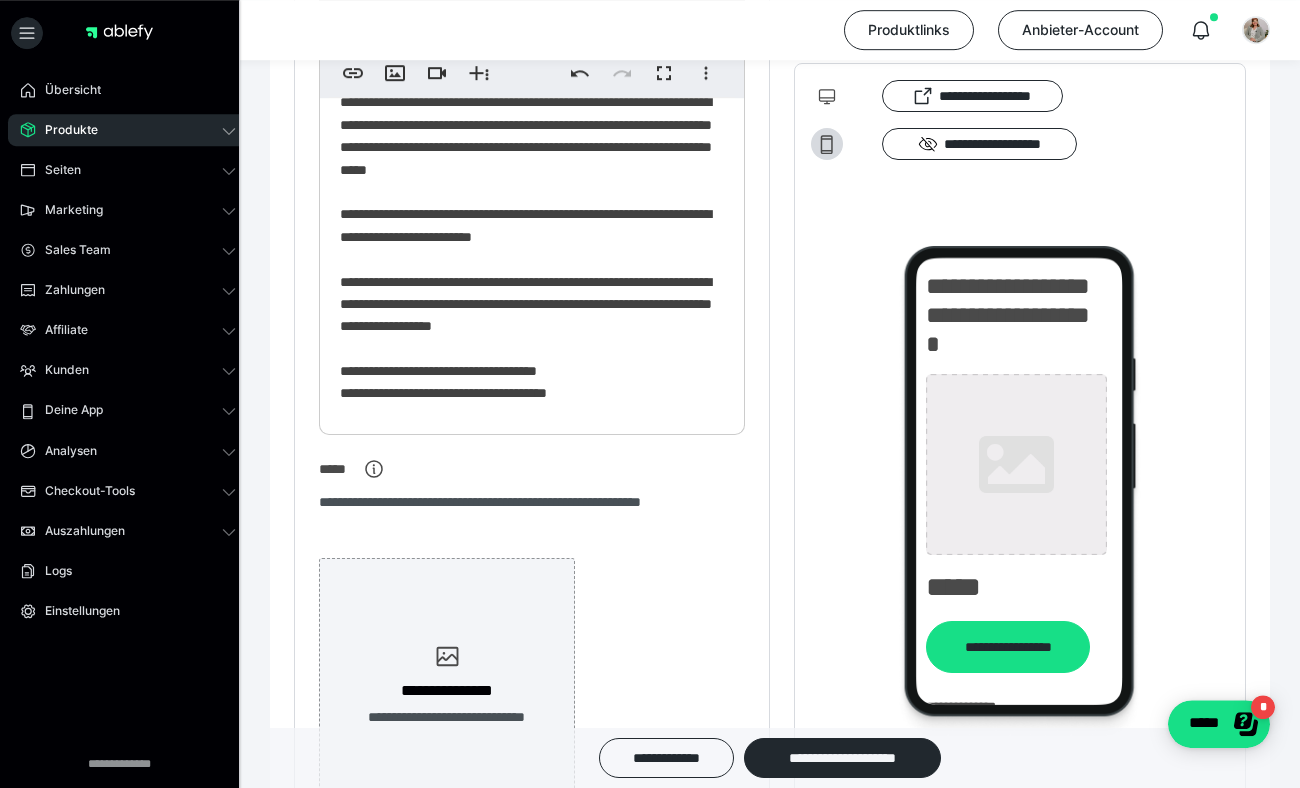 scroll, scrollTop: 576, scrollLeft: 0, axis: vertical 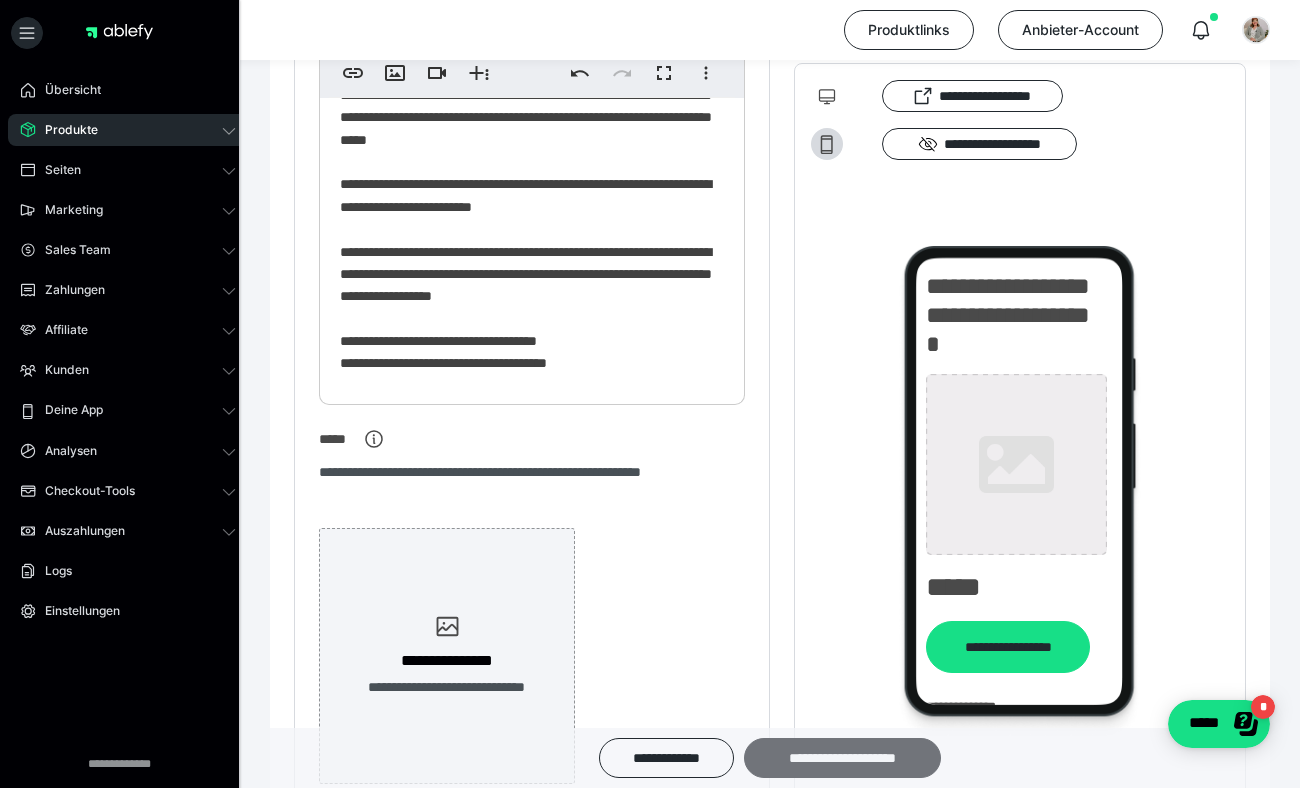 click on "**********" at bounding box center [842, 758] 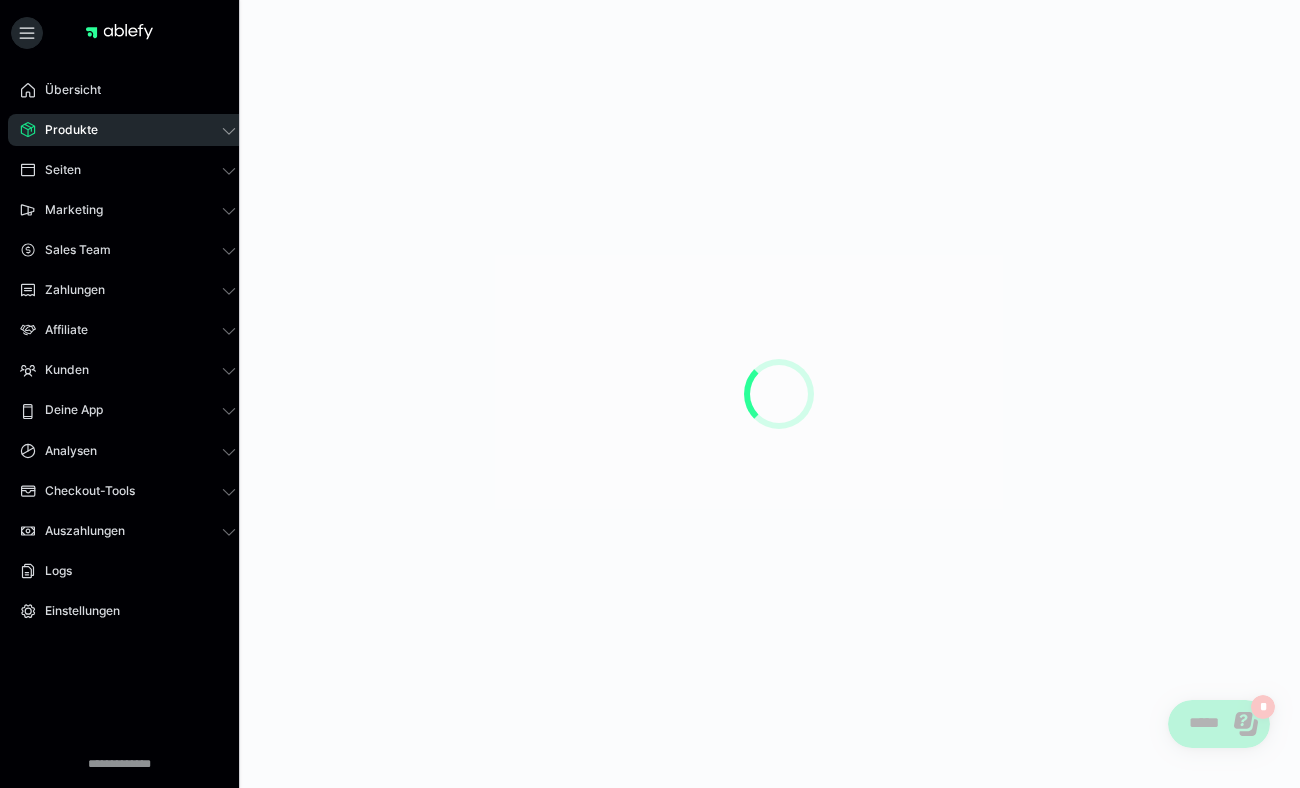 scroll, scrollTop: 0, scrollLeft: 0, axis: both 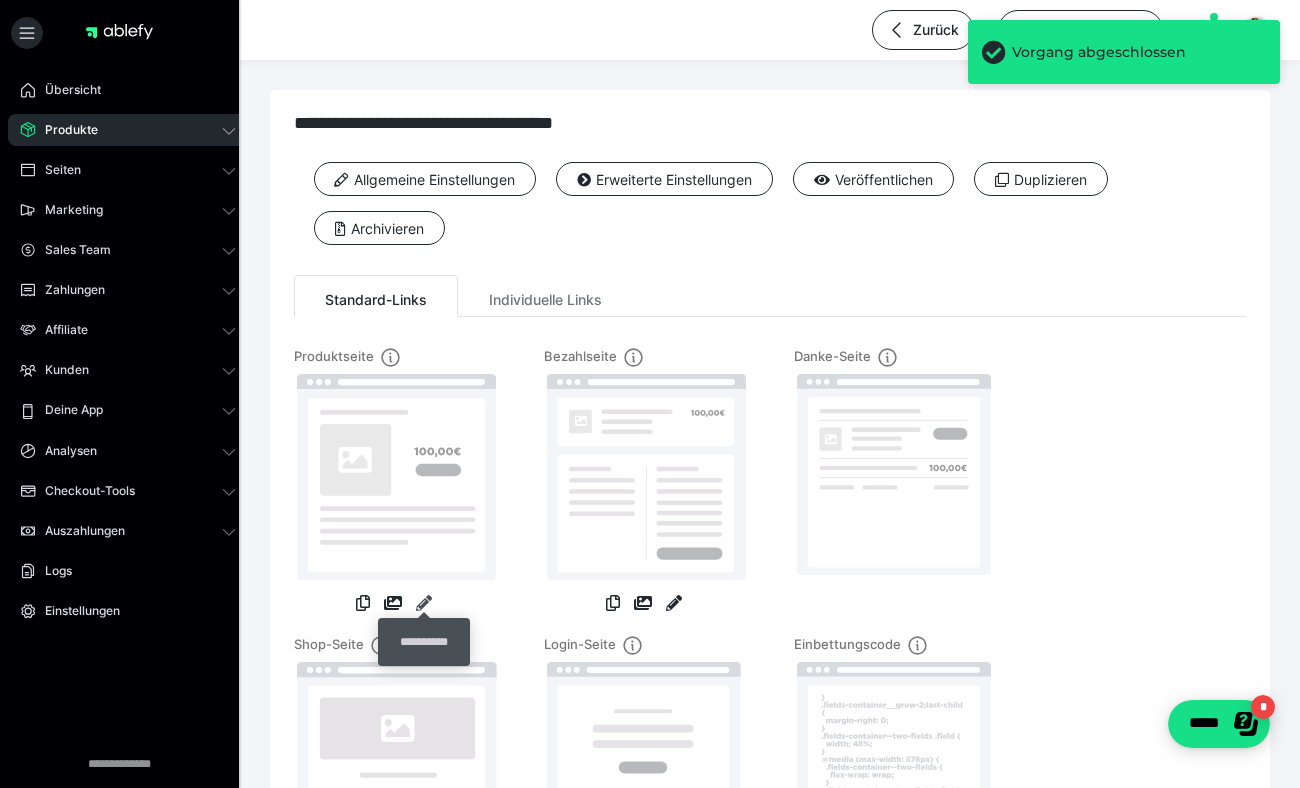 click at bounding box center [424, 603] 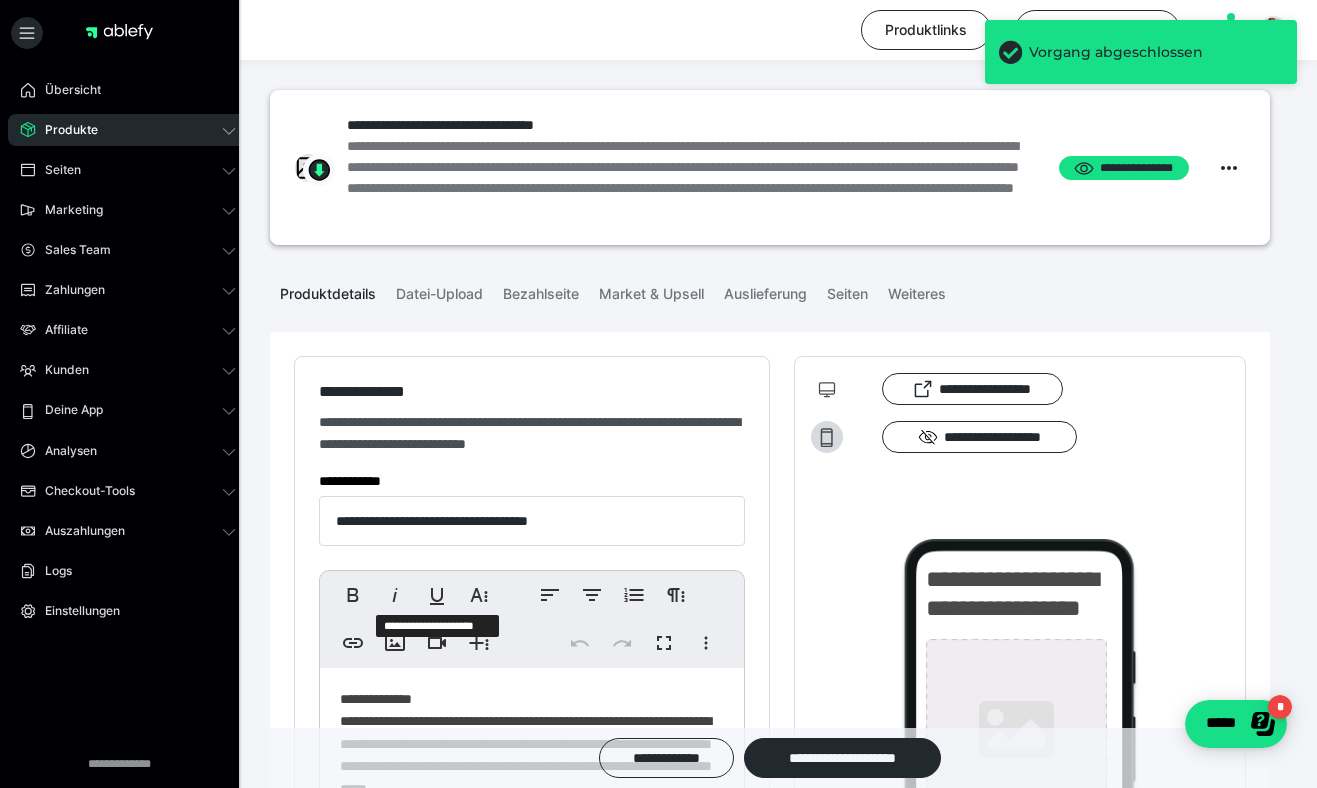 type on "**********" 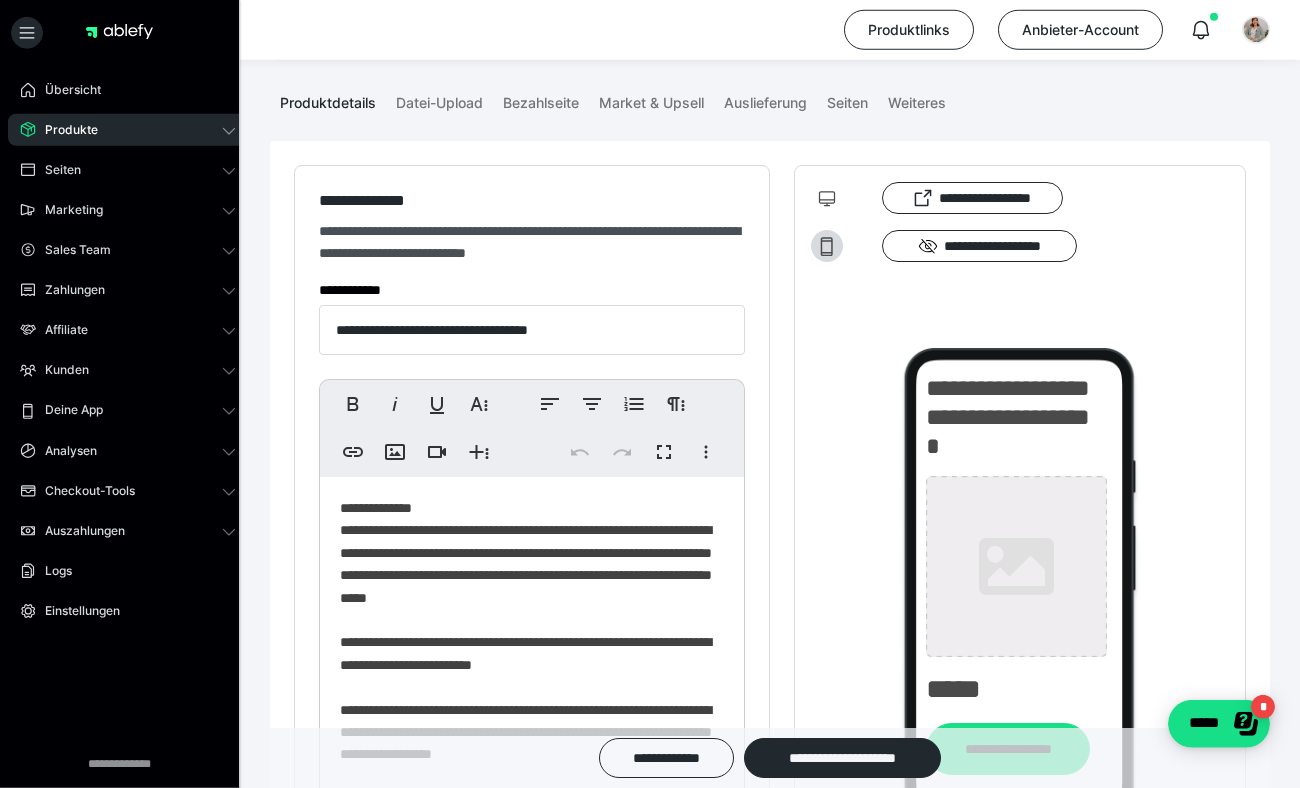 scroll, scrollTop: 288, scrollLeft: 0, axis: vertical 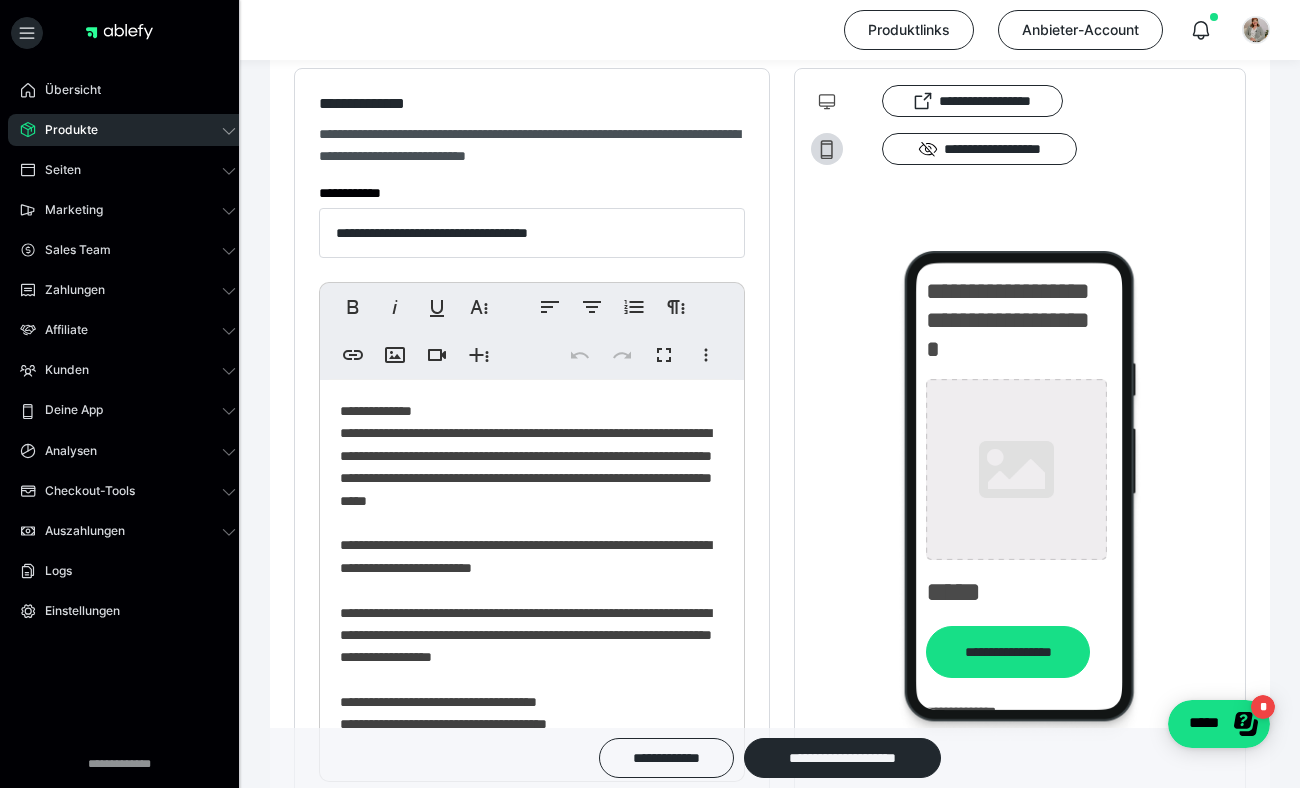 click on "**********" at bounding box center [532, 568] 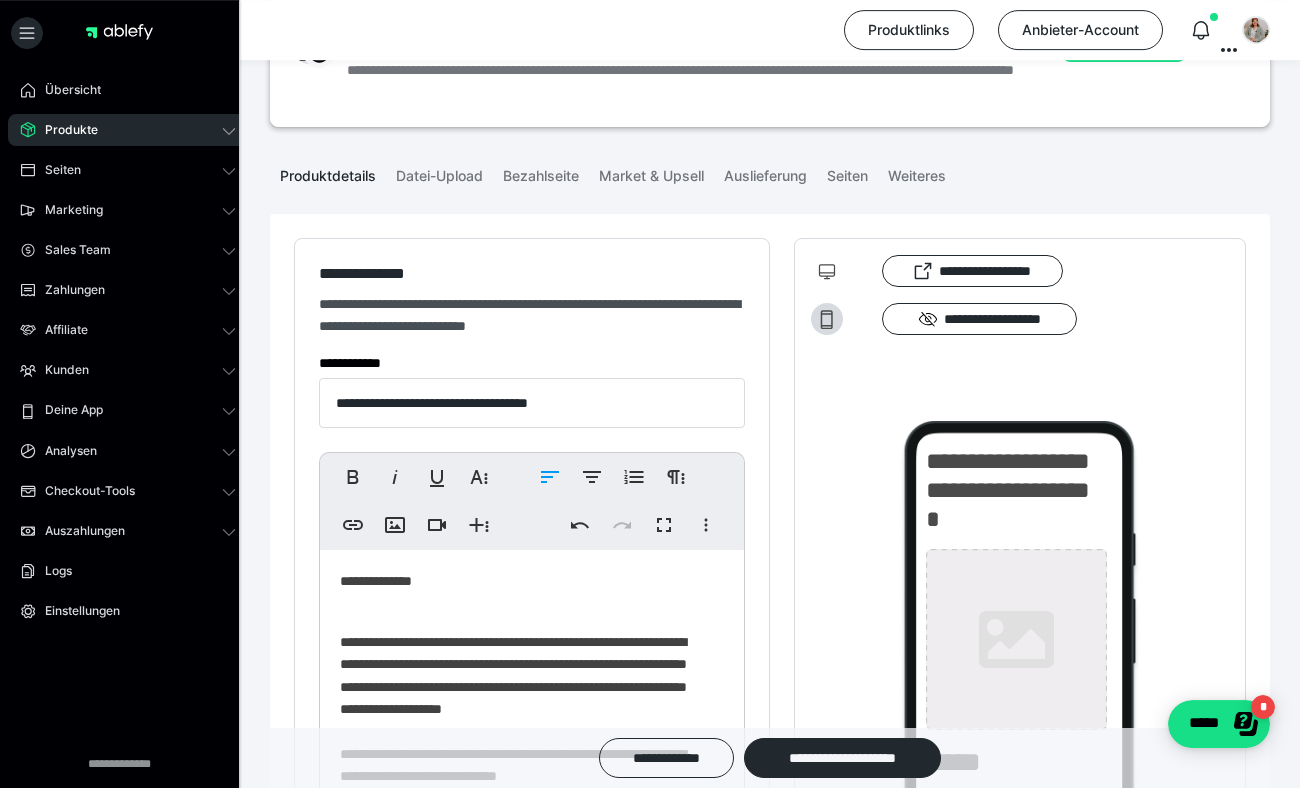 scroll, scrollTop: 0, scrollLeft: 0, axis: both 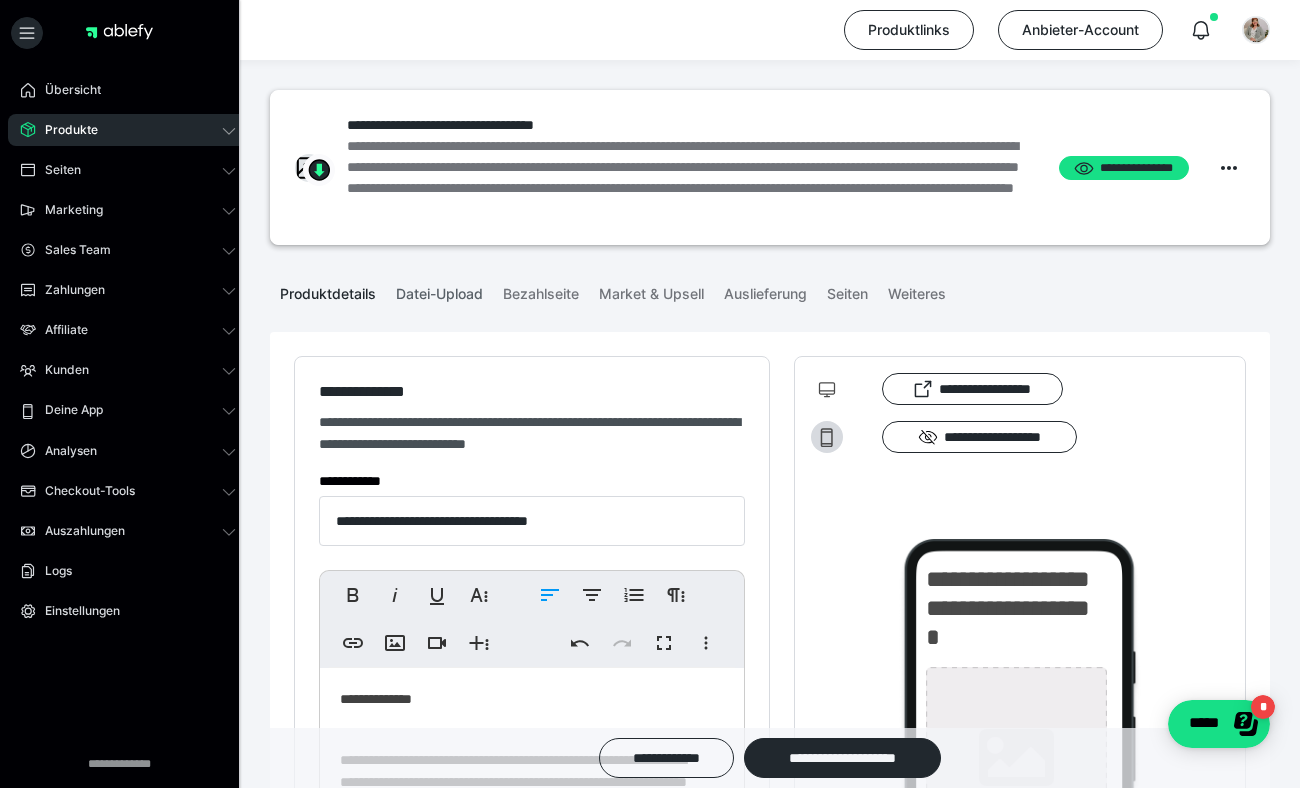 click on "Datei-Upload" at bounding box center [439, 290] 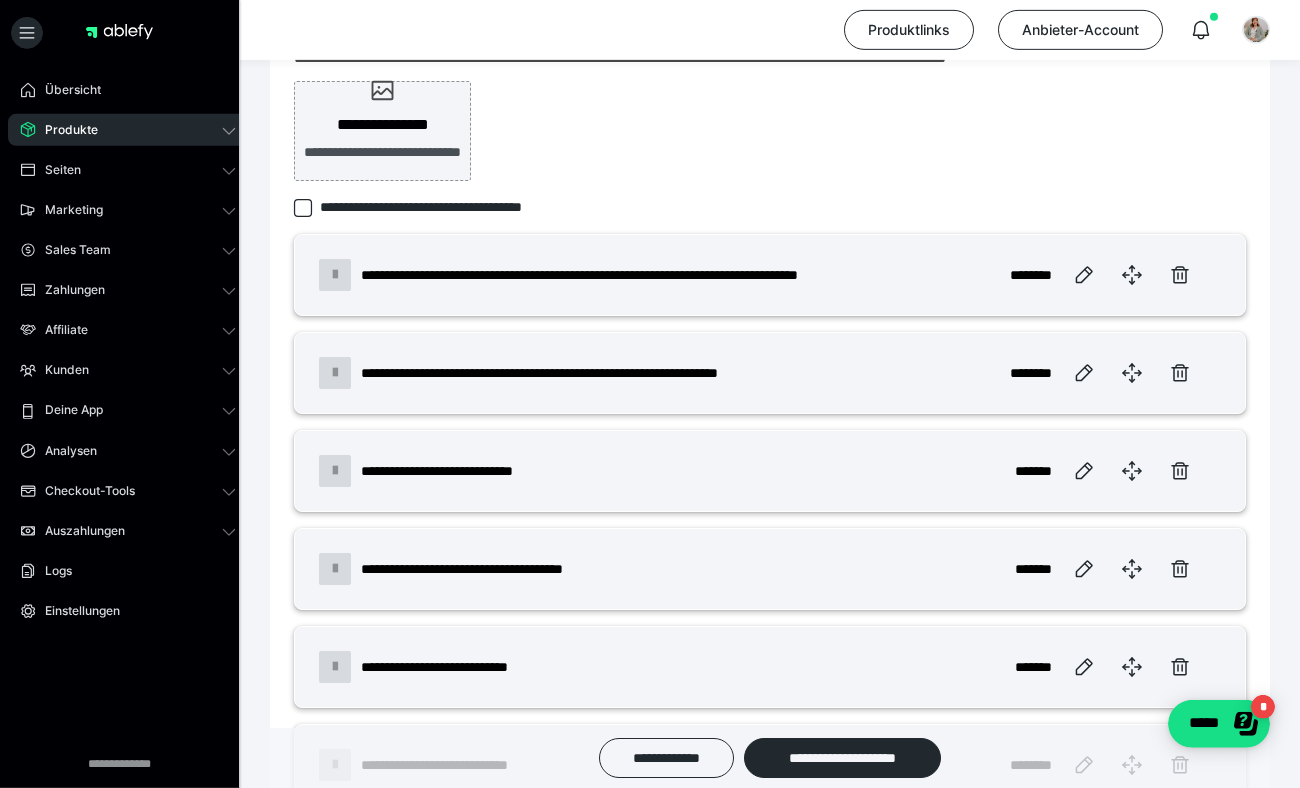 scroll, scrollTop: 555, scrollLeft: 0, axis: vertical 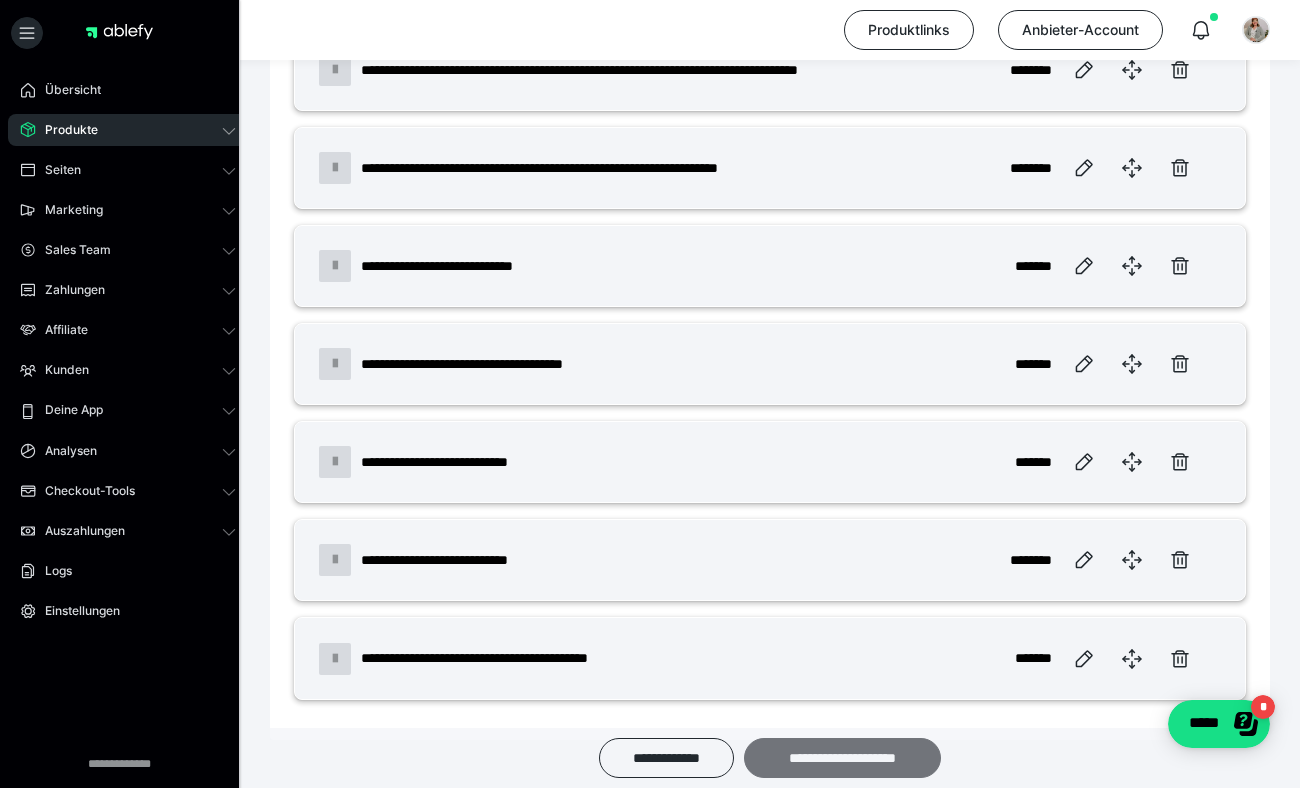 click on "**********" at bounding box center [842, 758] 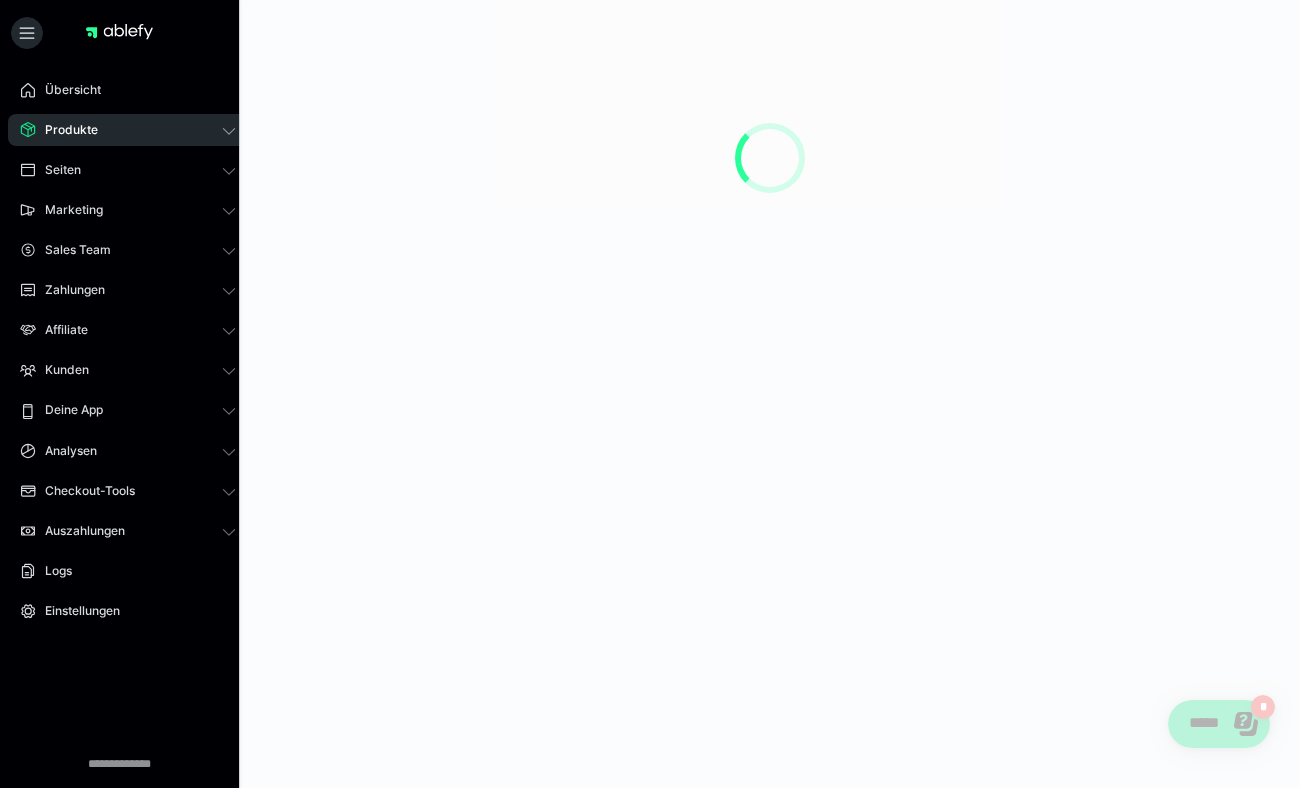 scroll, scrollTop: 0, scrollLeft: 0, axis: both 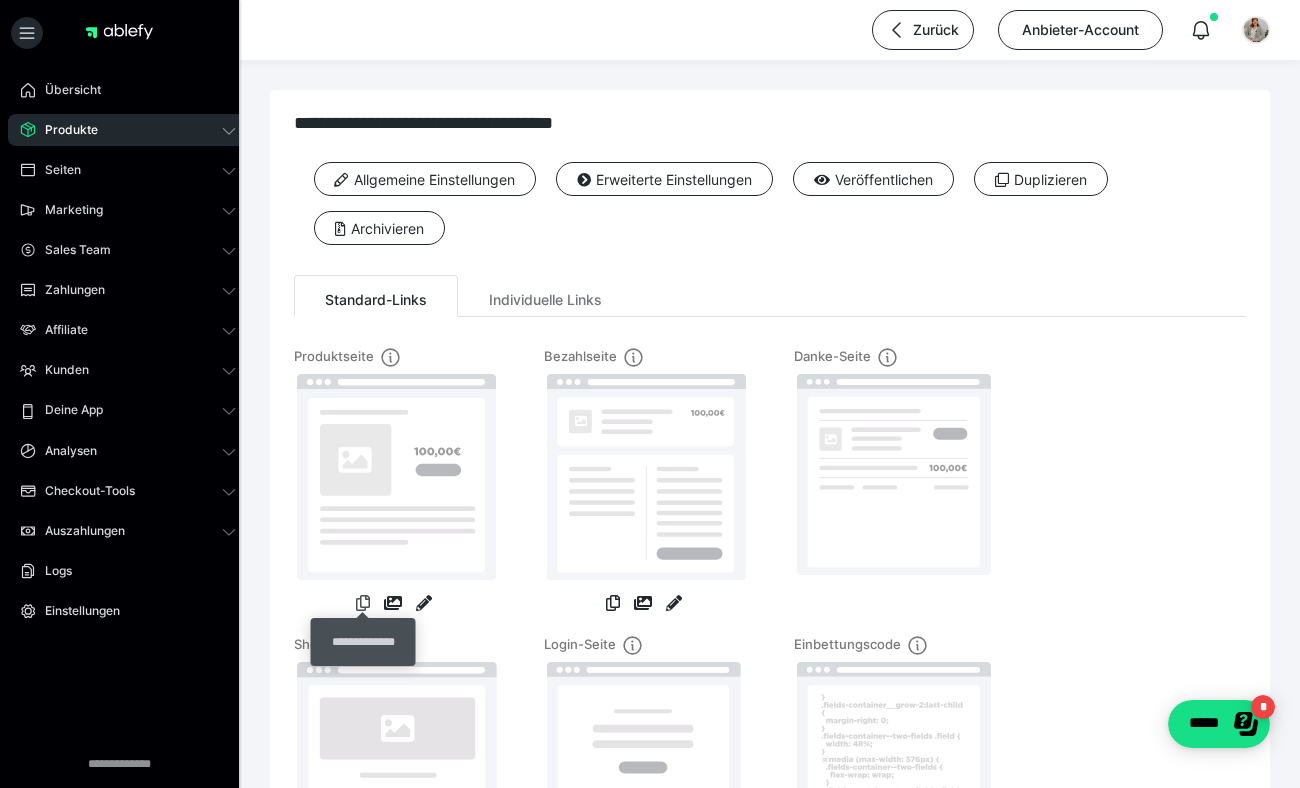 click at bounding box center [363, 603] 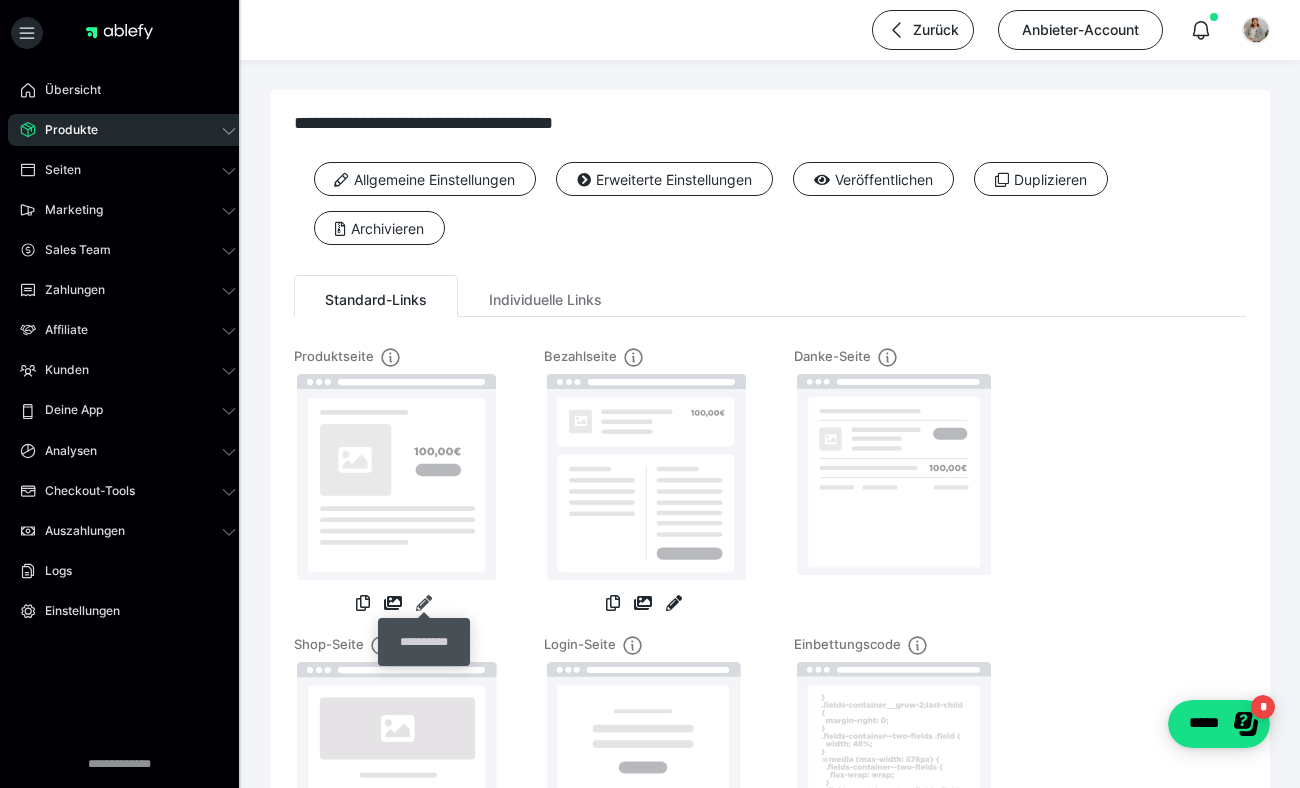 click at bounding box center [424, 603] 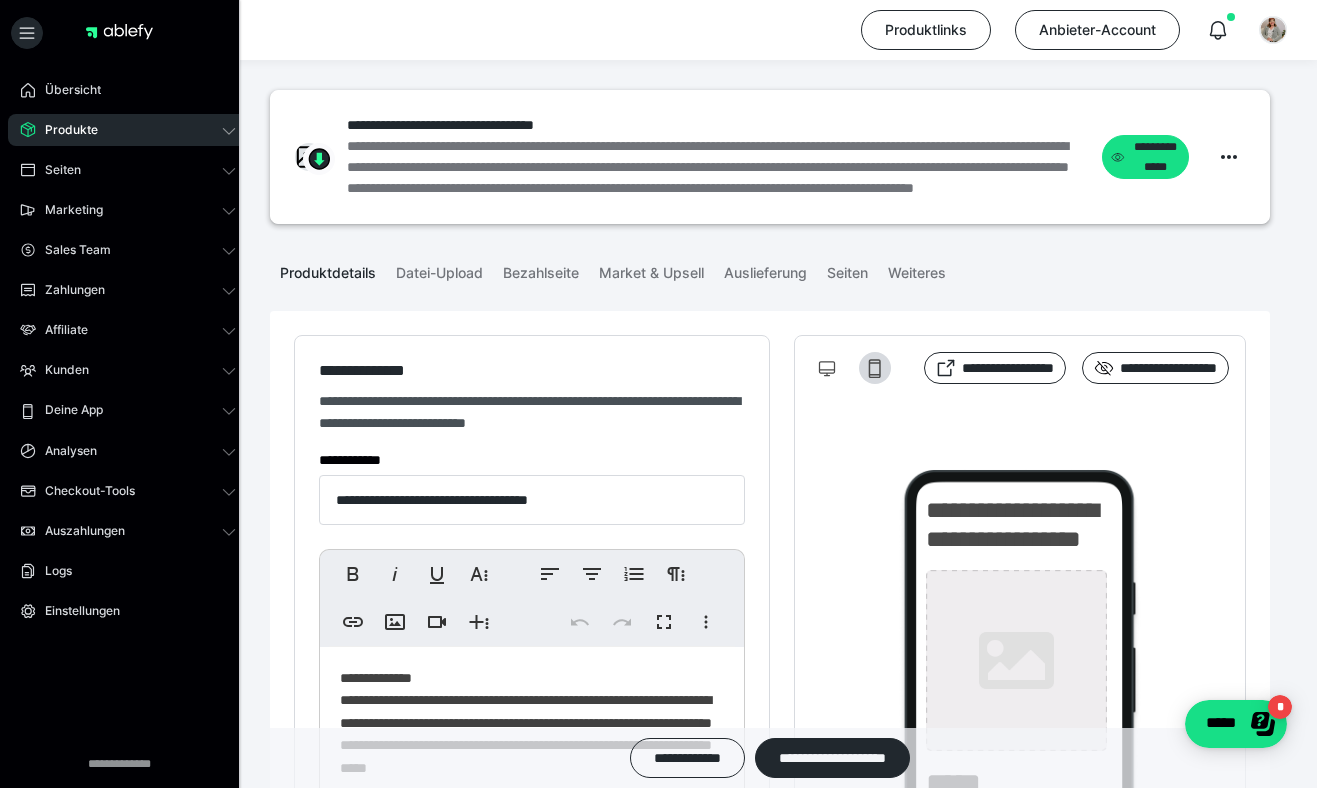 type on "**********" 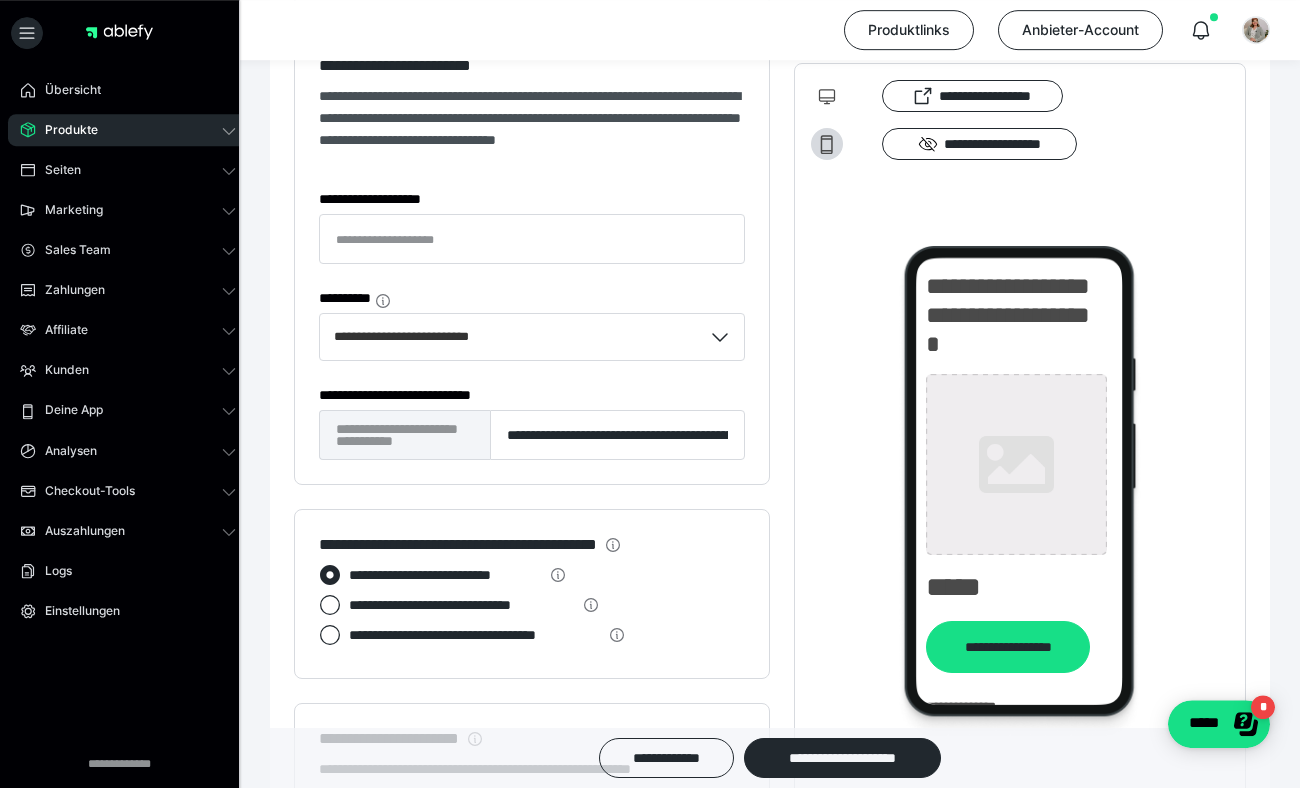 scroll, scrollTop: 1584, scrollLeft: 0, axis: vertical 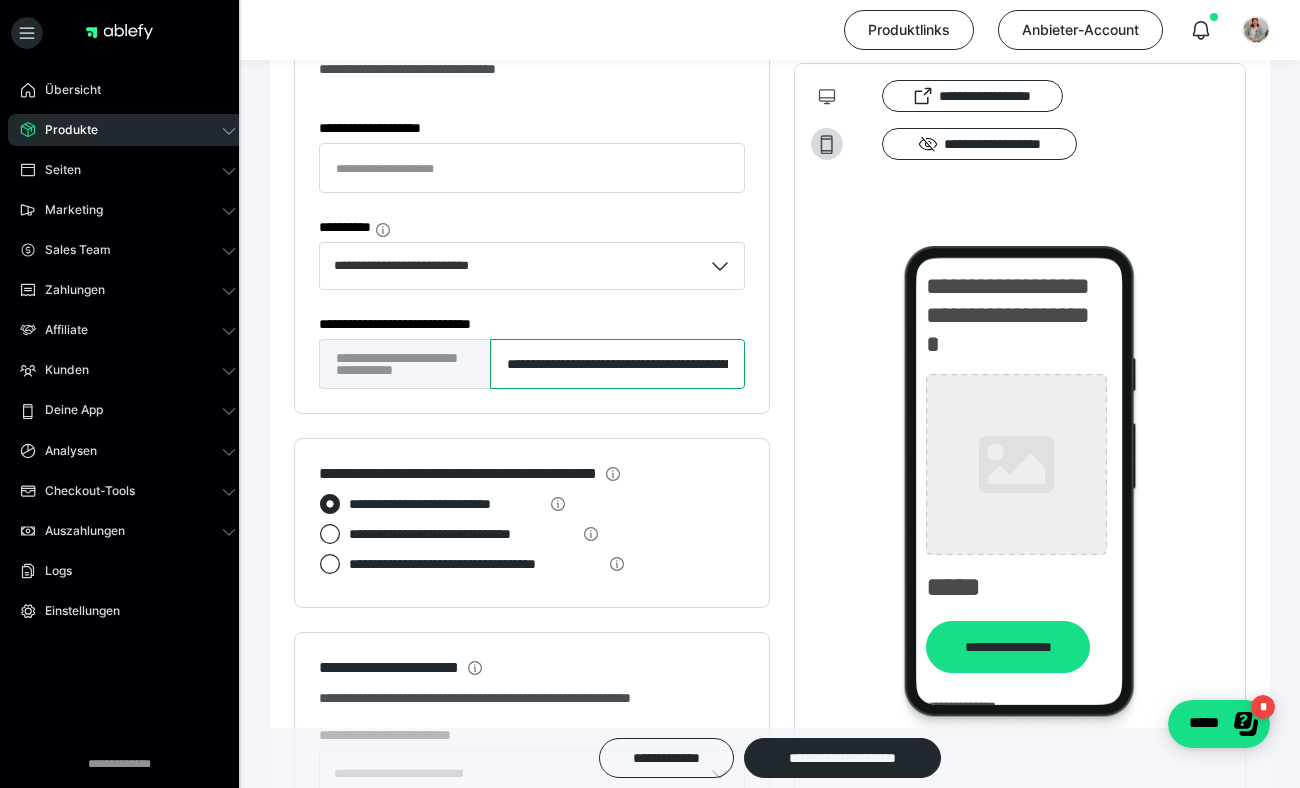 click on "**********" at bounding box center [617, 364] 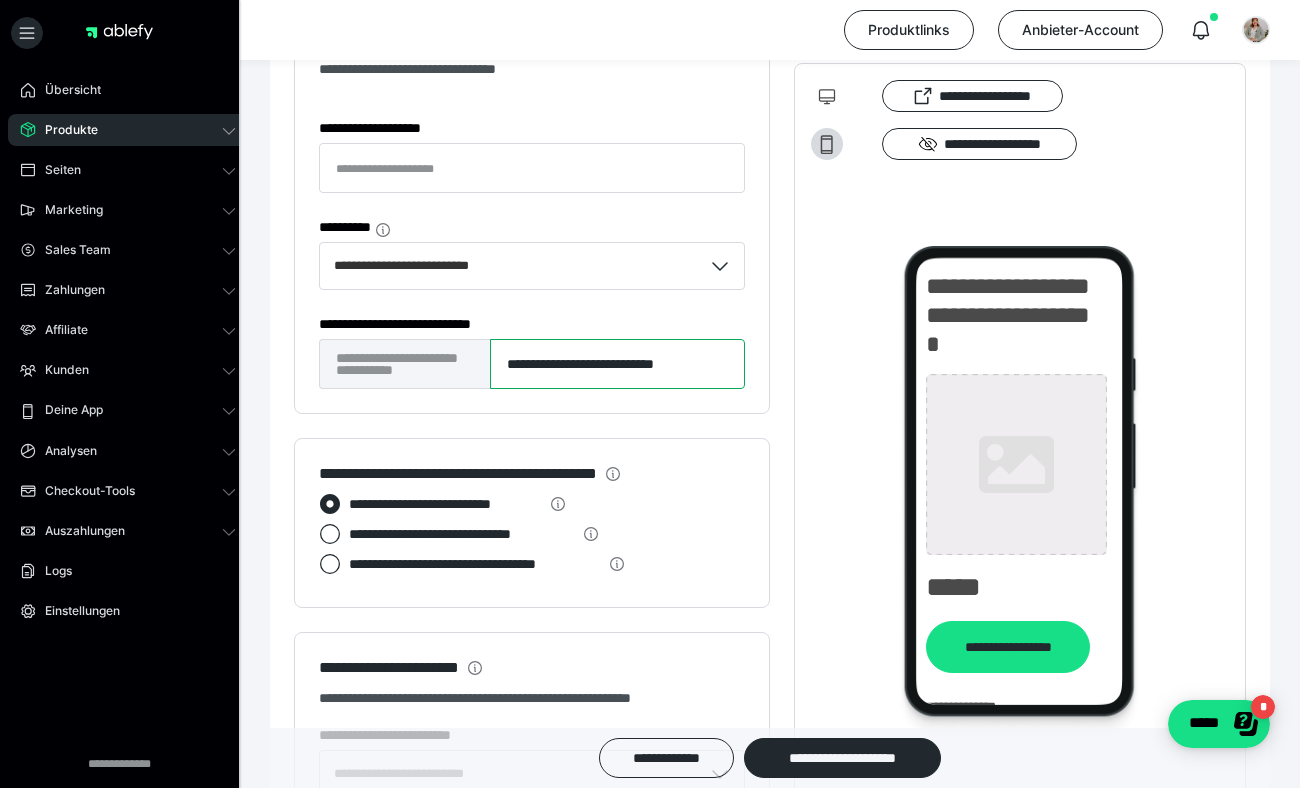 scroll, scrollTop: 0, scrollLeft: 0, axis: both 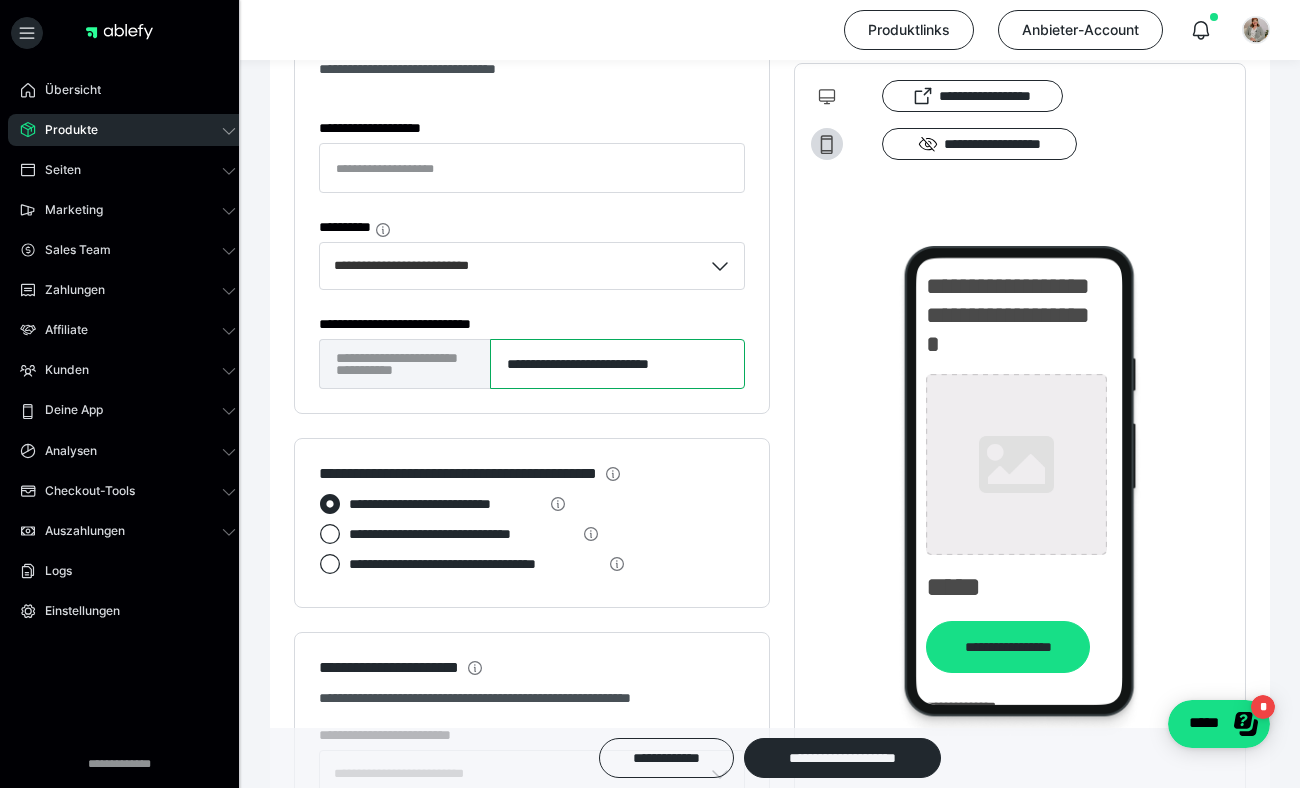 click on "**********" at bounding box center [617, 364] 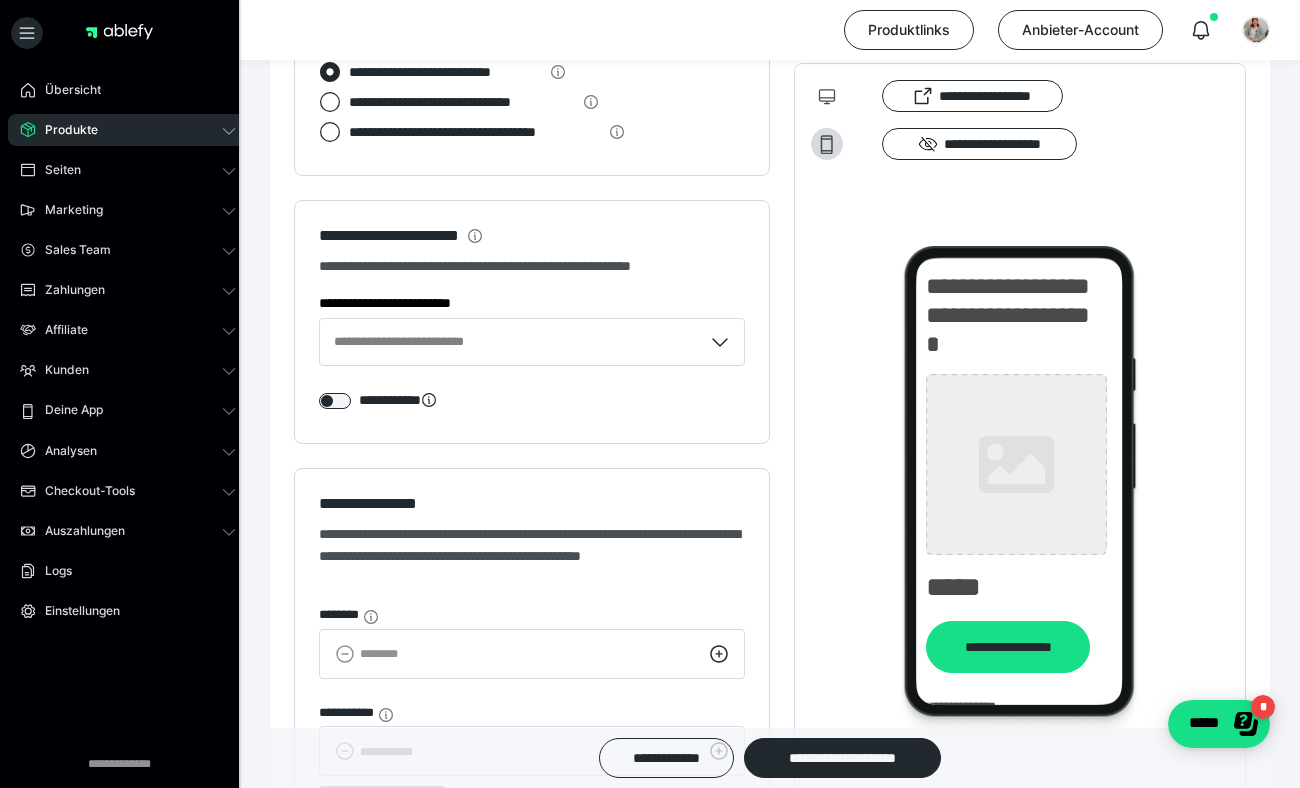 scroll, scrollTop: 2340, scrollLeft: 0, axis: vertical 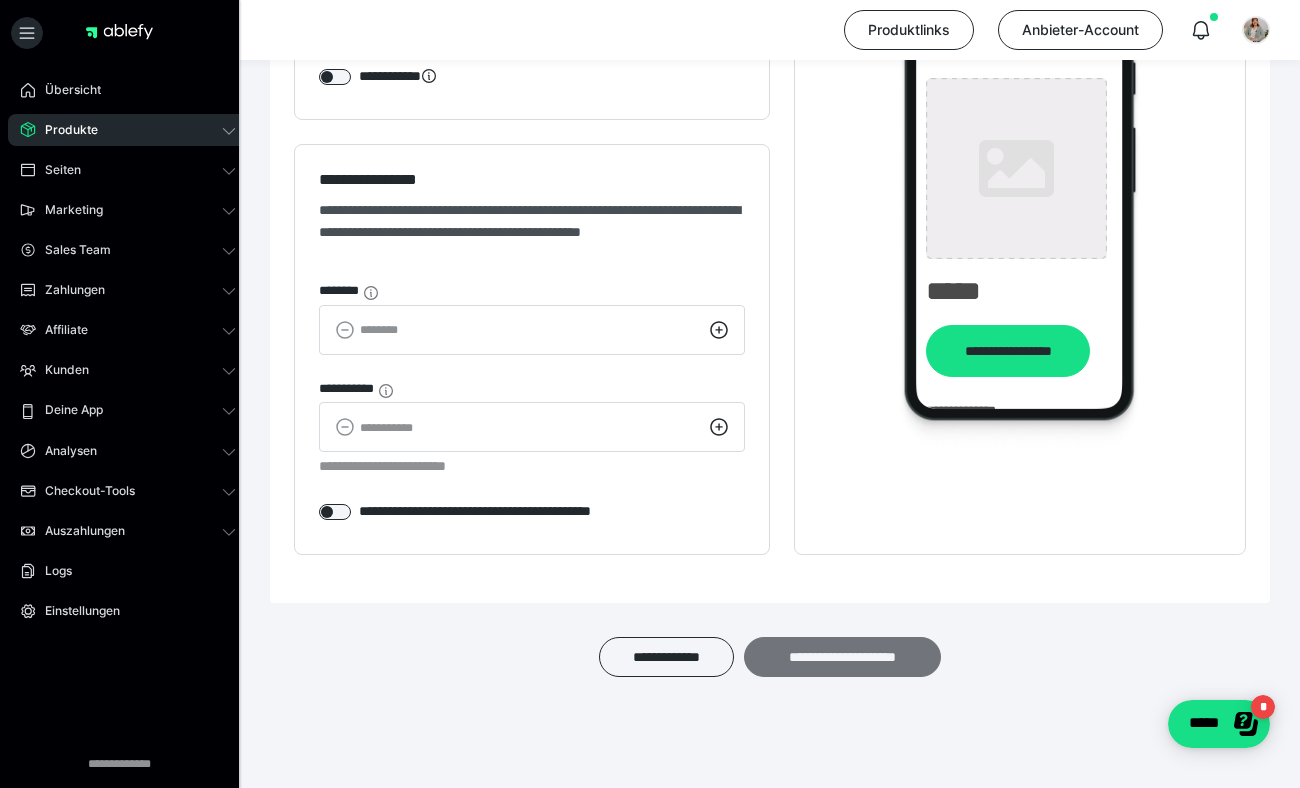 type on "**********" 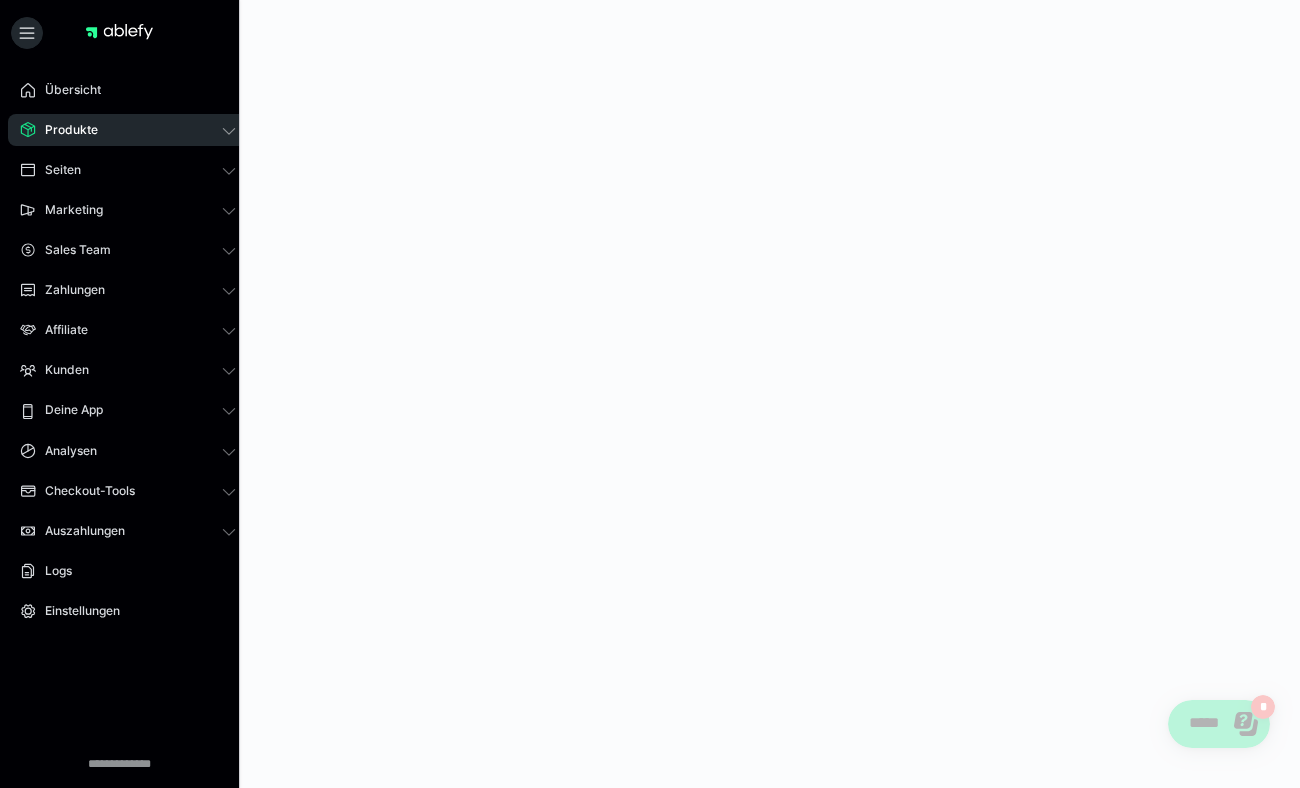 scroll, scrollTop: 0, scrollLeft: 0, axis: both 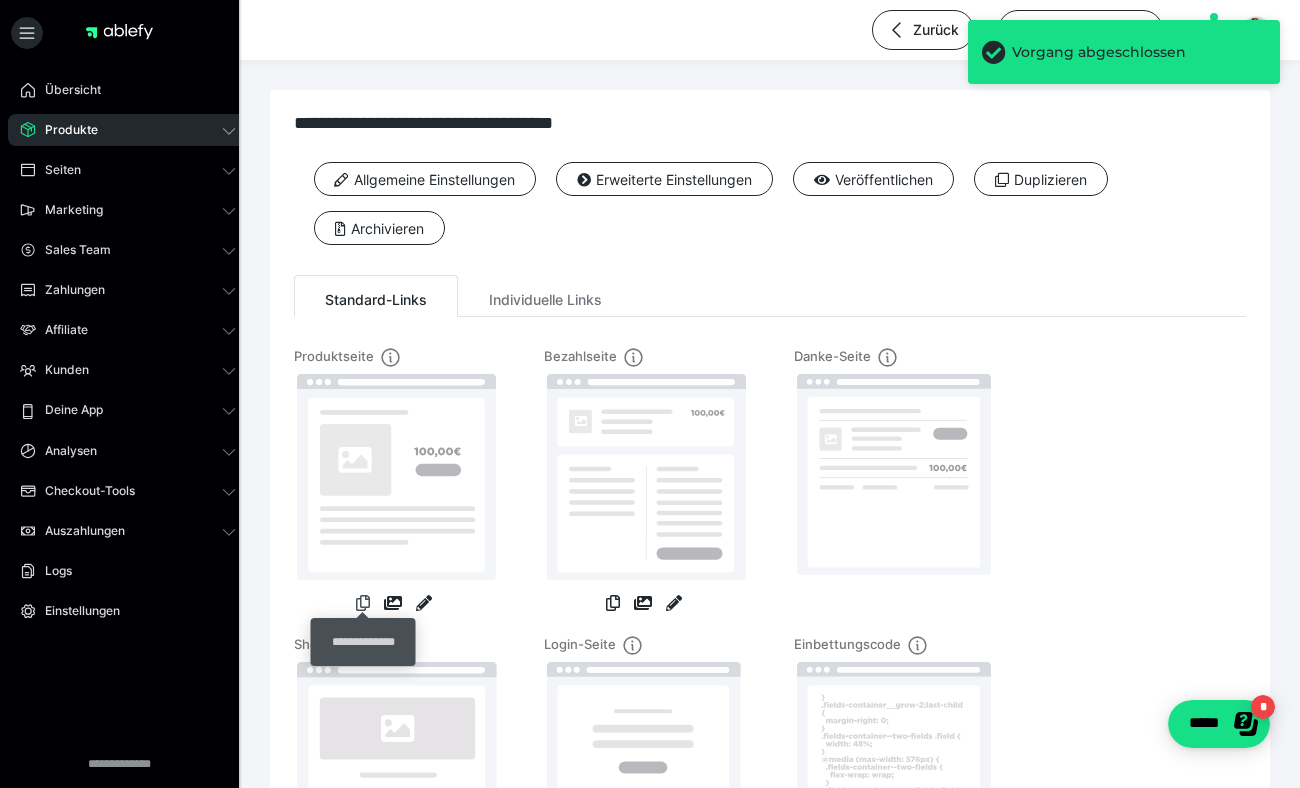 click at bounding box center (363, 603) 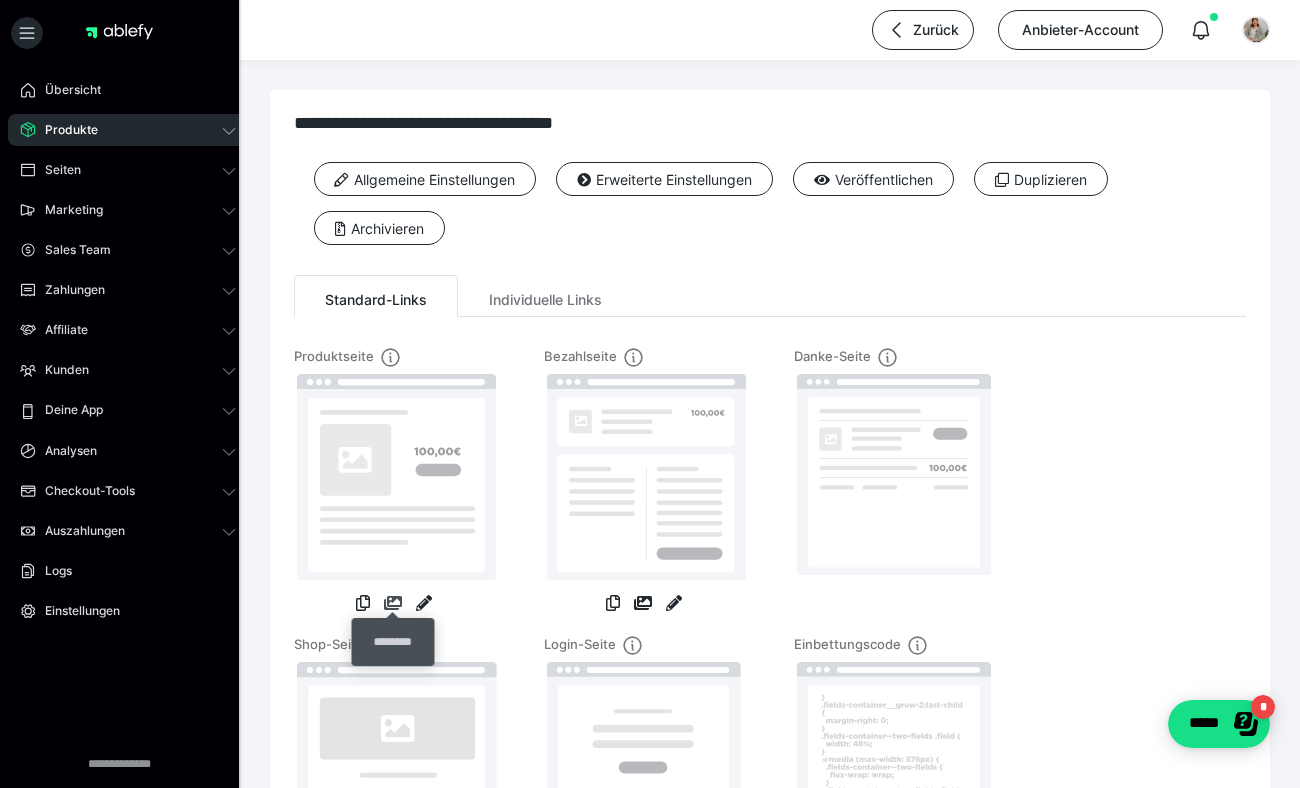 click at bounding box center [393, 603] 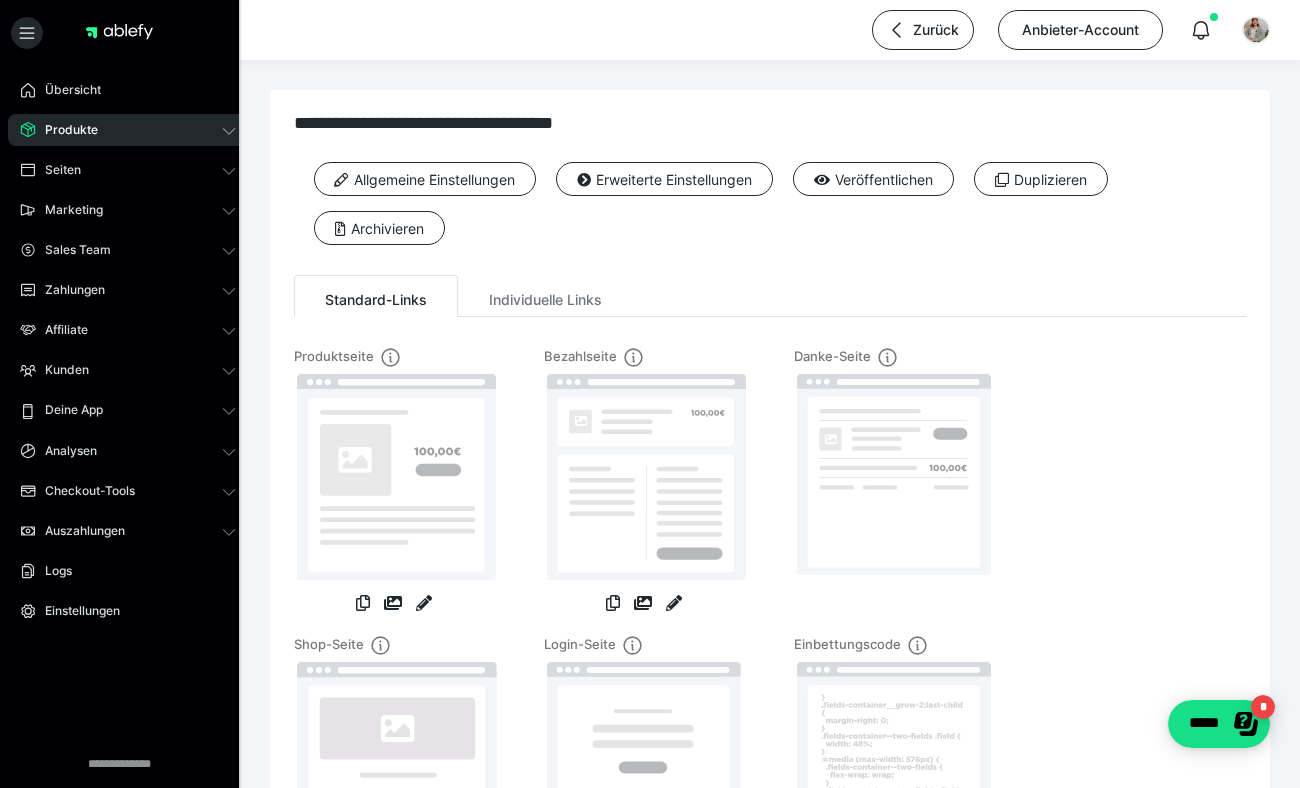 click on "Produkte" at bounding box center (128, 130) 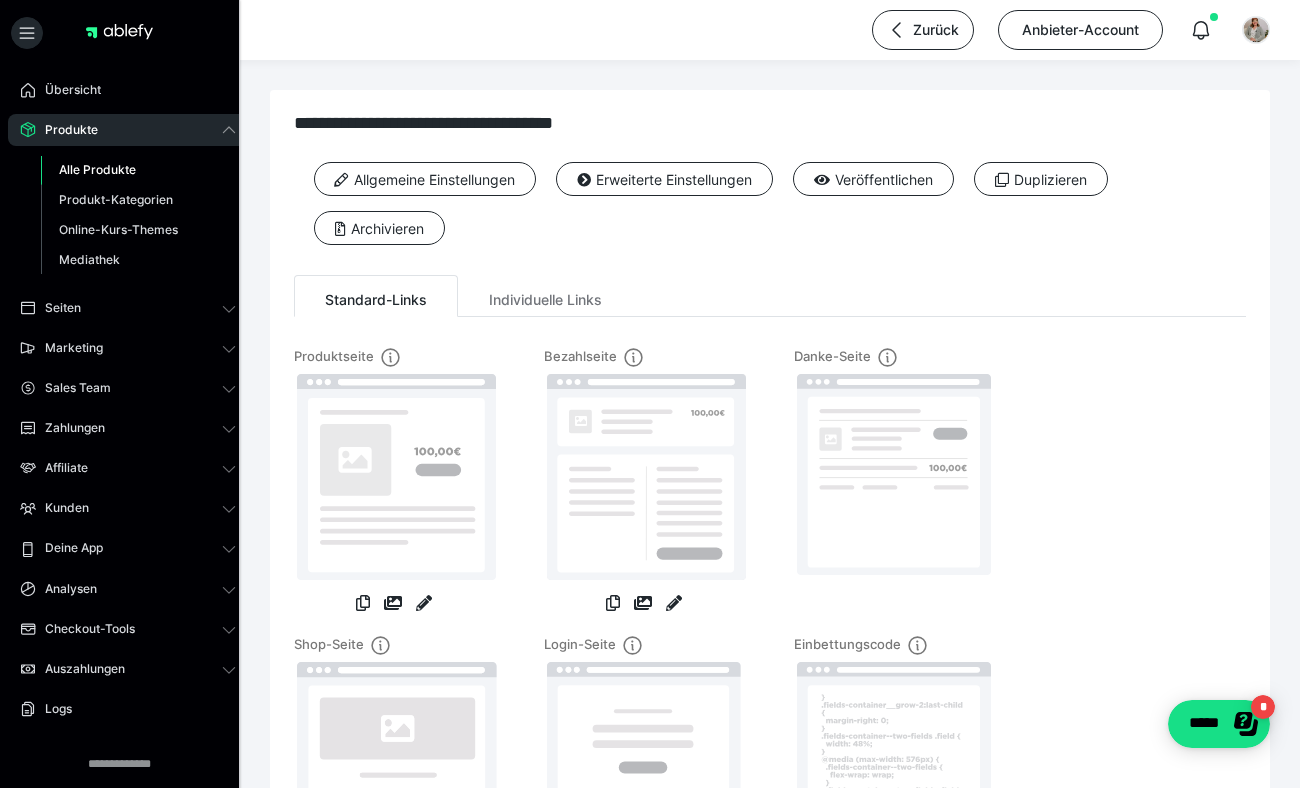 click on "Alle Produkte" at bounding box center (97, 169) 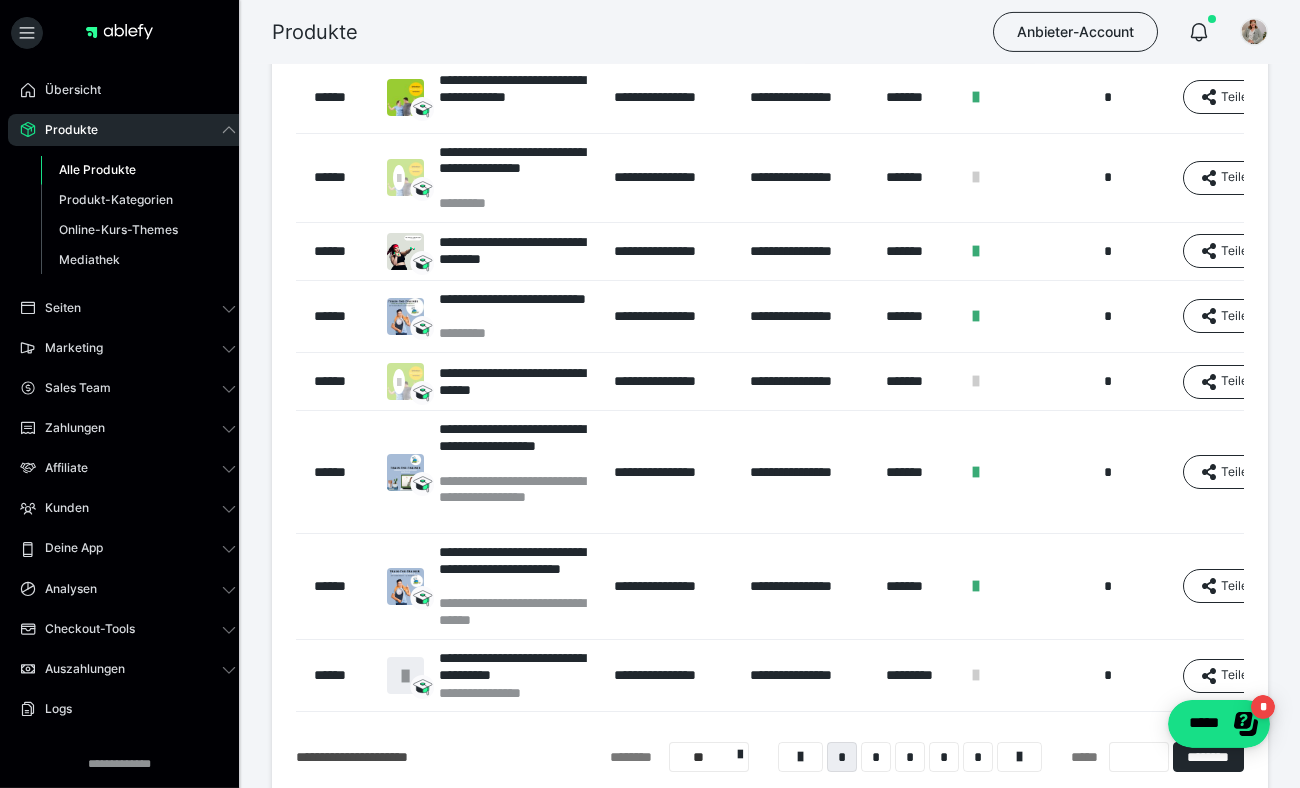 scroll, scrollTop: 432, scrollLeft: 0, axis: vertical 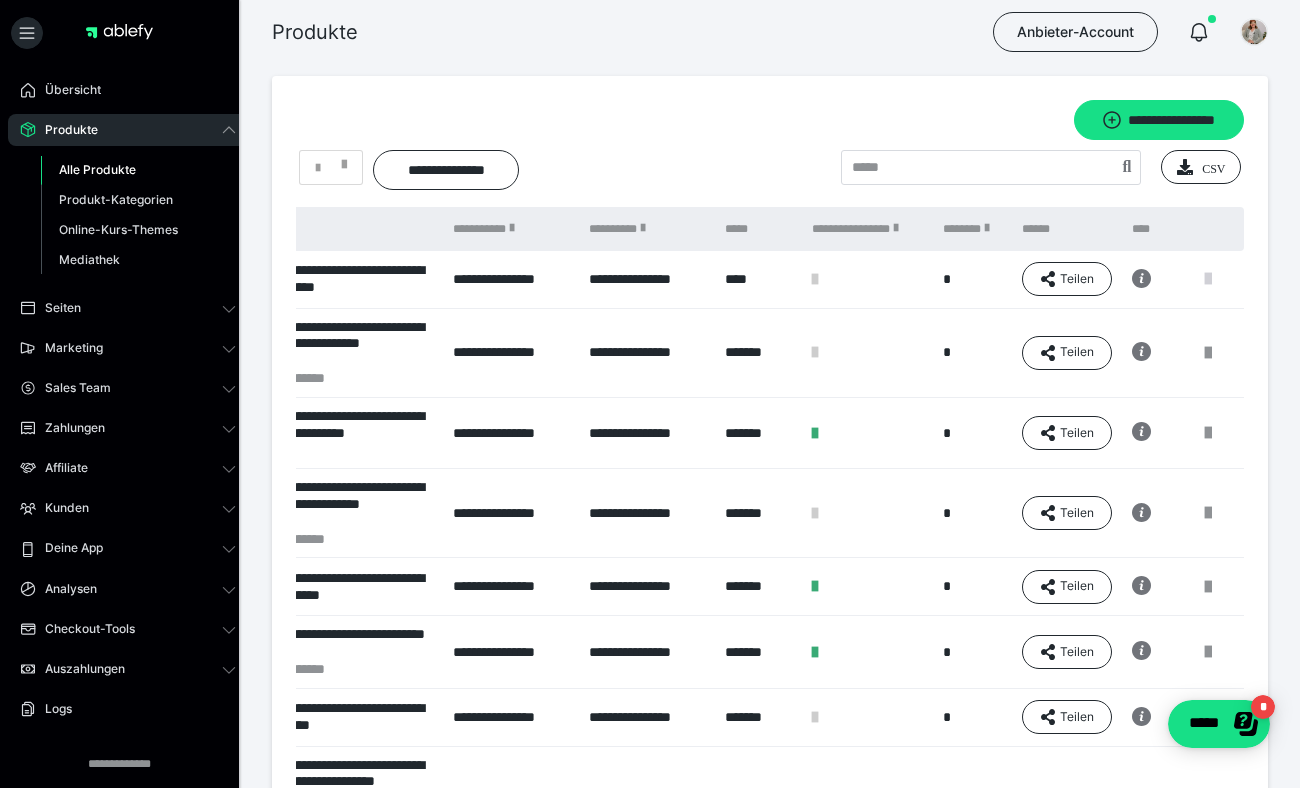 click at bounding box center [1208, 279] 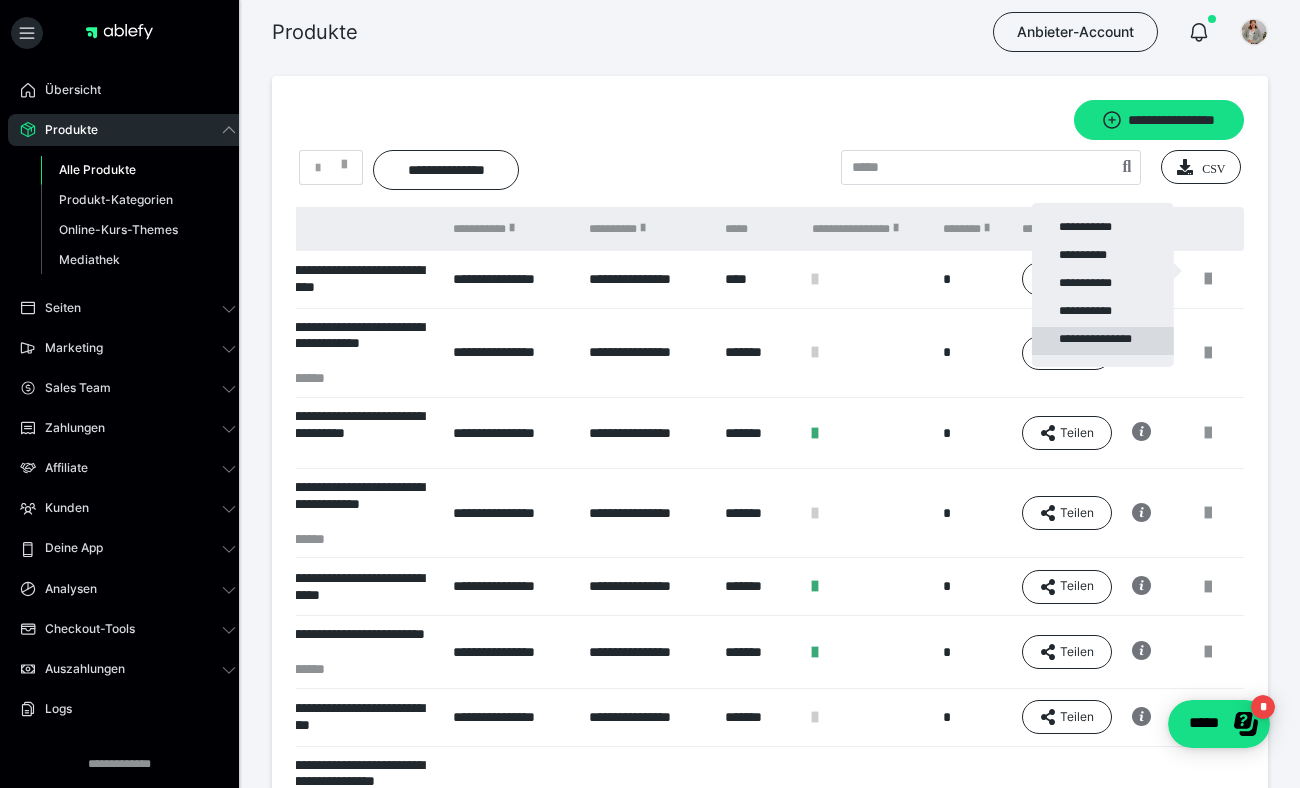 click on "**********" at bounding box center (1103, 341) 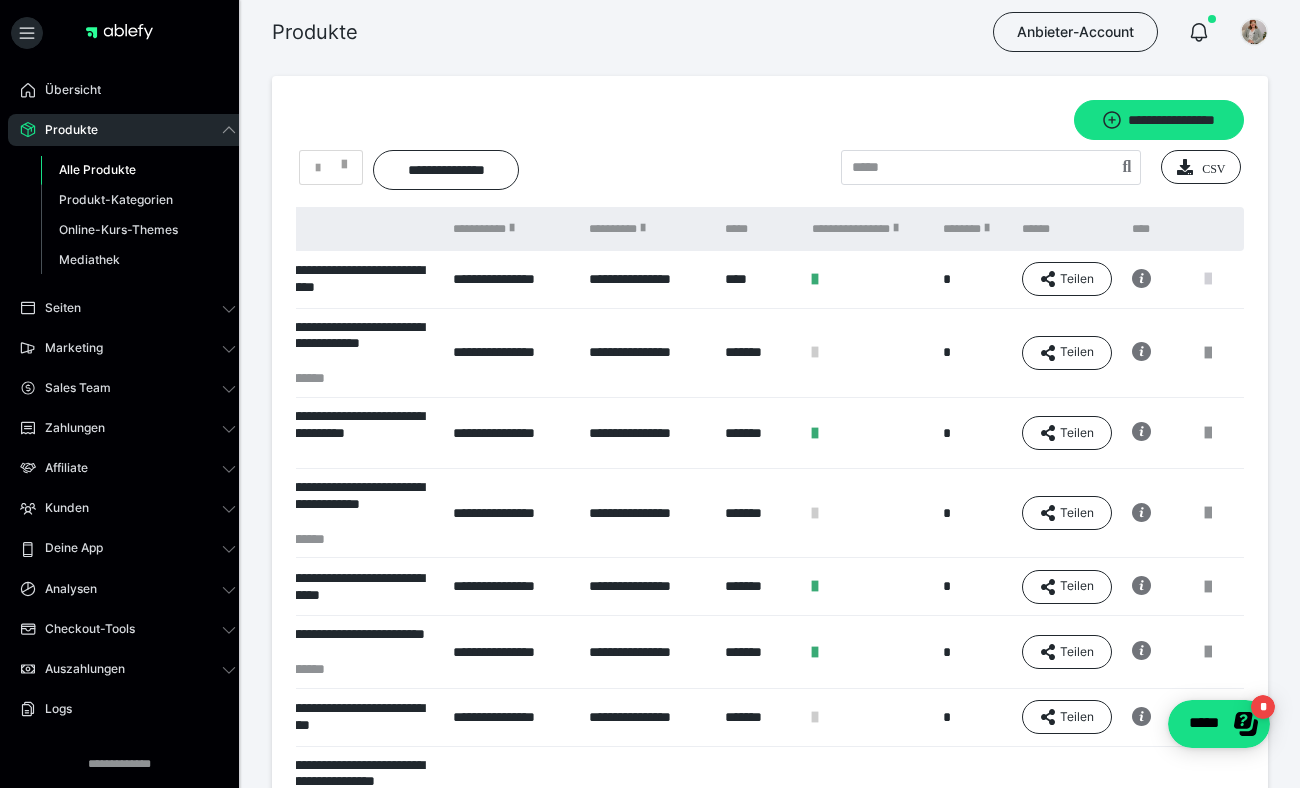 click at bounding box center [1208, 279] 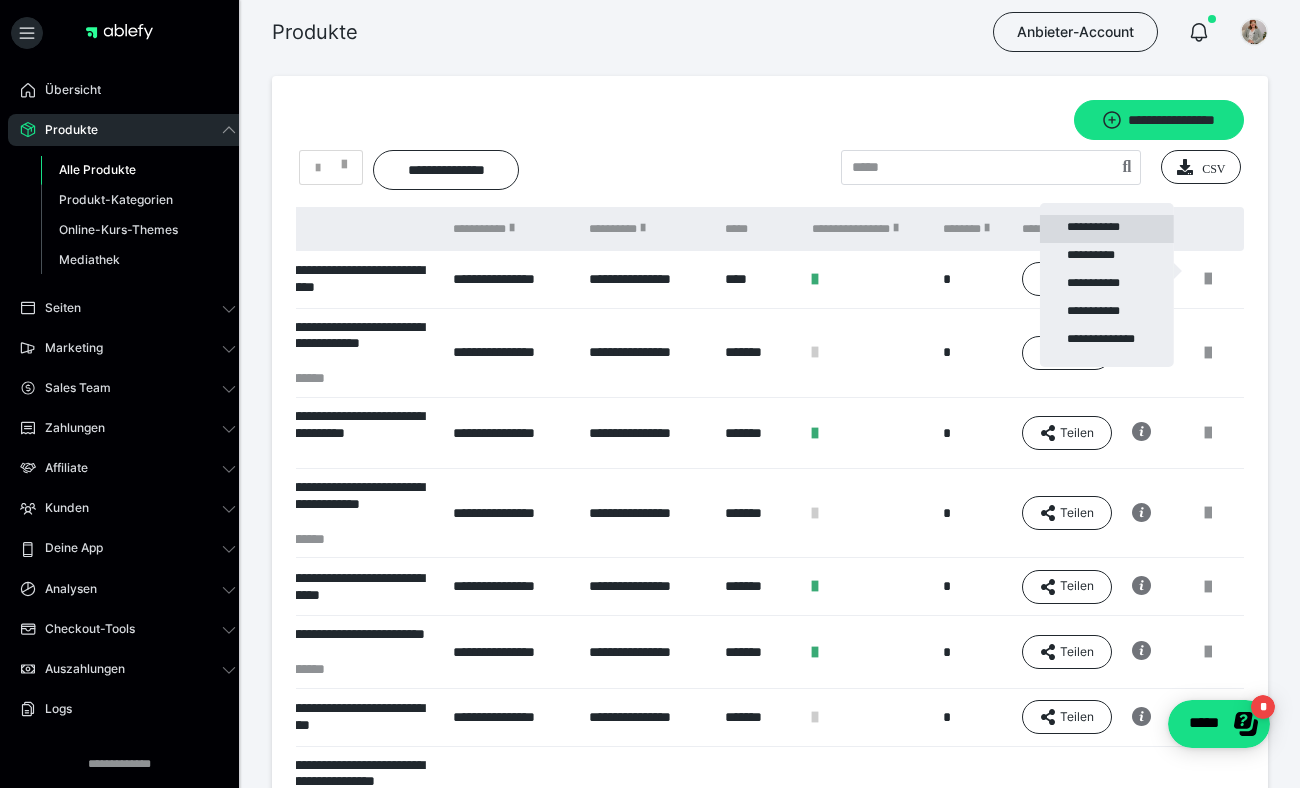 click on "**********" at bounding box center (1107, 229) 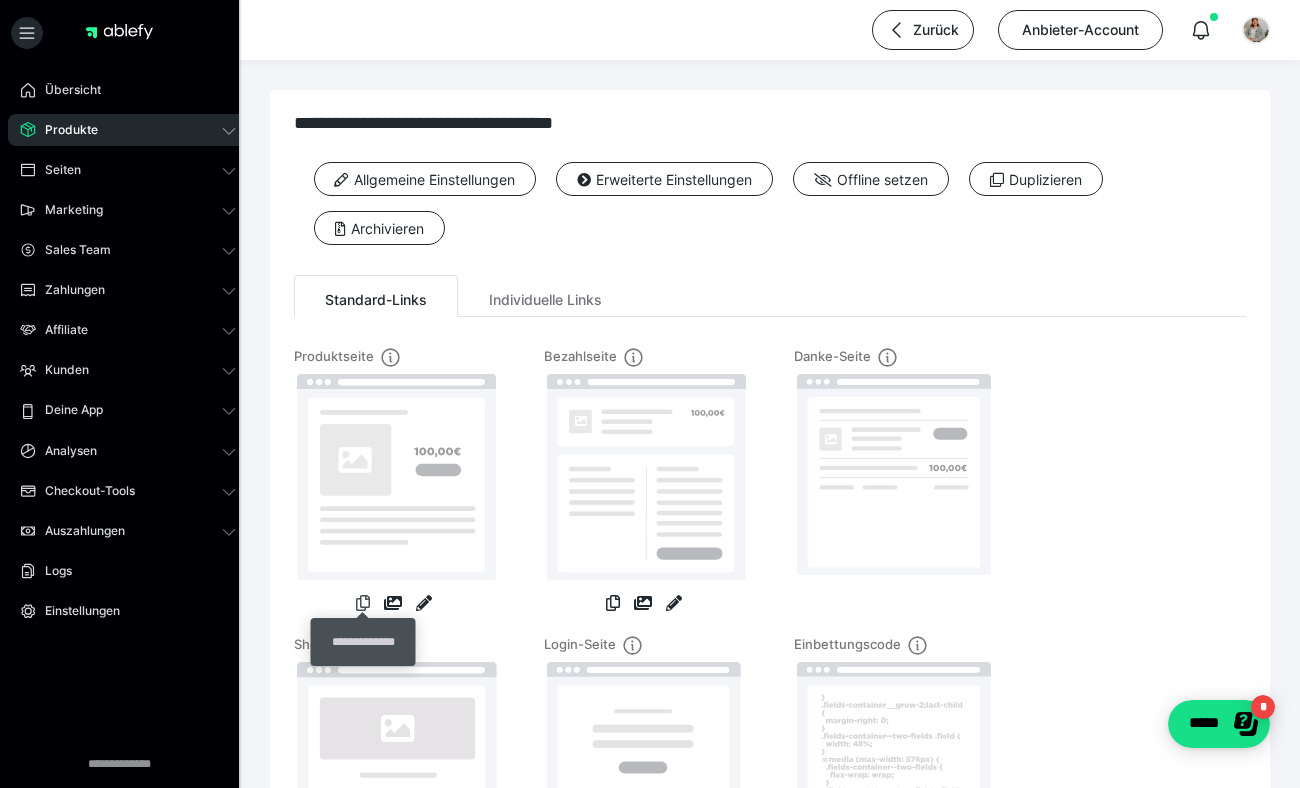 click at bounding box center [363, 603] 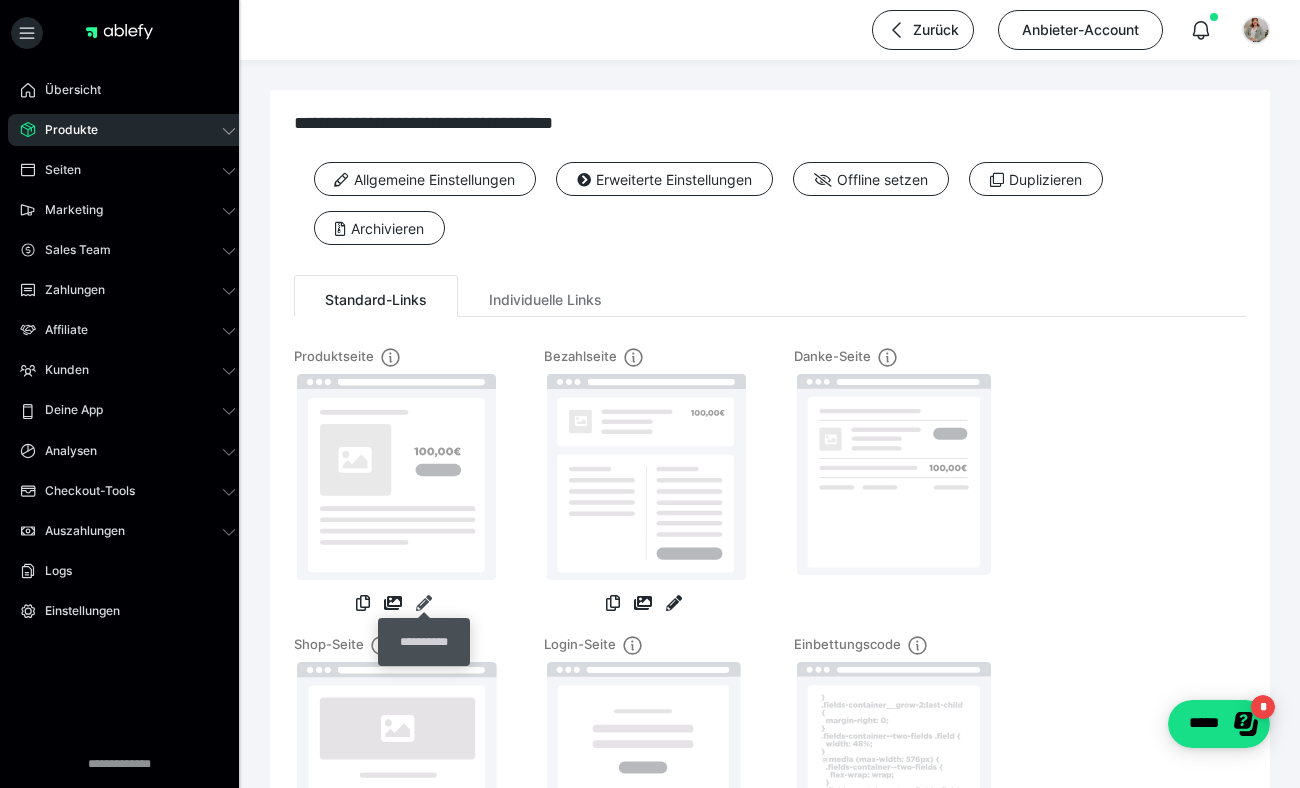 click at bounding box center [424, 603] 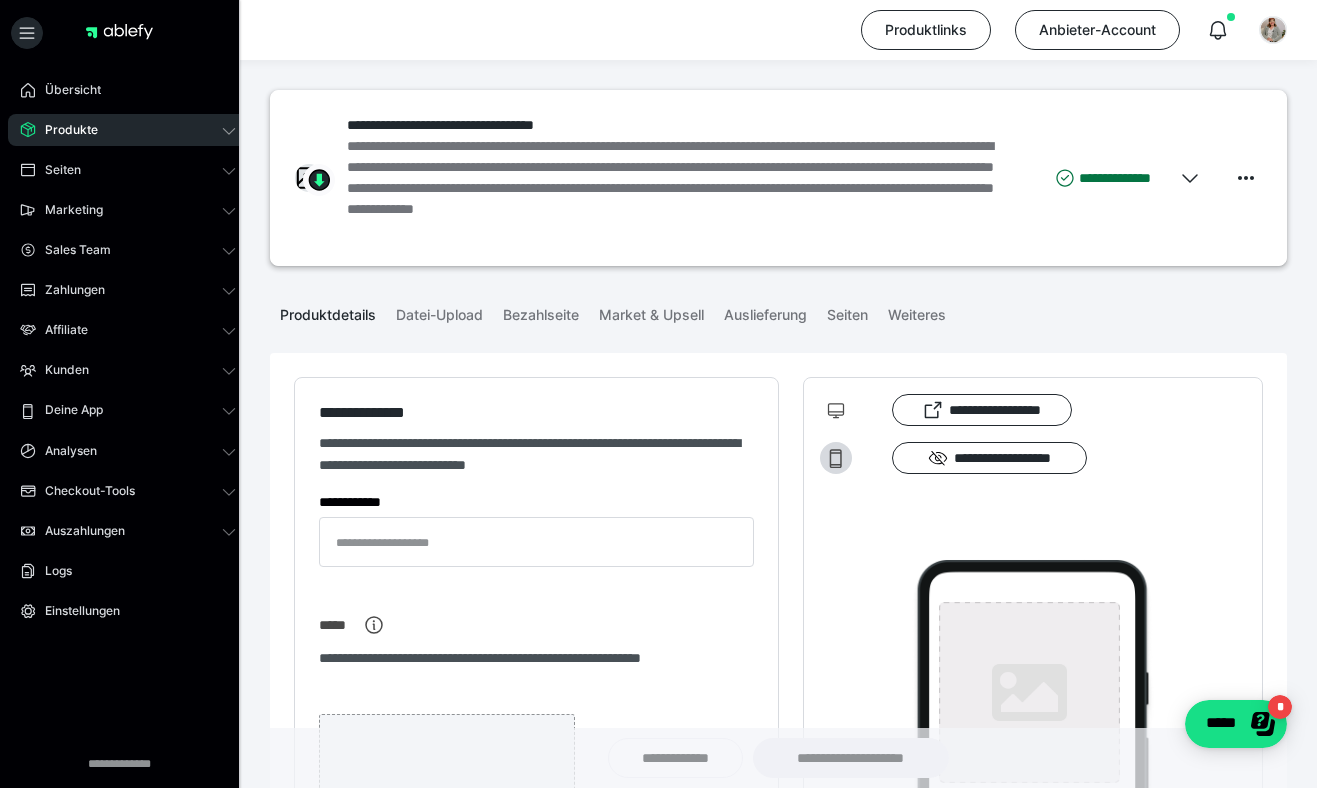 type on "**********" 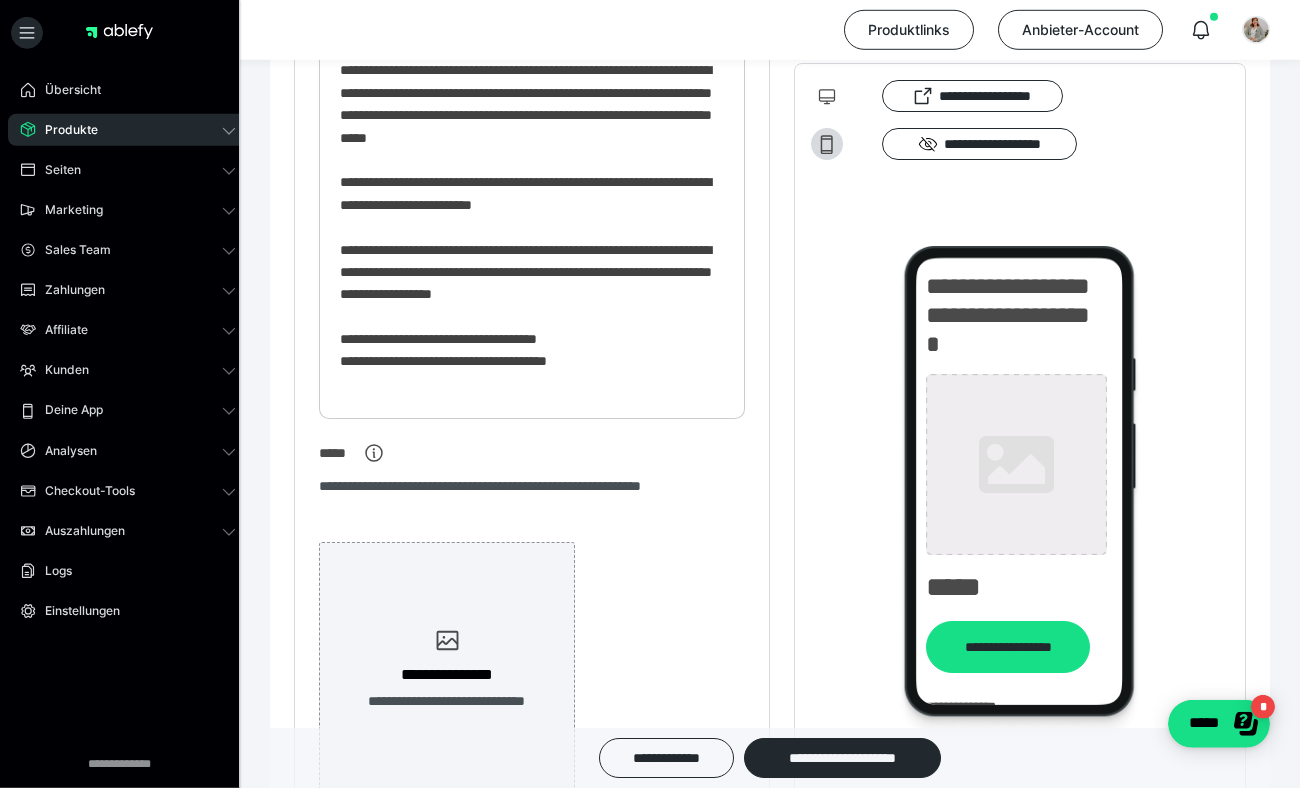 scroll, scrollTop: 1008, scrollLeft: 0, axis: vertical 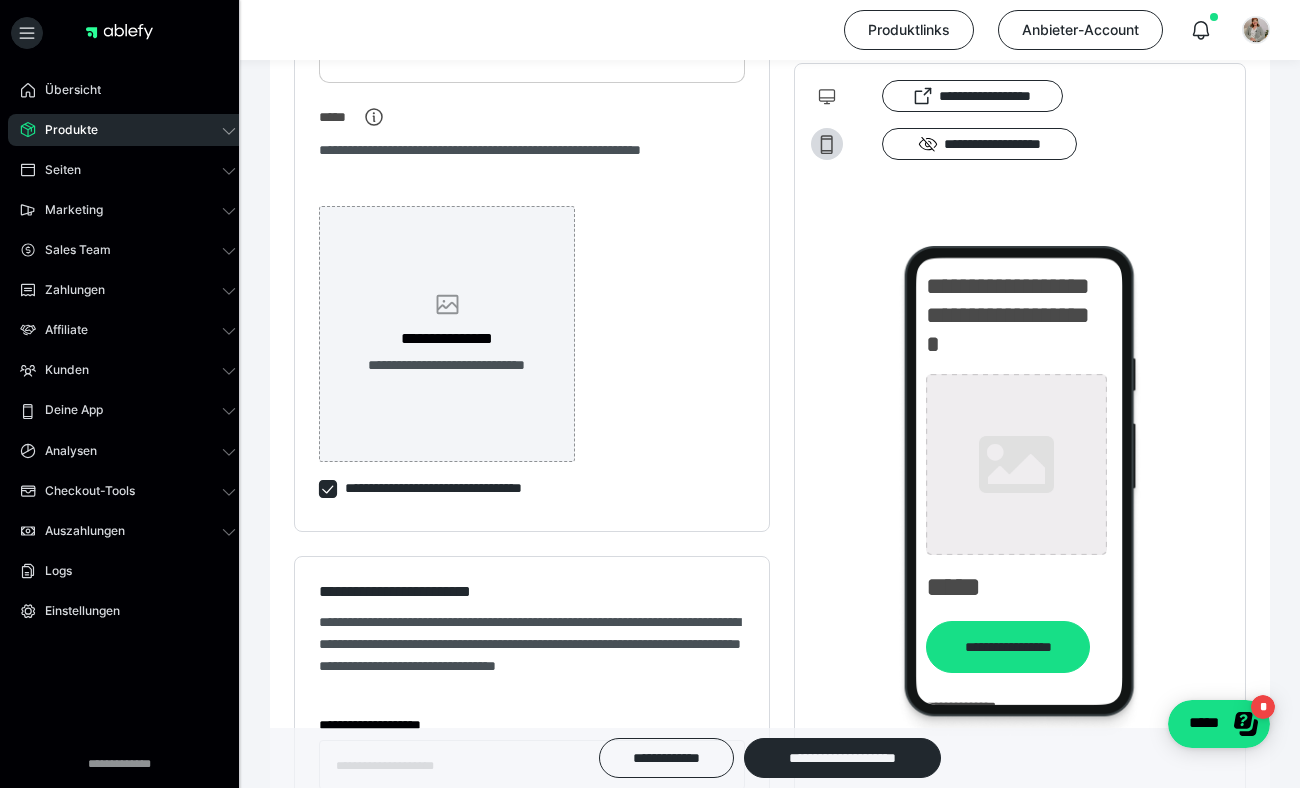 click 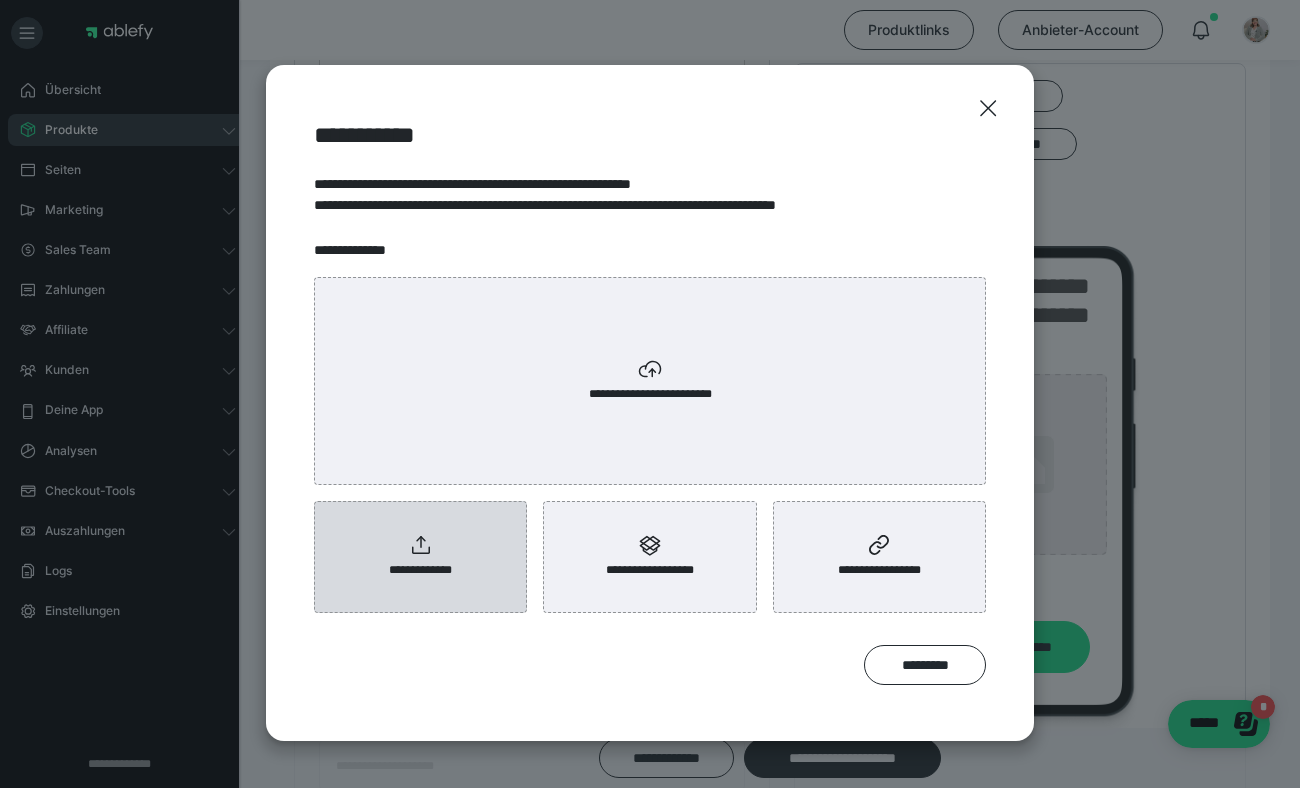 click 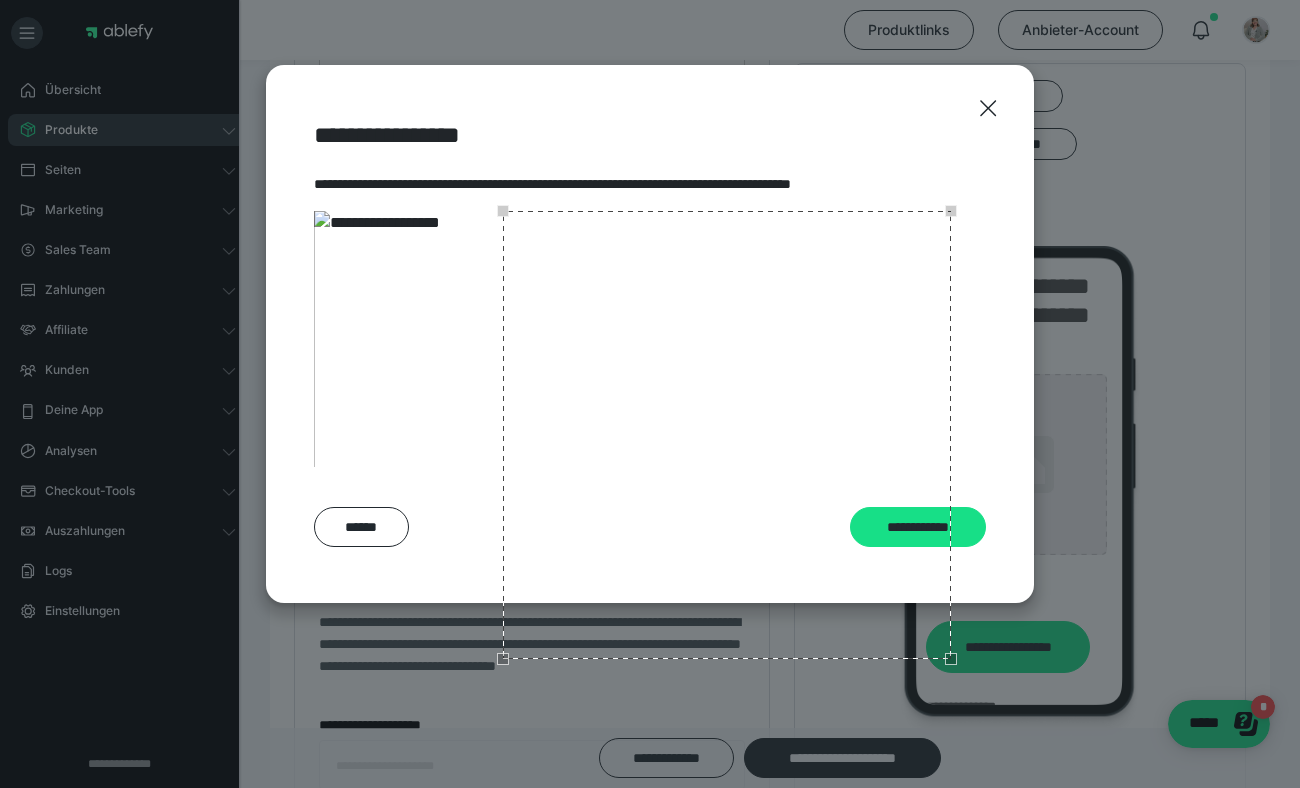 click at bounding box center (727, 435) 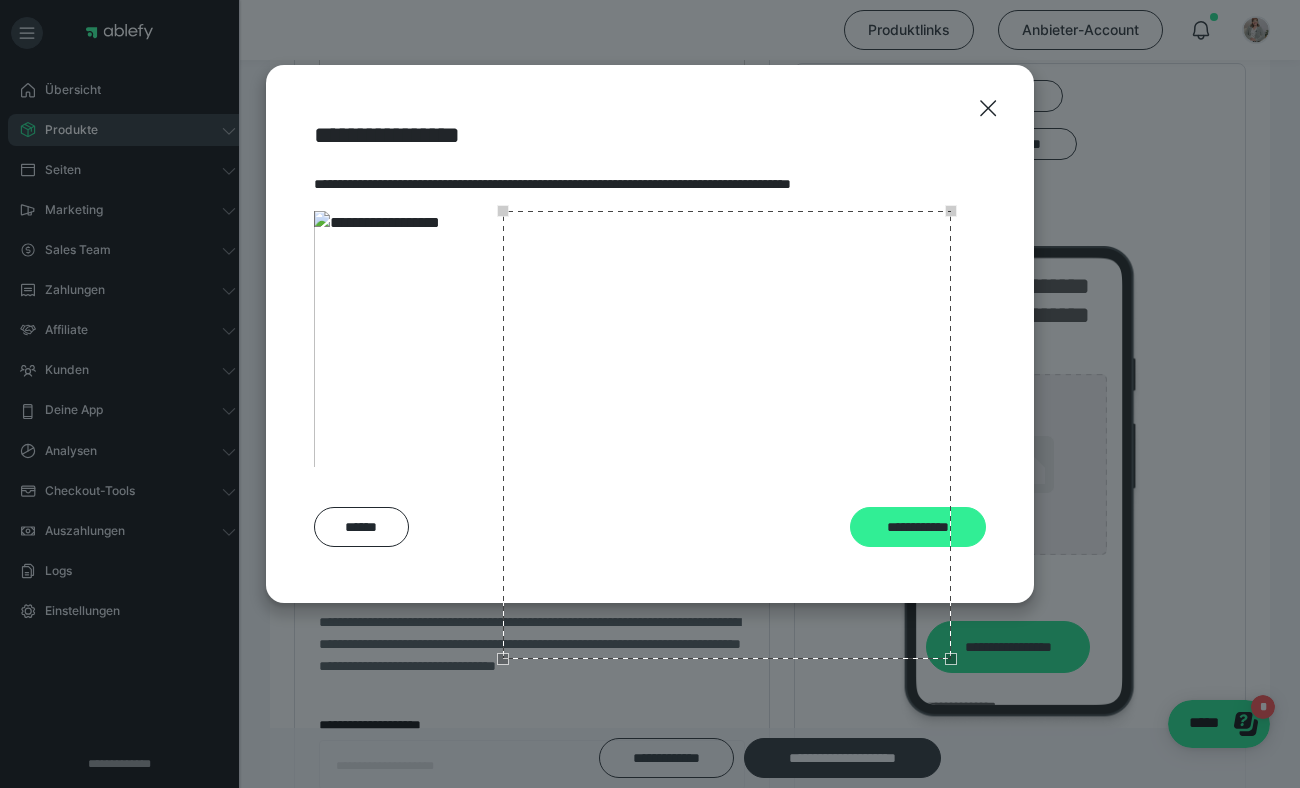 click on "**********" at bounding box center (918, 527) 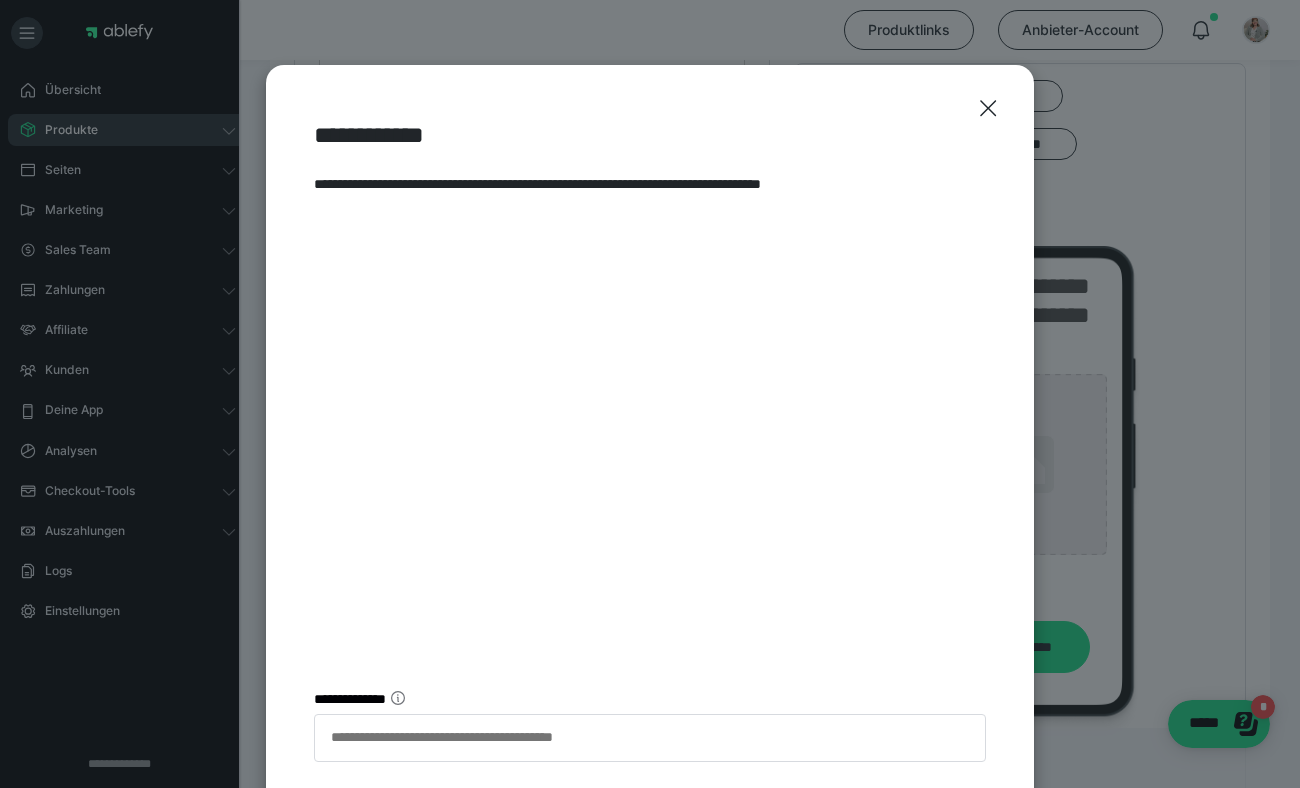 scroll, scrollTop: 128, scrollLeft: 0, axis: vertical 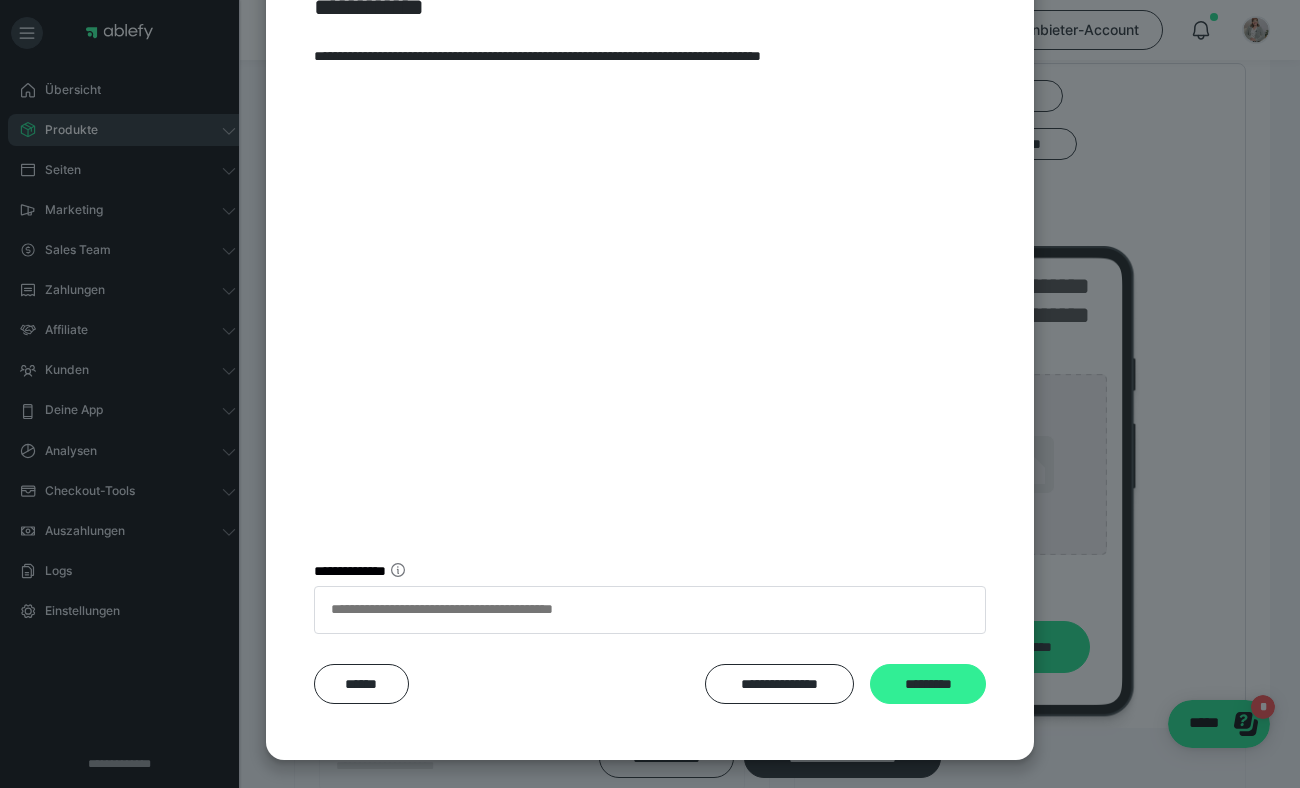 click on "*********" at bounding box center (928, 684) 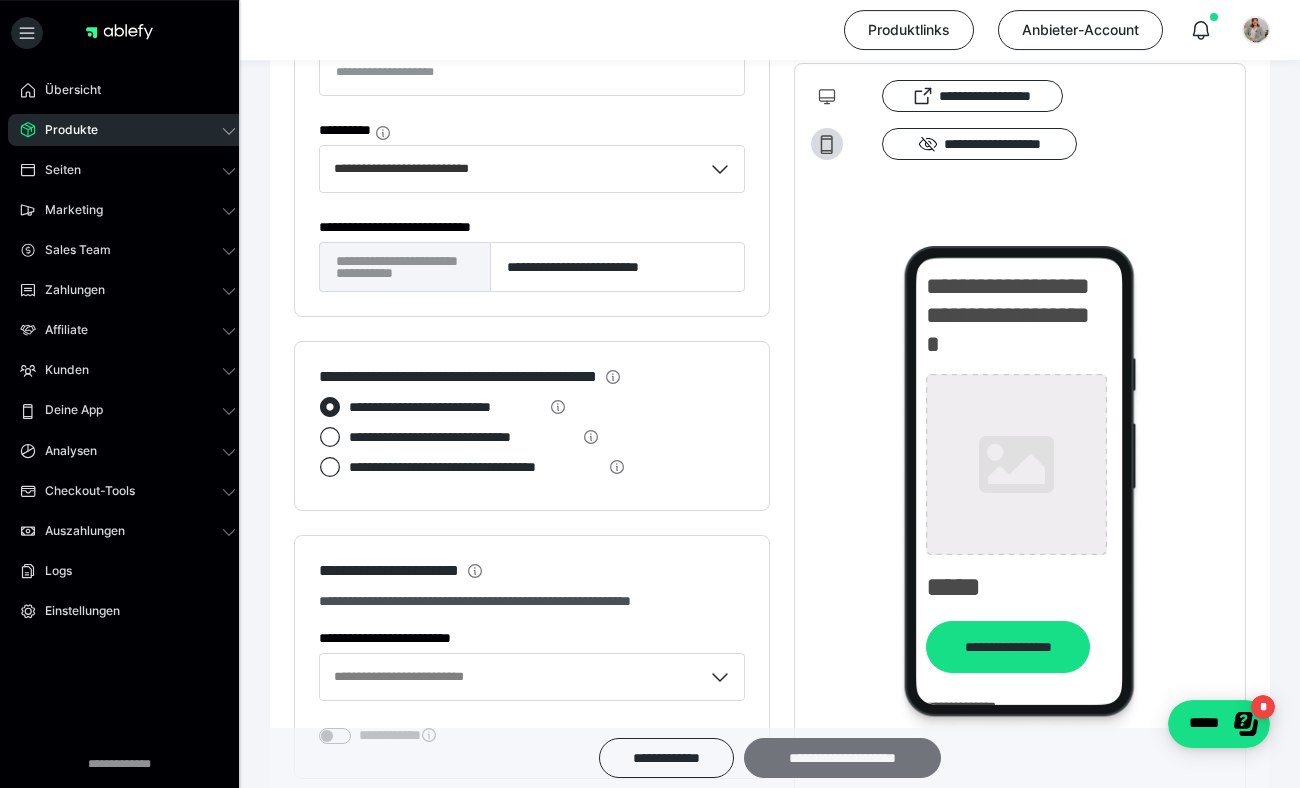 scroll, scrollTop: 1728, scrollLeft: 0, axis: vertical 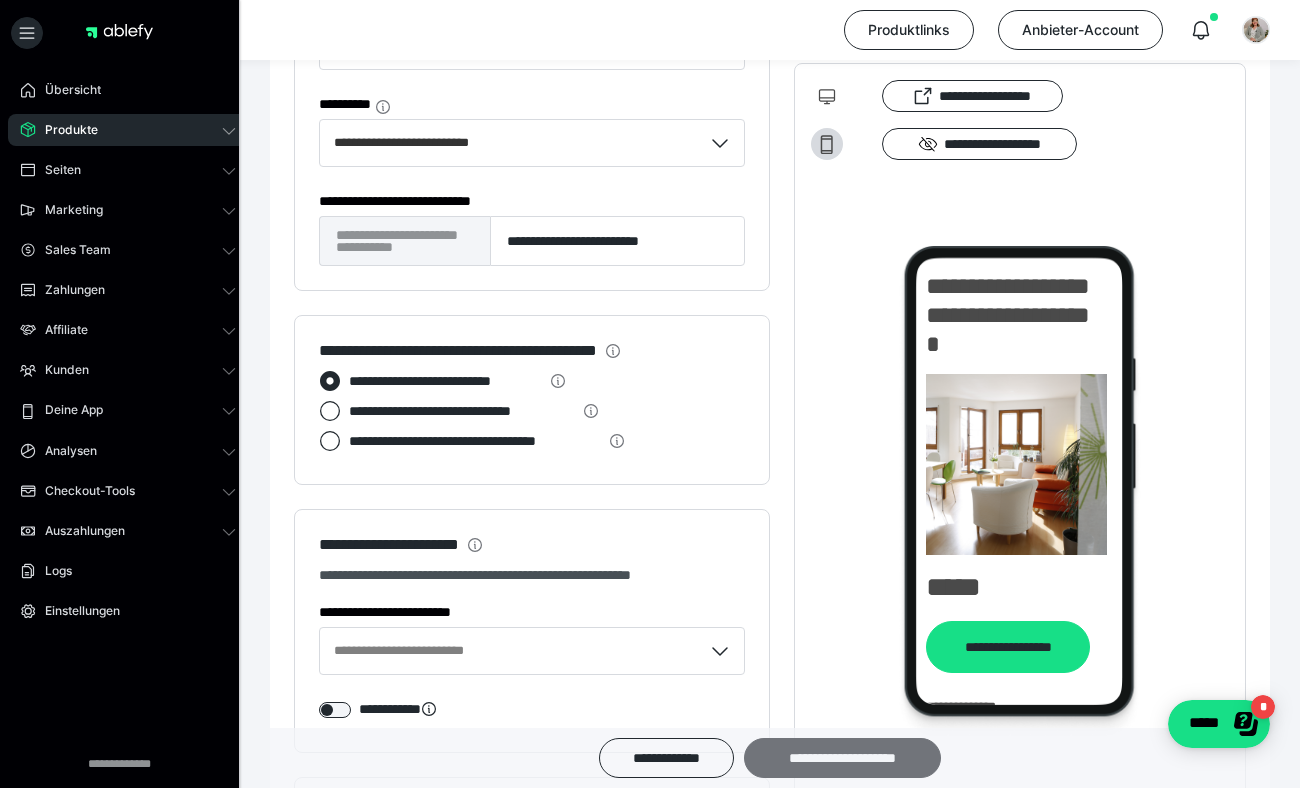 click on "**********" at bounding box center (842, 758) 